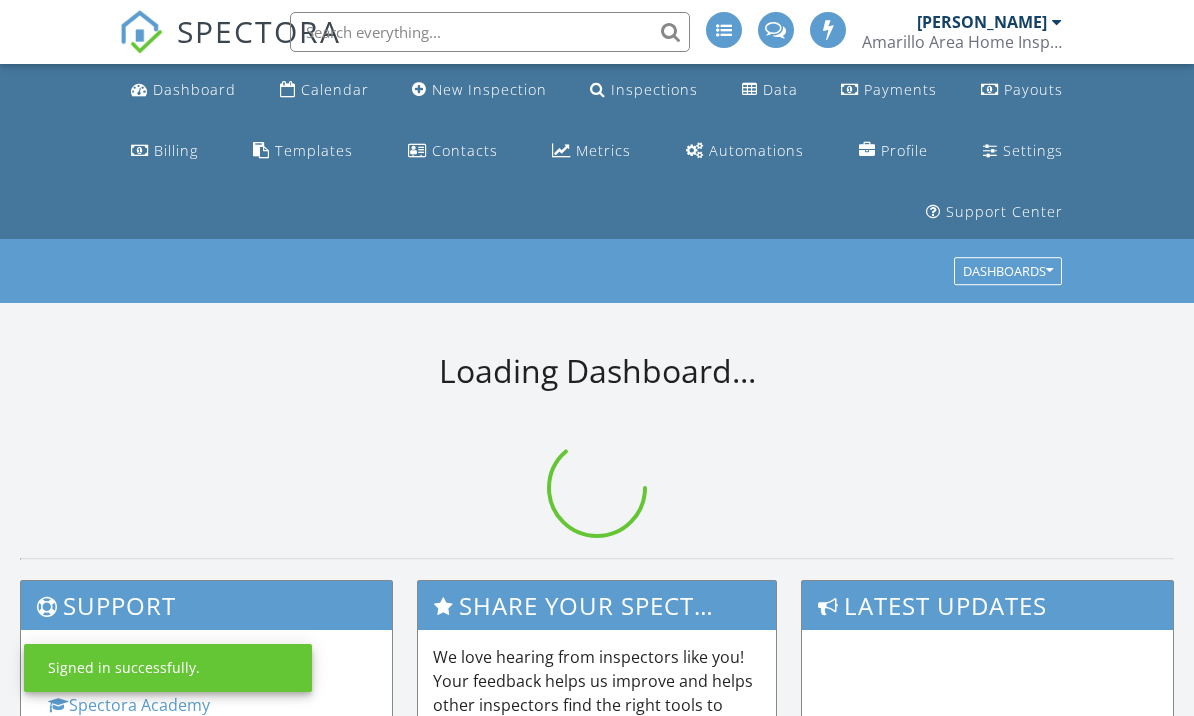 scroll, scrollTop: 0, scrollLeft: 0, axis: both 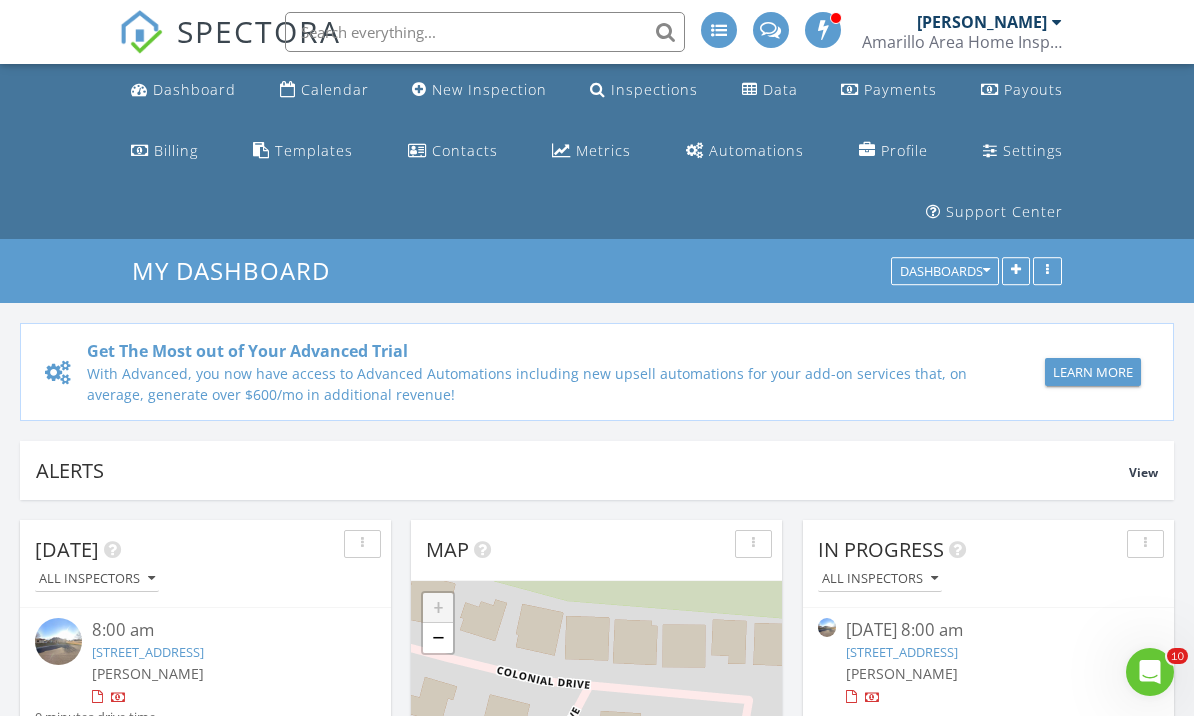 click on "Templates" at bounding box center [314, 150] 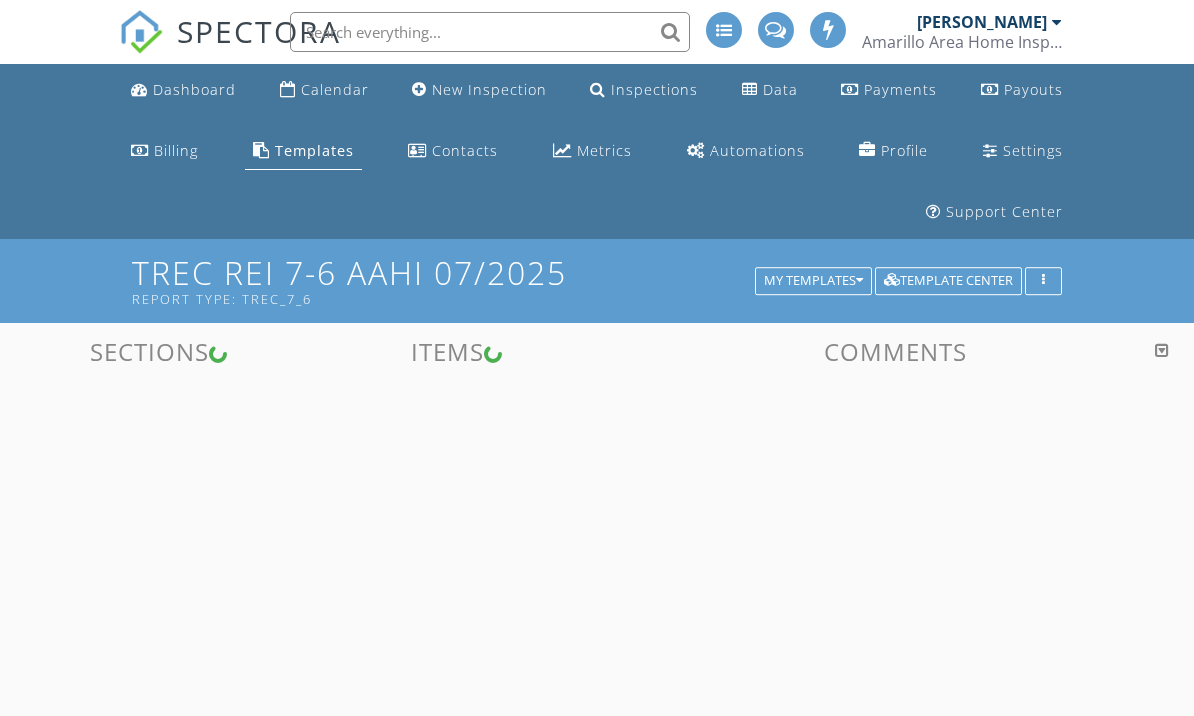 scroll, scrollTop: 0, scrollLeft: 0, axis: both 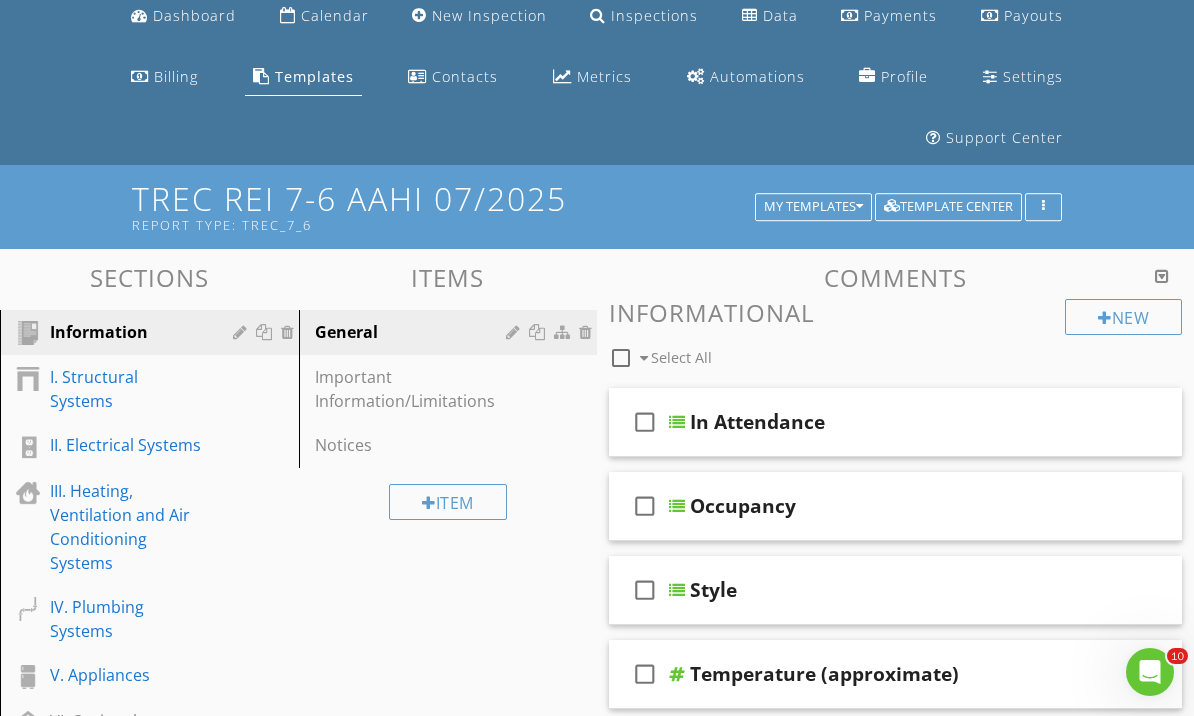 click on "Important Information/Limitations" at bounding box center [414, 389] 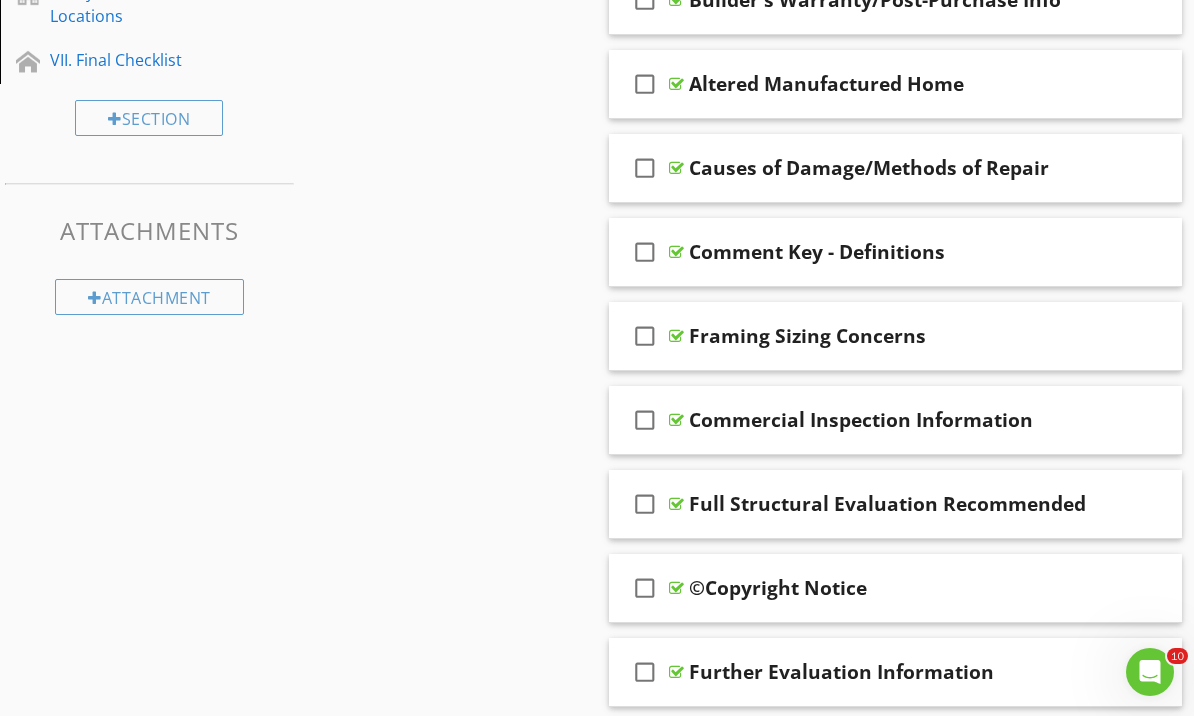 type 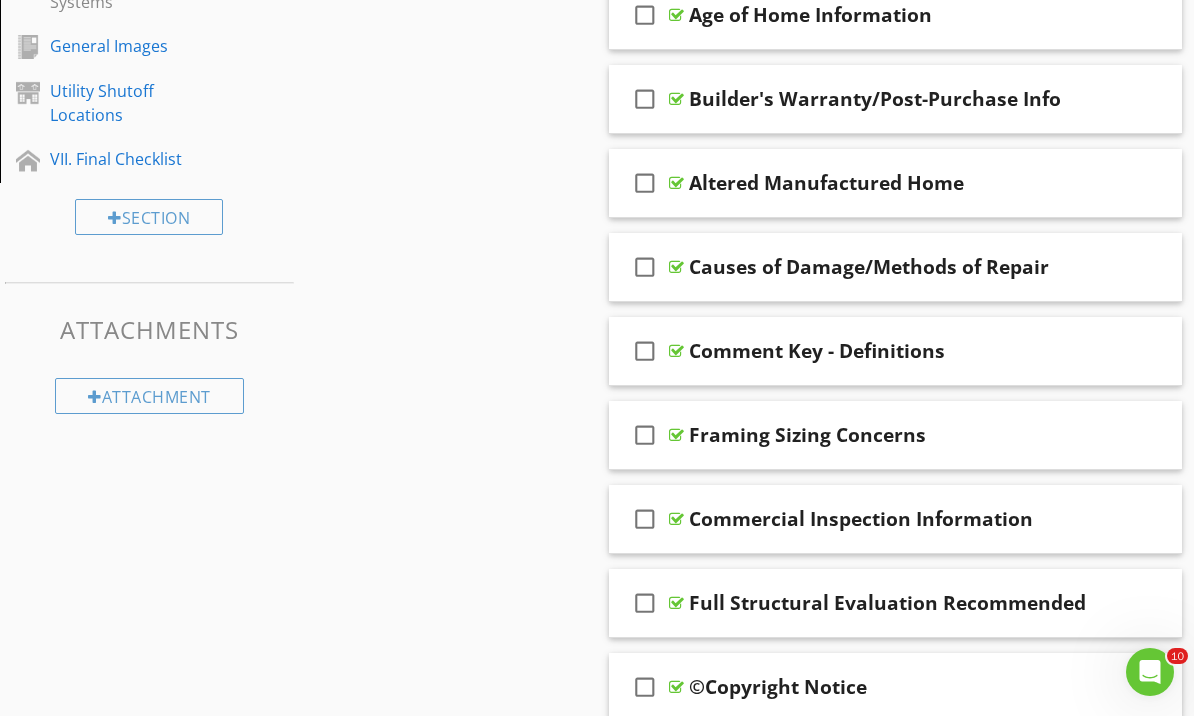 scroll, scrollTop: 816, scrollLeft: 0, axis: vertical 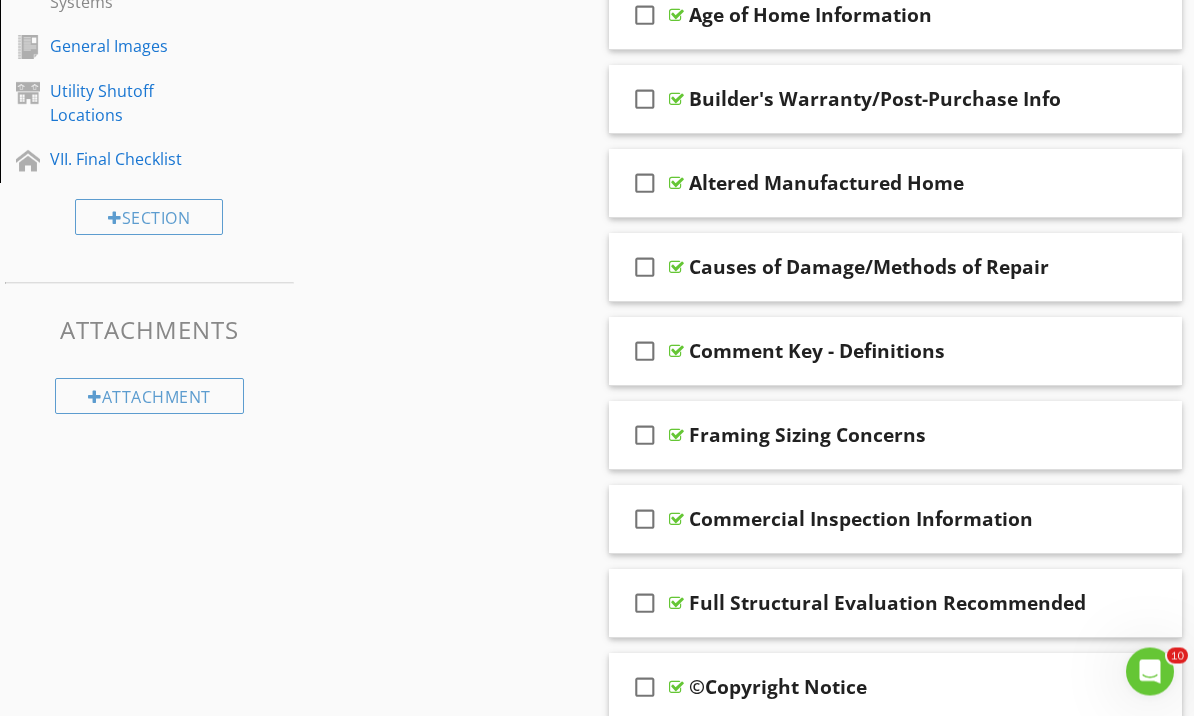 click on "check_box_outline_blank
Comment Key - Definitions" at bounding box center [895, 352] 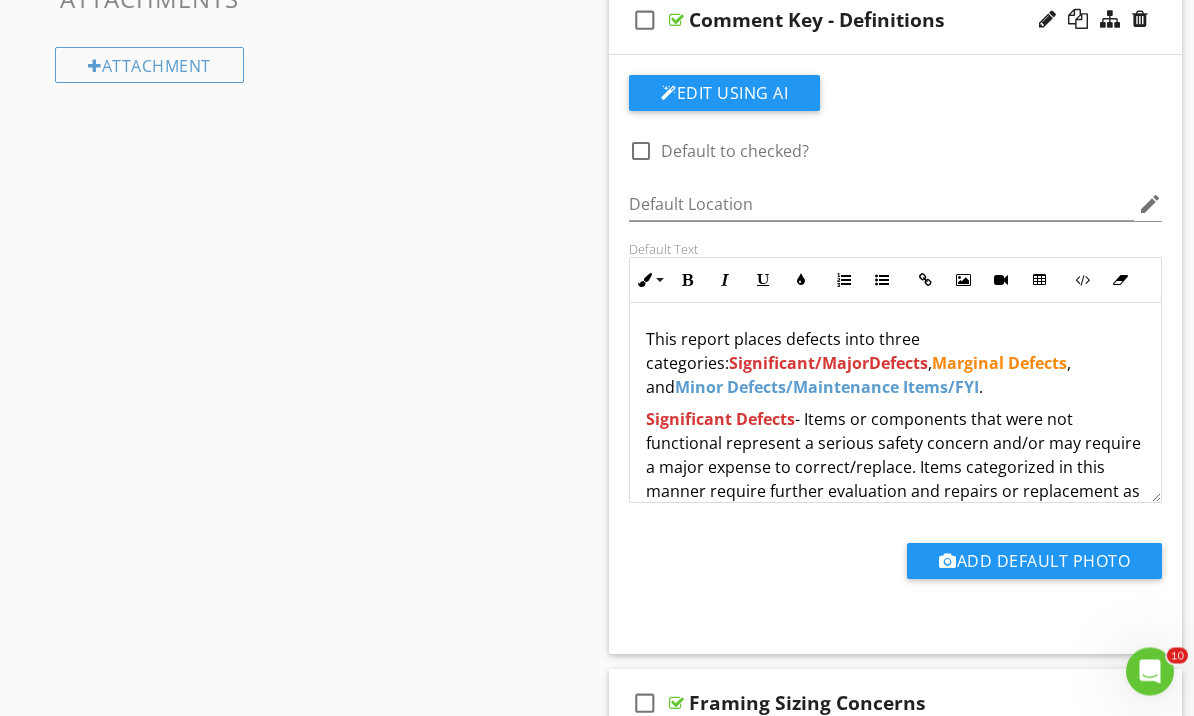 scroll, scrollTop: 1148, scrollLeft: 0, axis: vertical 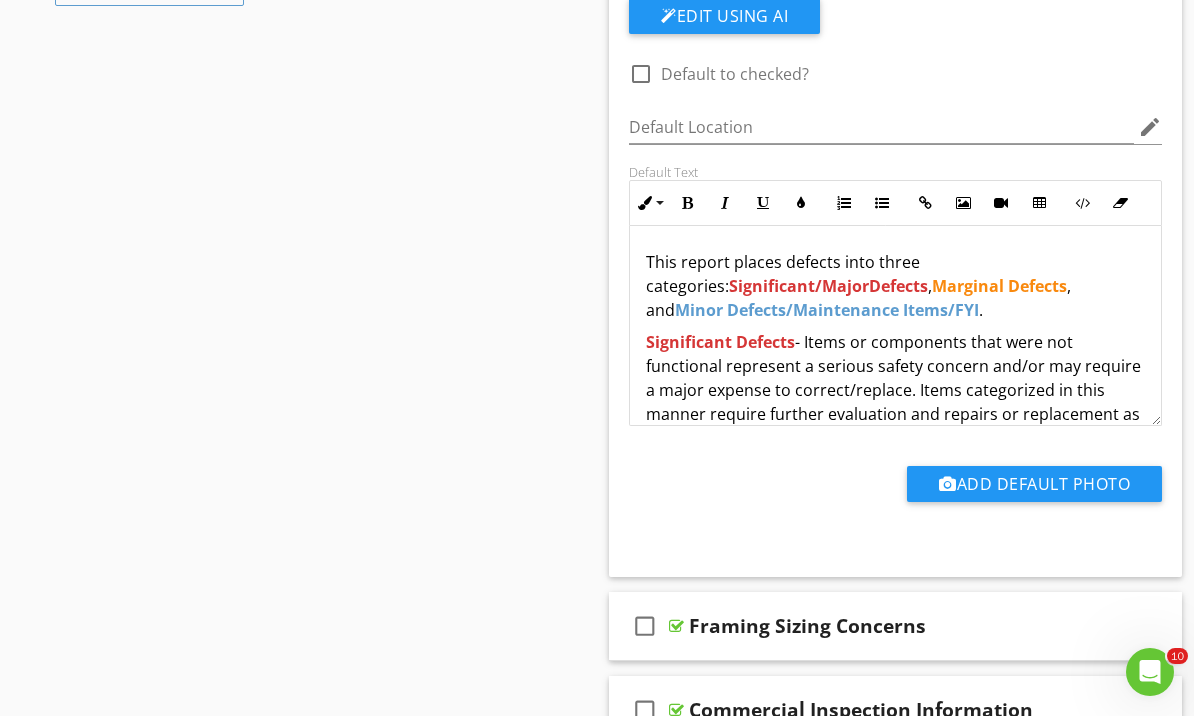 click on "Significant Defects  - Items or components that were not functional represent a serious safety concern and/or may require a major expense to correct/replace. Items categorized in this manner require further evaluation and repairs or replacement as needed by a Qualified Contractor  before the end of your contingency period." at bounding box center [895, 402] 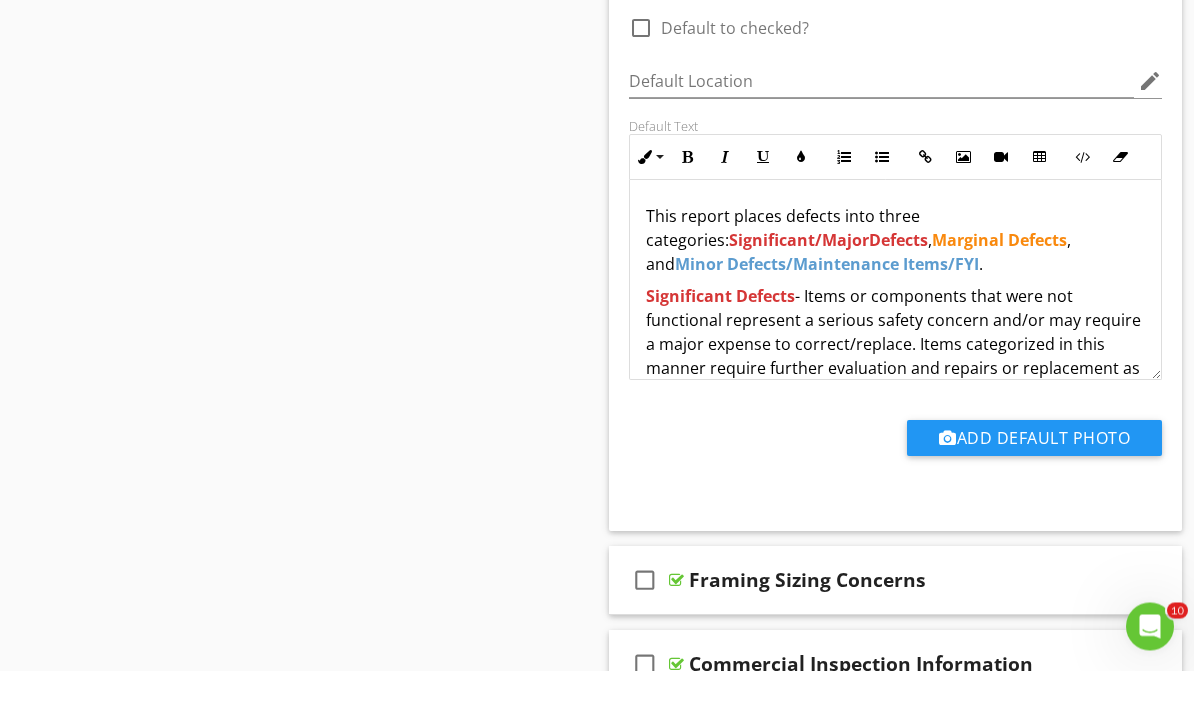 click on "Significant Defects  - Items or components that were not functional represent a serious safety concern and/or may require a major expense to correct/replace. Items categorized in this manner require further evaluation and repairs or replacement as needed by a Qualified Contractor  before the end of your contingency period." at bounding box center [895, 402] 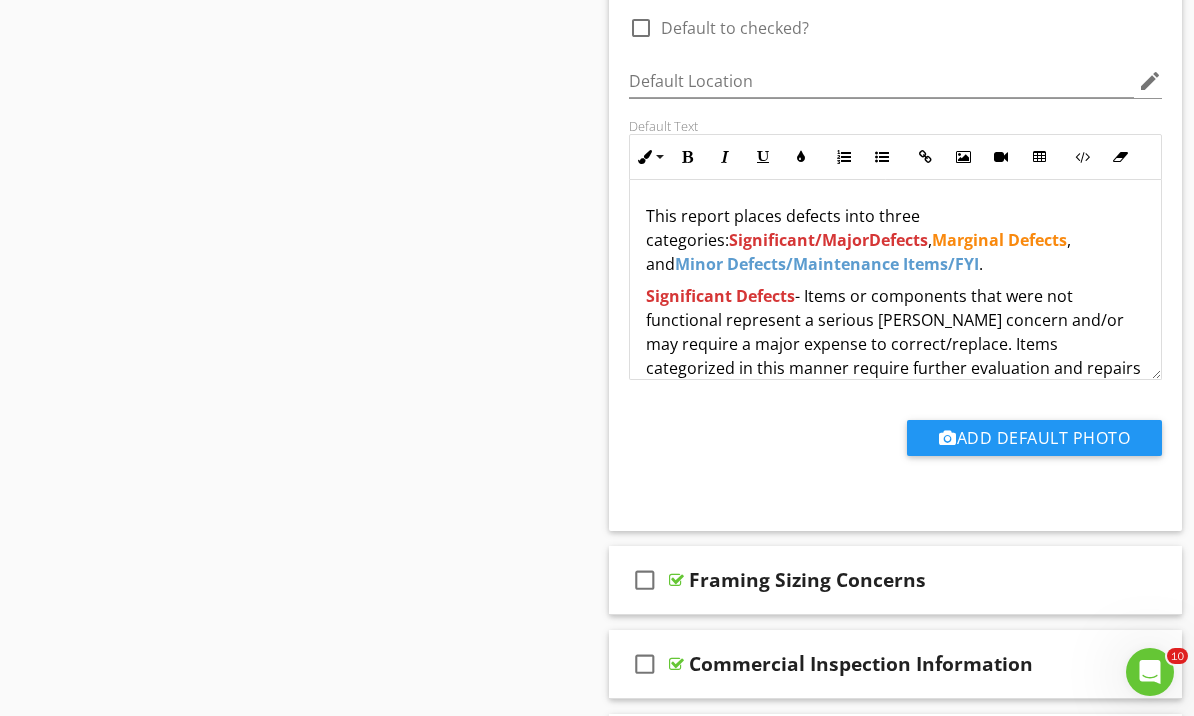 scroll, scrollTop: 1270, scrollLeft: 0, axis: vertical 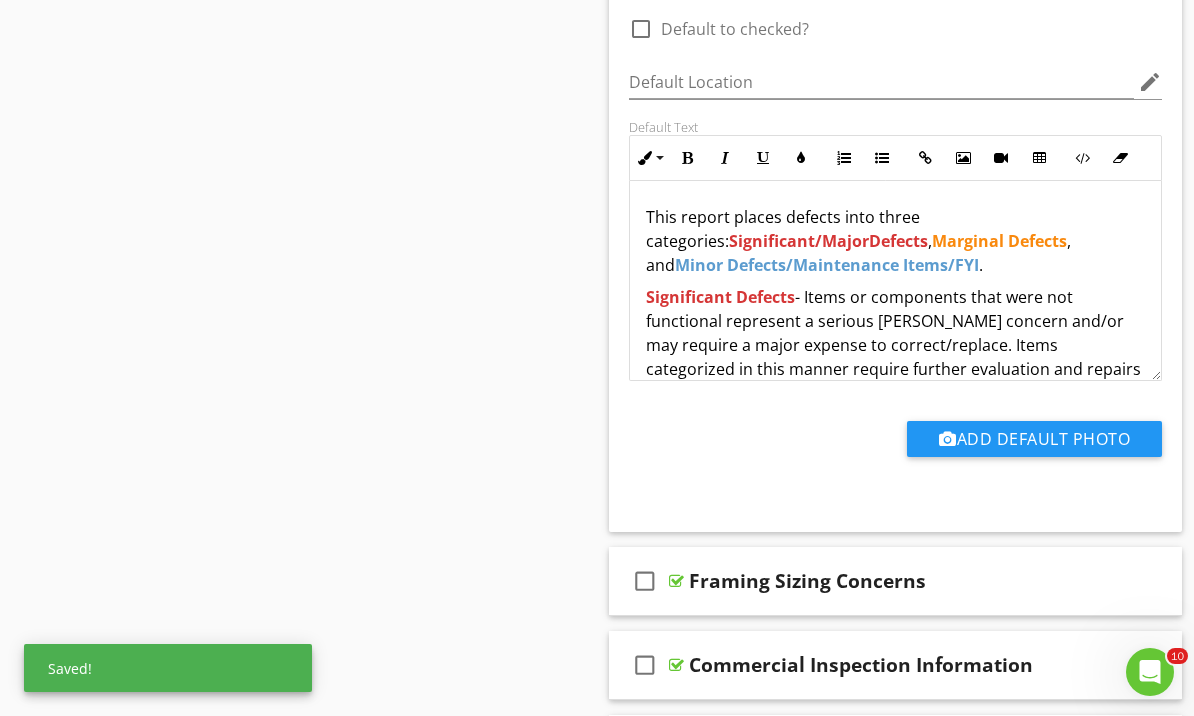 click on "Significant Defects  - Items or components that were not functional represent a serious safet concern and/or may require a major expense to correct/replace. Items categorized in this manner require further evaluation and repairs or replacement as needed by a Qualified Contractor  before the end of your contingency period." at bounding box center (895, 357) 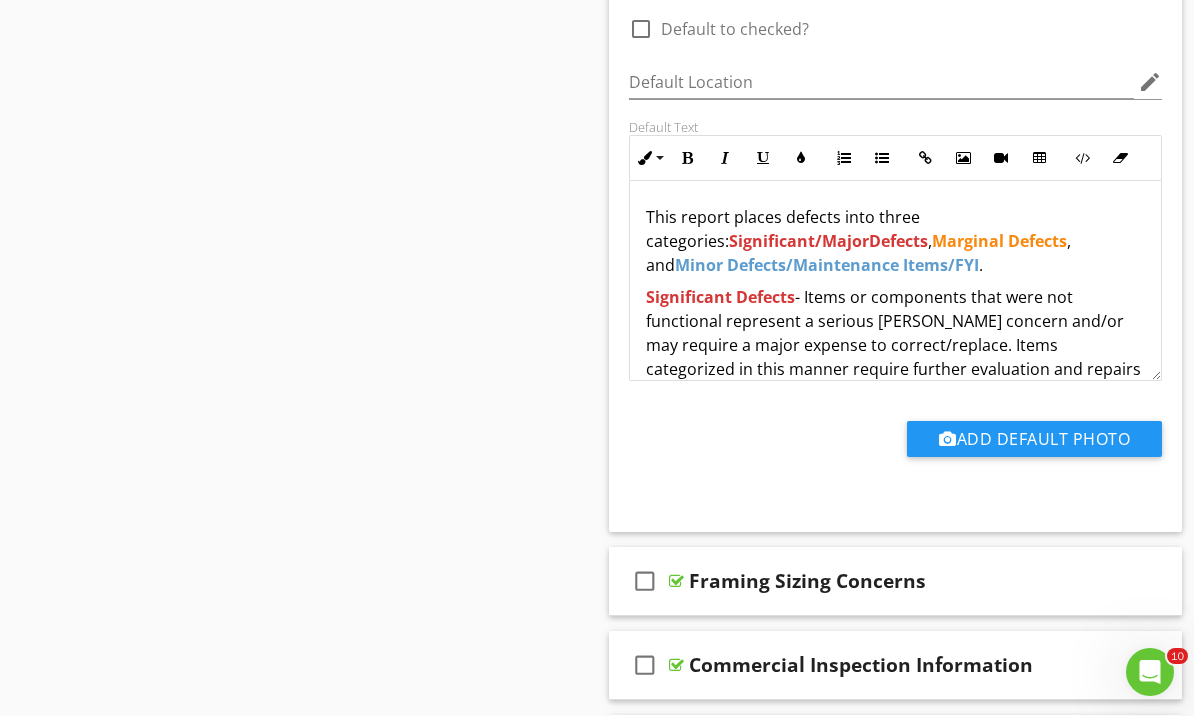click on "Significant Defects  - Items or components that were not functional represent a serious safet concern and/or may require a major expense to correct/replace. Items categorized in this manner require further evaluation and repairs or replacement as needed by a Qualified Contractor  before the end of your contingency period." at bounding box center (895, 357) 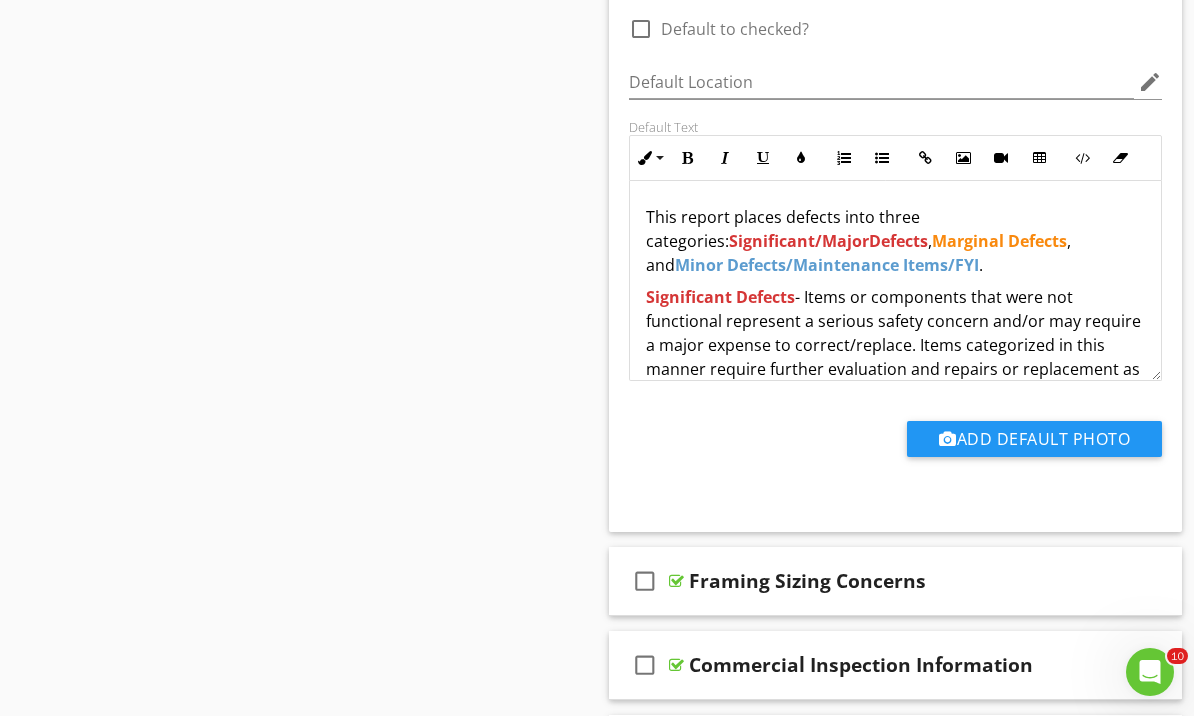 click on "Significant Defects  - Items or components that were not functional represent a serious safety concern and/or may require a major expense to correct/replace. Items categorized in this manner require further evaluation and repairs or replacement as needed by a Qualified Contractor  before the end of your contingency period." at bounding box center [895, 357] 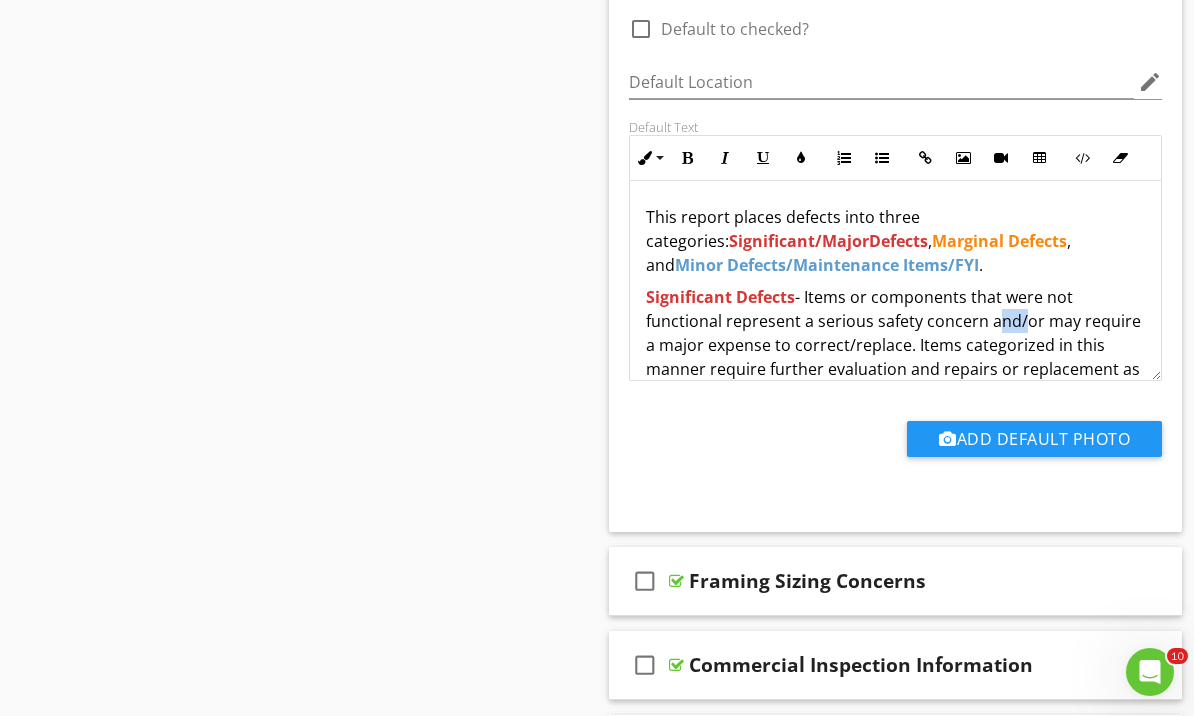 click on "Significant Defects  - Items or components that were not functional represent a serious safety concern and/or may require a major expense to correct/replace. Items categorized in this manner require further evaluation and repairs or replacement as needed by a Qualified Contractor  before the end of your contingency period." at bounding box center (895, 357) 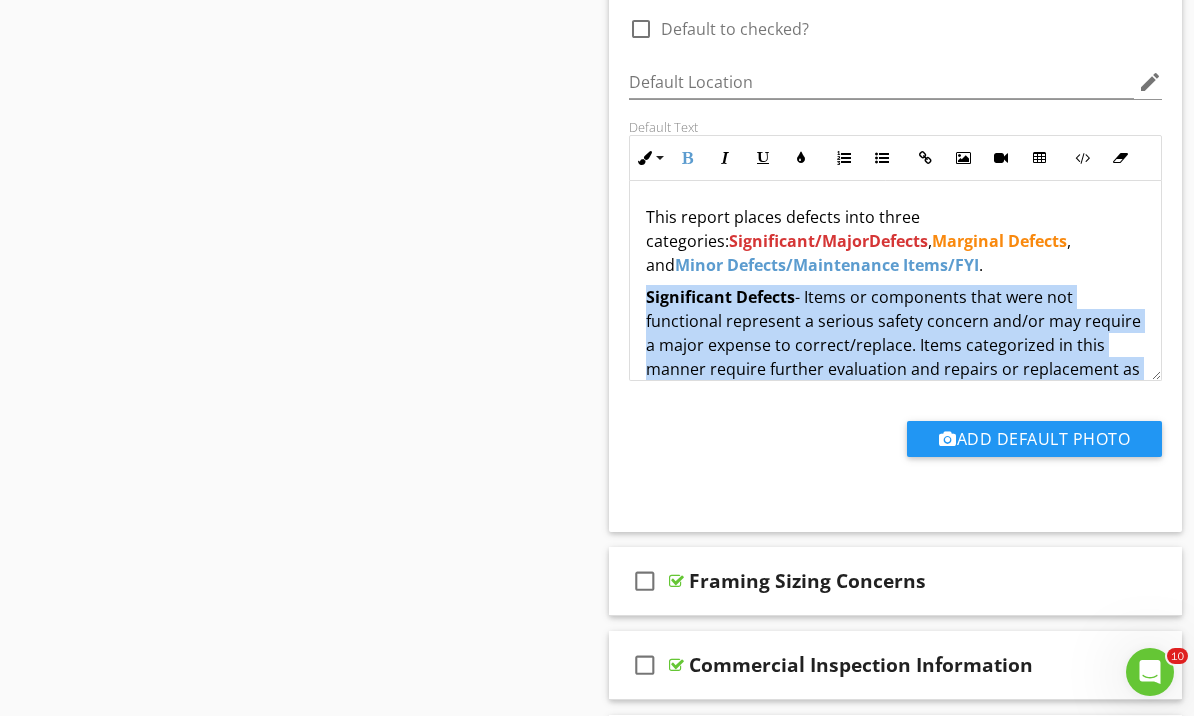 click on "Sections
Information           I. Structural Systems           II. Electrical Systems           III. Heating, Ventilation and Air Conditioning Systems           IV. Plumbing Systems           V. Appliances           VI. Optional Systems           General Images           Utility Shutoff Locations           VII. Final Checklist
Section
Attachments
Attachment
Items
General           Important Information/Limitations           Notices
Item
Comments
New
Informational   check_box_outline_blank     Select All       check_box_outline_blank
1976 or Prior Manufactured Home
check_box_outline_blank
Inspection Overview
check_box_outline_blank                   check_box_outline_blank" at bounding box center (597, 1608) 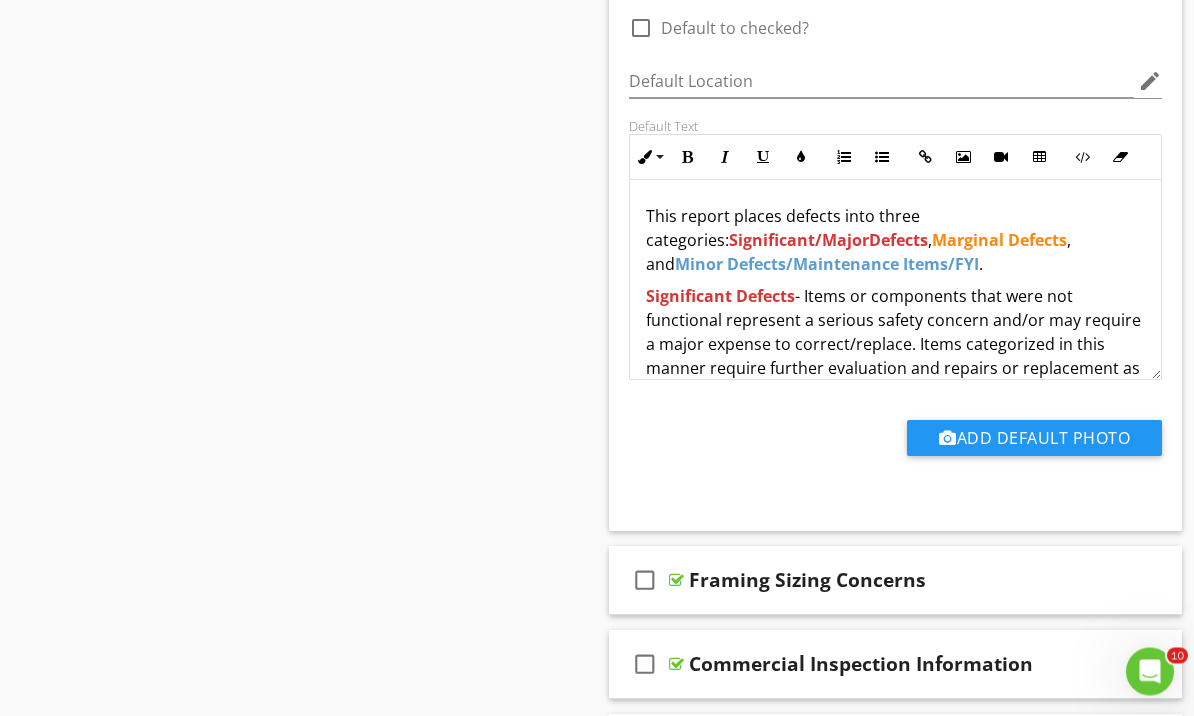 click on "This report places defects into three categories:" at bounding box center [783, 229] 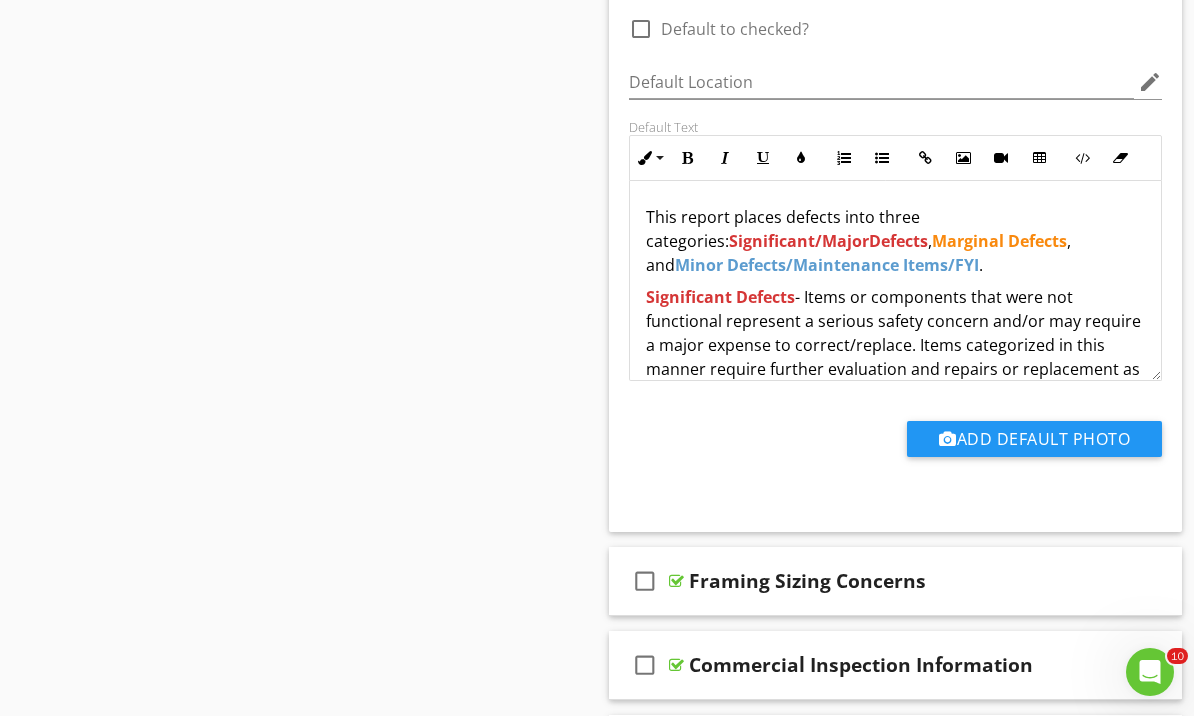 click on "Defects" at bounding box center [898, 241] 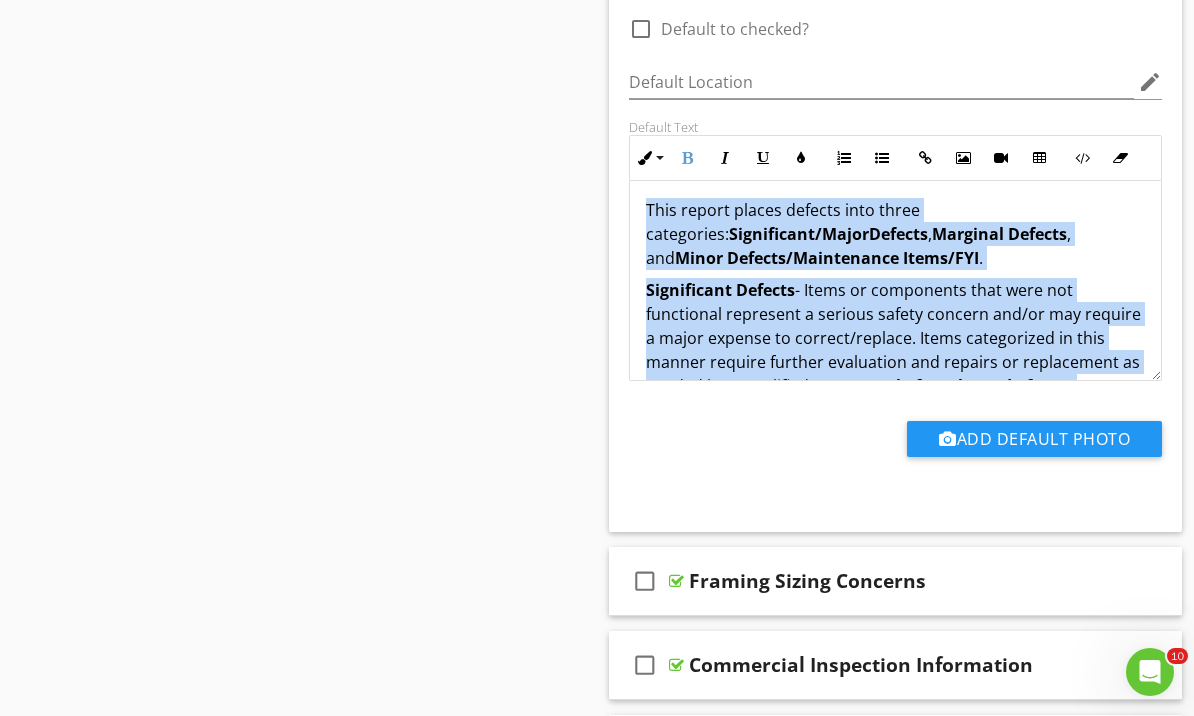 scroll, scrollTop: 41, scrollLeft: 0, axis: vertical 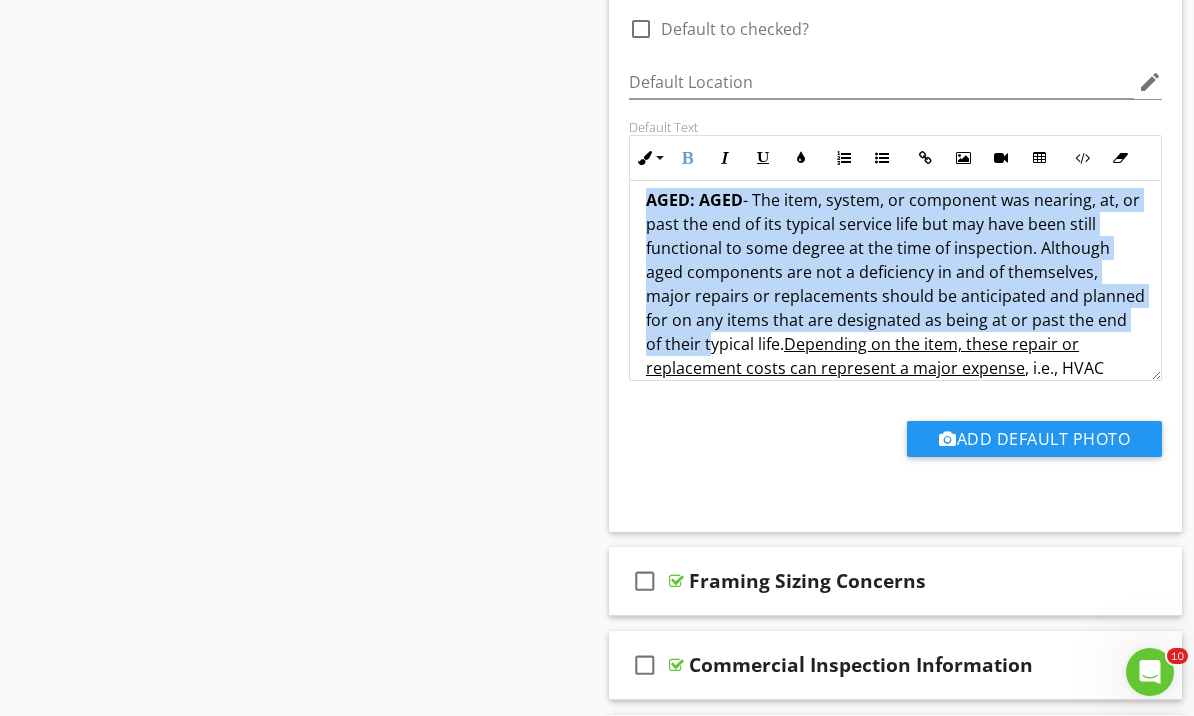 copy on "This report places defects into three categories:  Significant/Major  Defects ,  Marginal Defects , and  Minor Defects/ Maintenance Items/FYI . Significant Defects  - Items or components that were not functional represent a serious safety concern and/or may require a major expense to correct/replace. Items categorized in this manner require further evaluation and repairs or replacement as needed by a Qualified Contractor  before the end of your contingency period.   Marginal Defects  - Items or components that were found to include a safety hazard or a functional or installation-related deficiency. These items may have been functional at the time of inspection, but this functionality may be impaired, not ideal, and/or the defect may lead to further problems ( most defects will fall into this categorization ). Repairs or replacement is recommended for items categorized in this manner for optimal performance and/or to avoid future problems or adverse conditions that may occur due to the defect  before the en..." 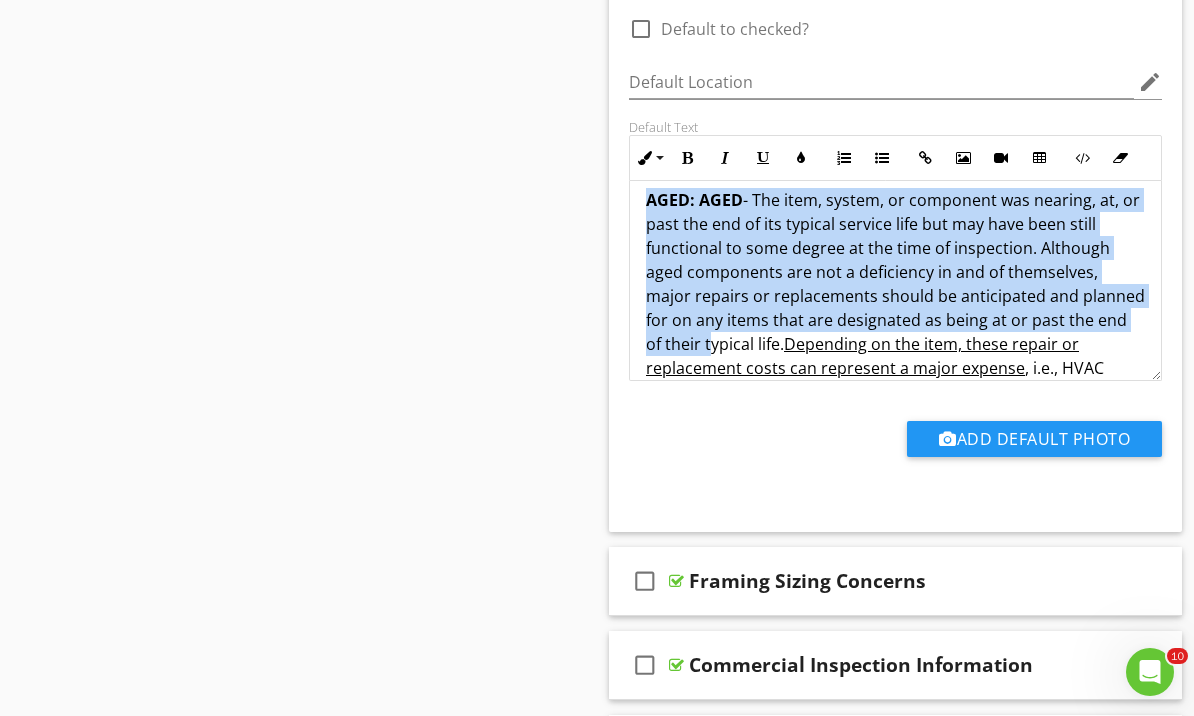 scroll, scrollTop: 918, scrollLeft: 0, axis: vertical 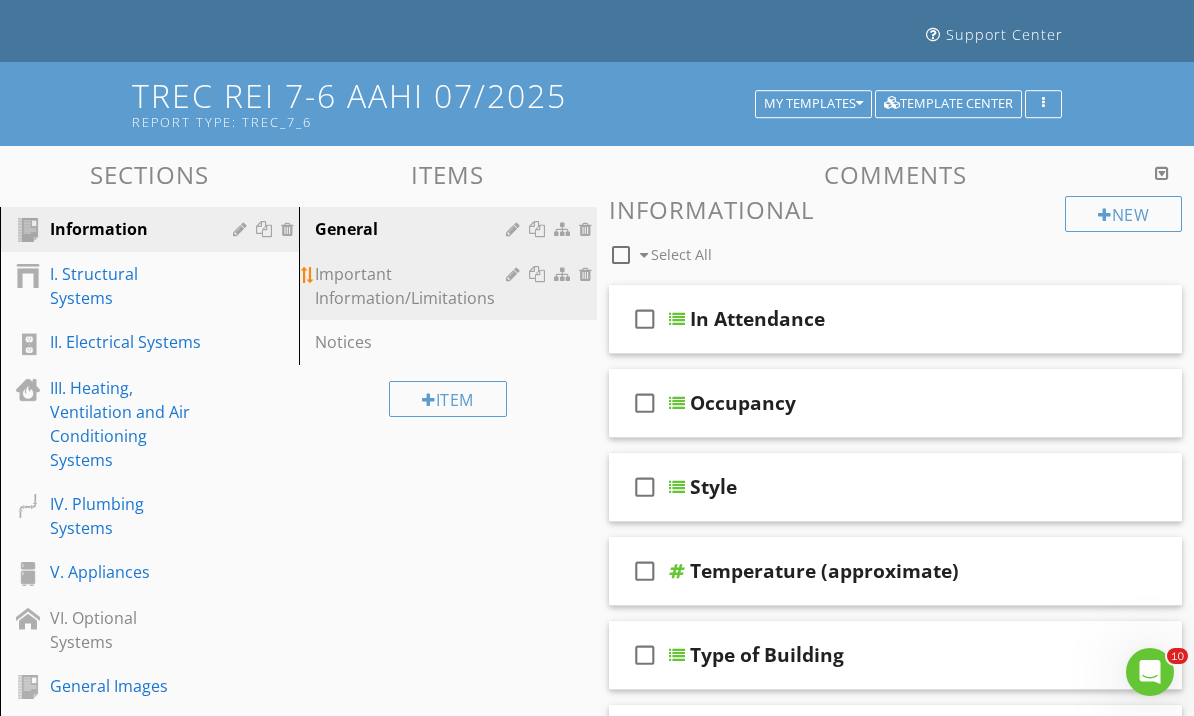 click on "Important Information/Limitations" at bounding box center (414, 286) 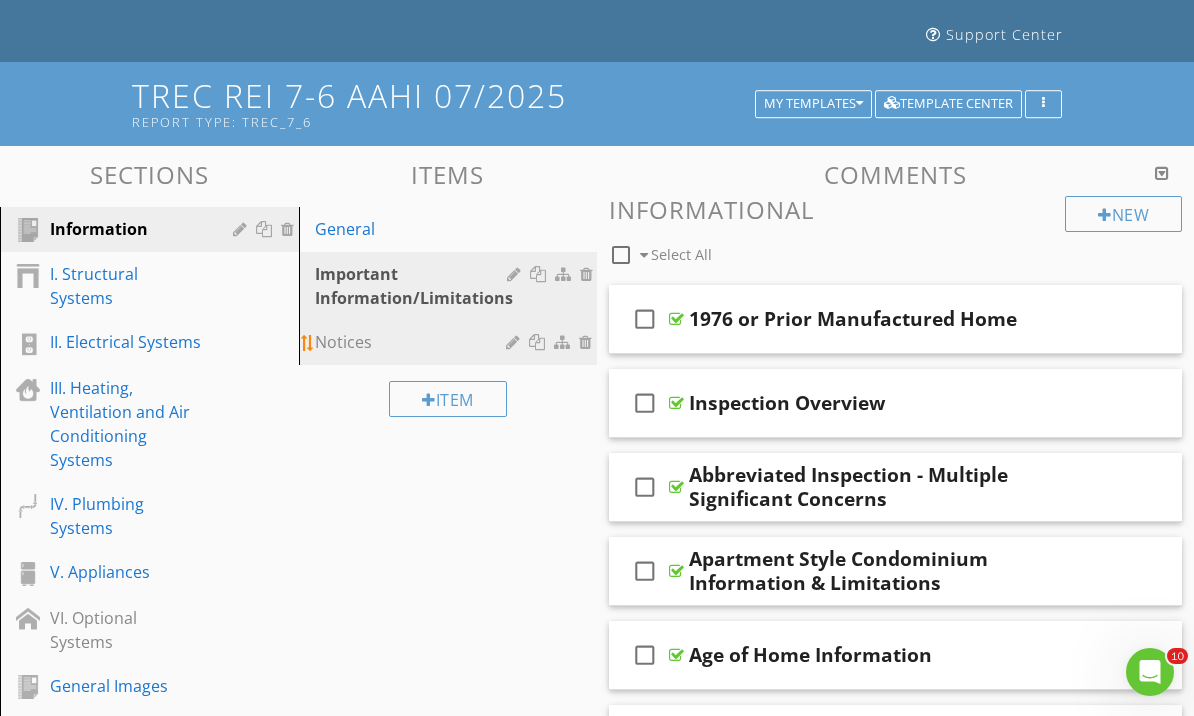 click on "Notices" at bounding box center [414, 342] 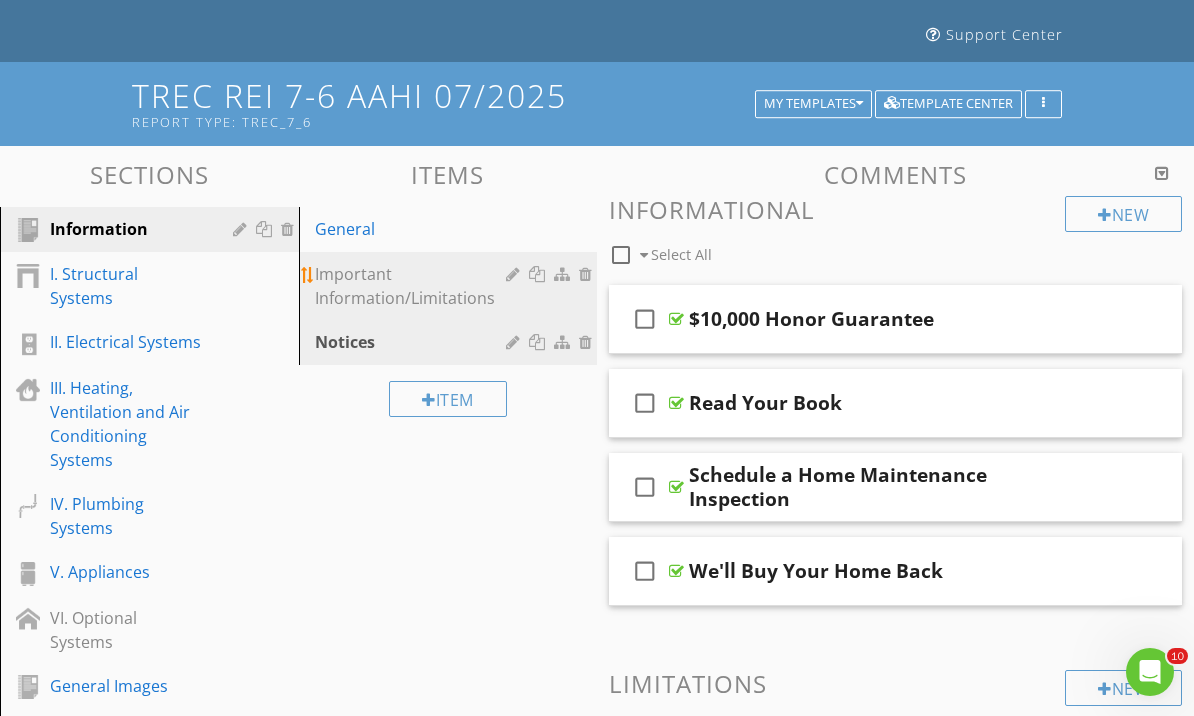 click on "Important Information/Limitations" at bounding box center (414, 286) 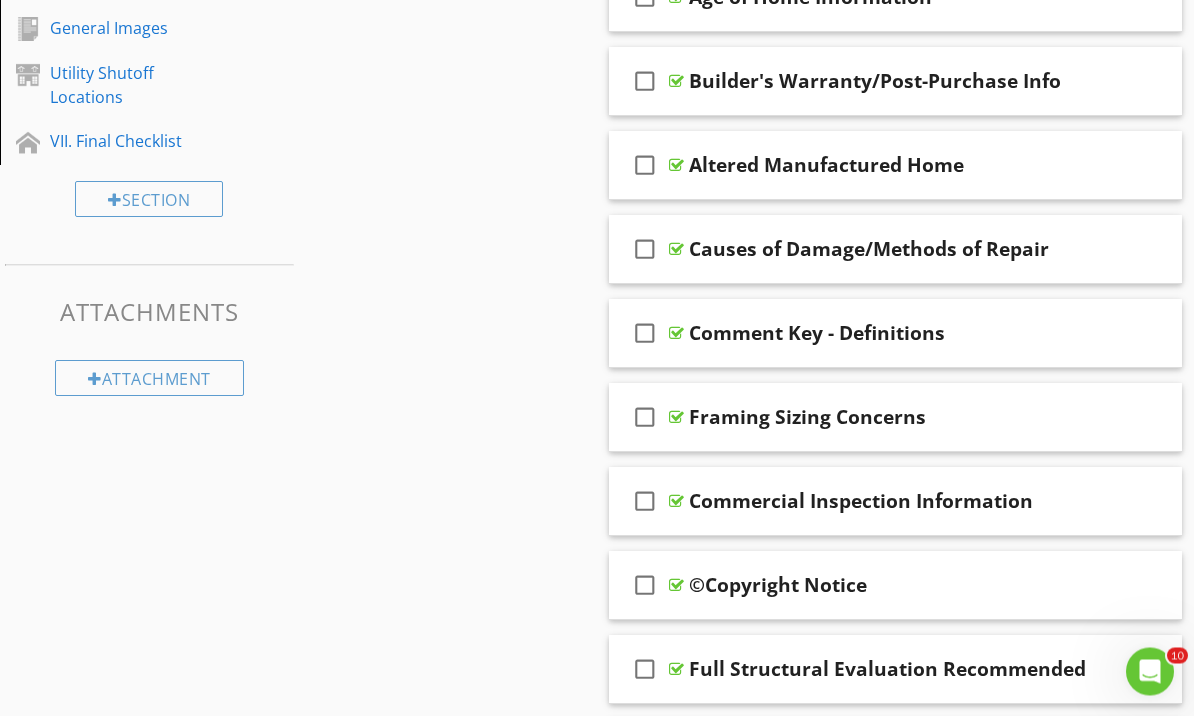 scroll, scrollTop: 860, scrollLeft: 0, axis: vertical 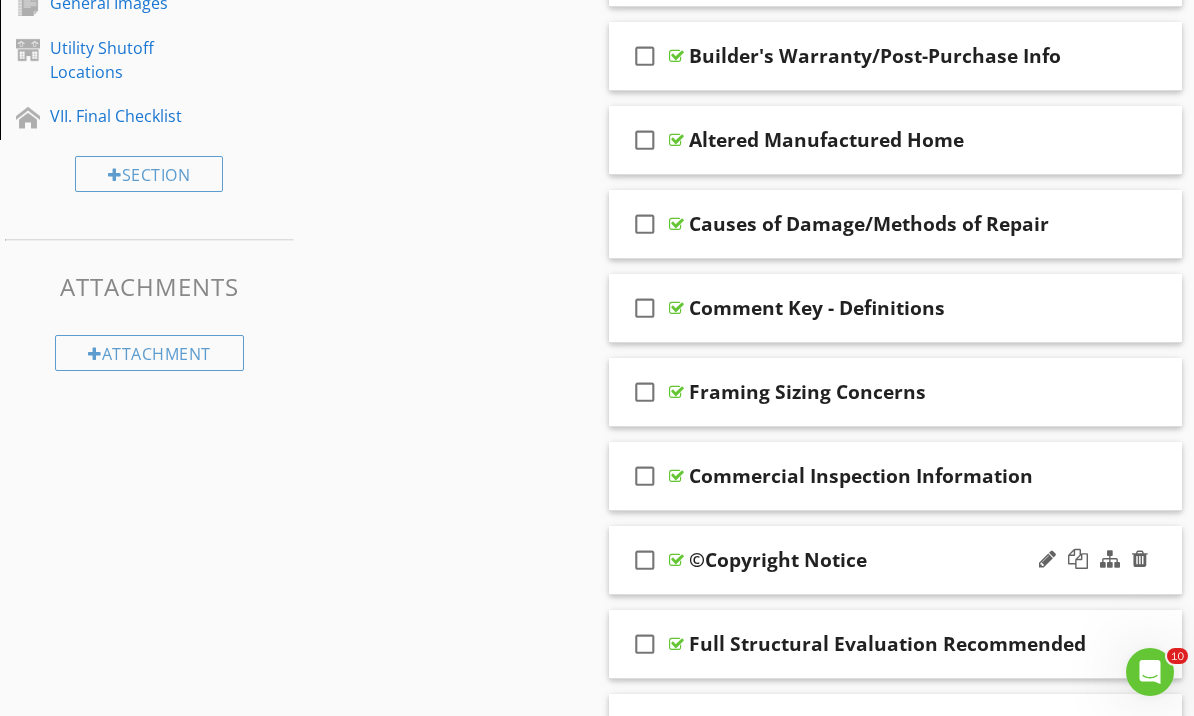 click on "check_box_outline_blank
©Copyright Notice" at bounding box center (895, 560) 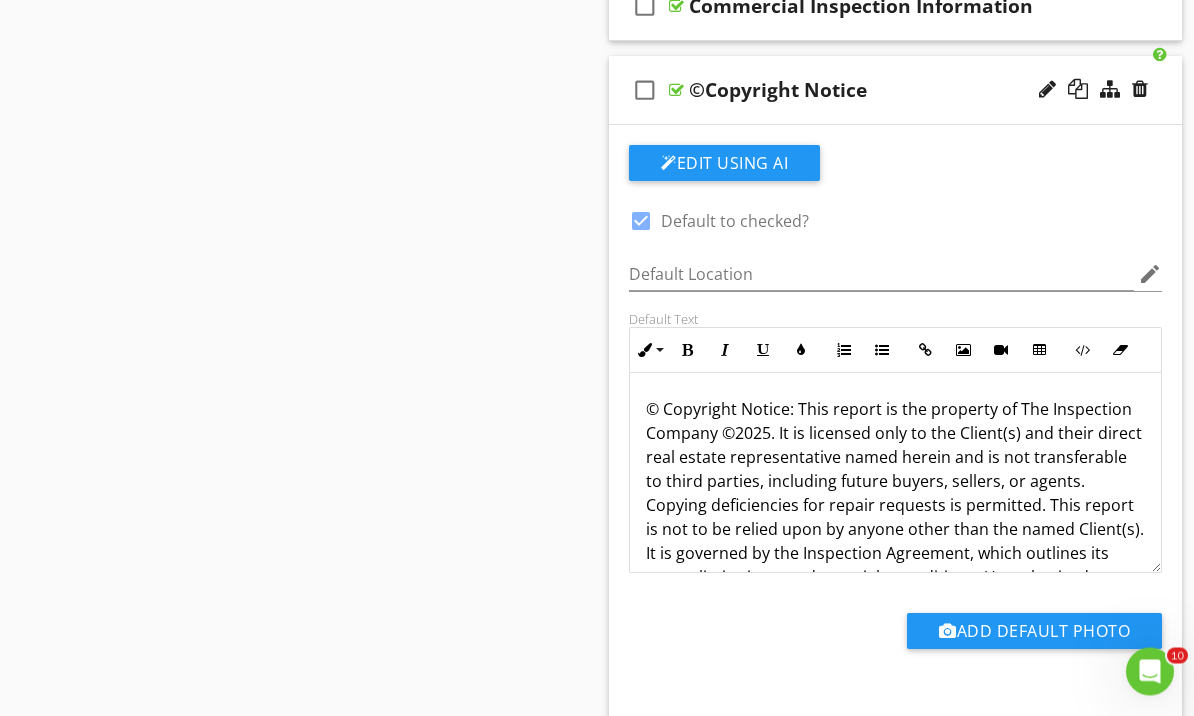 scroll, scrollTop: 1355, scrollLeft: 0, axis: vertical 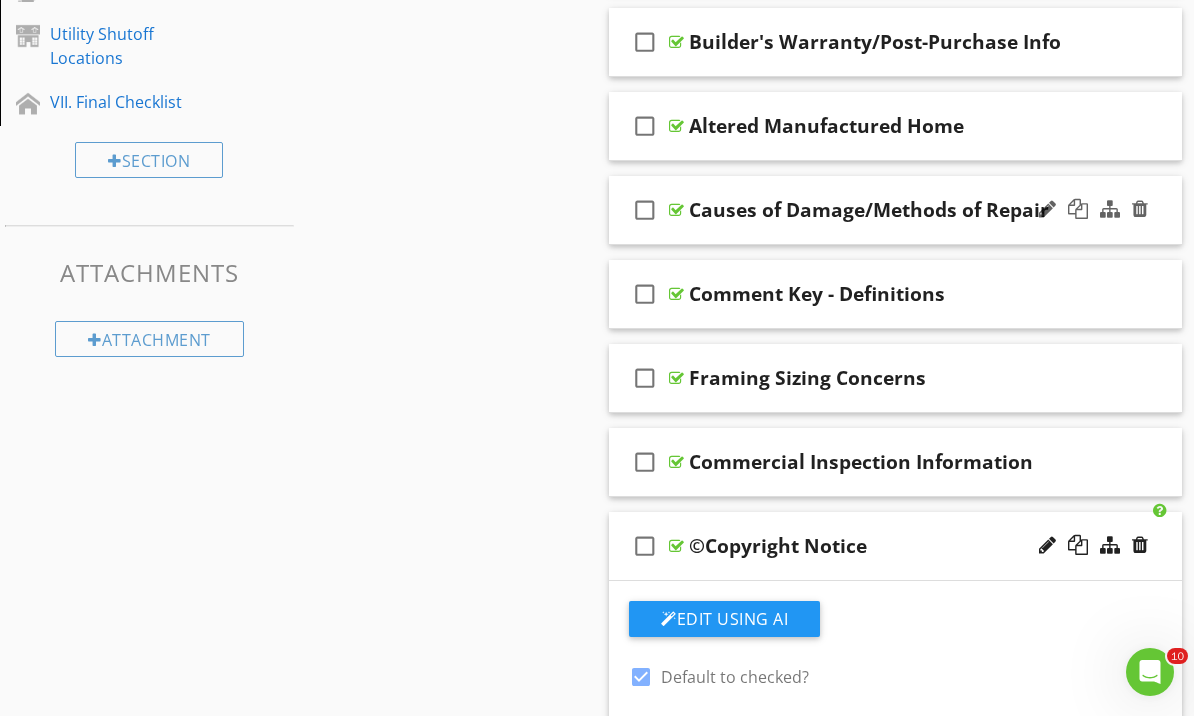 click at bounding box center [1093, 210] 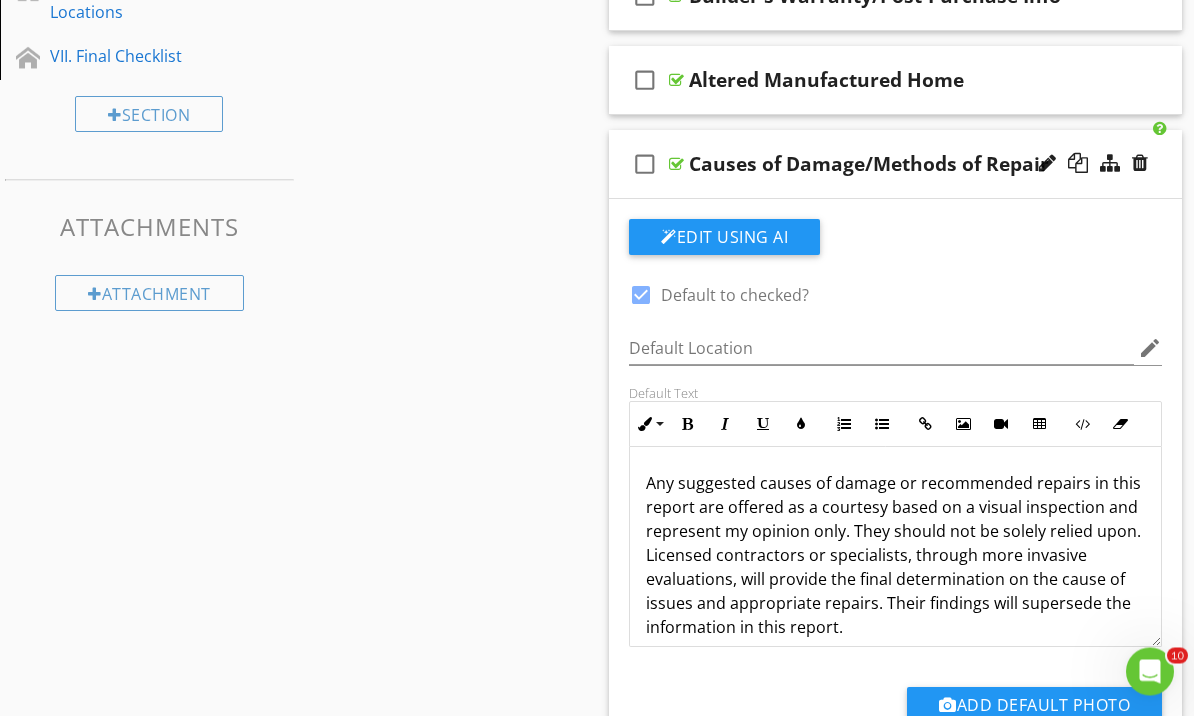 scroll, scrollTop: 930, scrollLeft: 0, axis: vertical 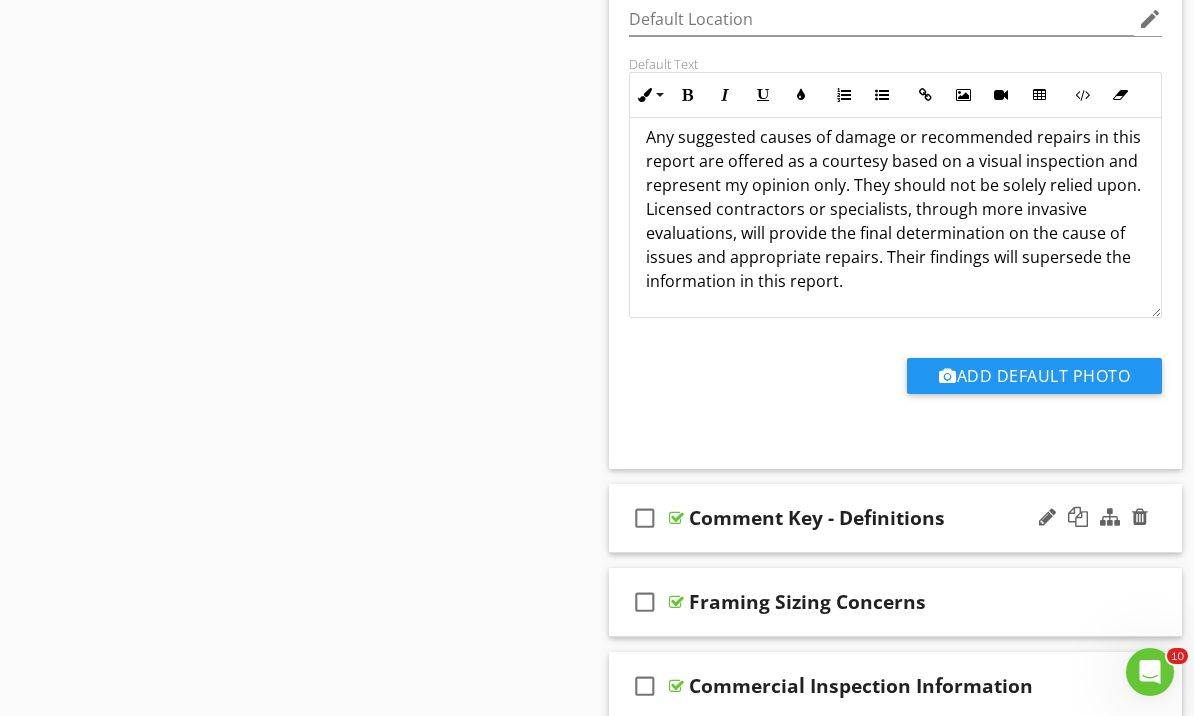 click at bounding box center [1093, 518] 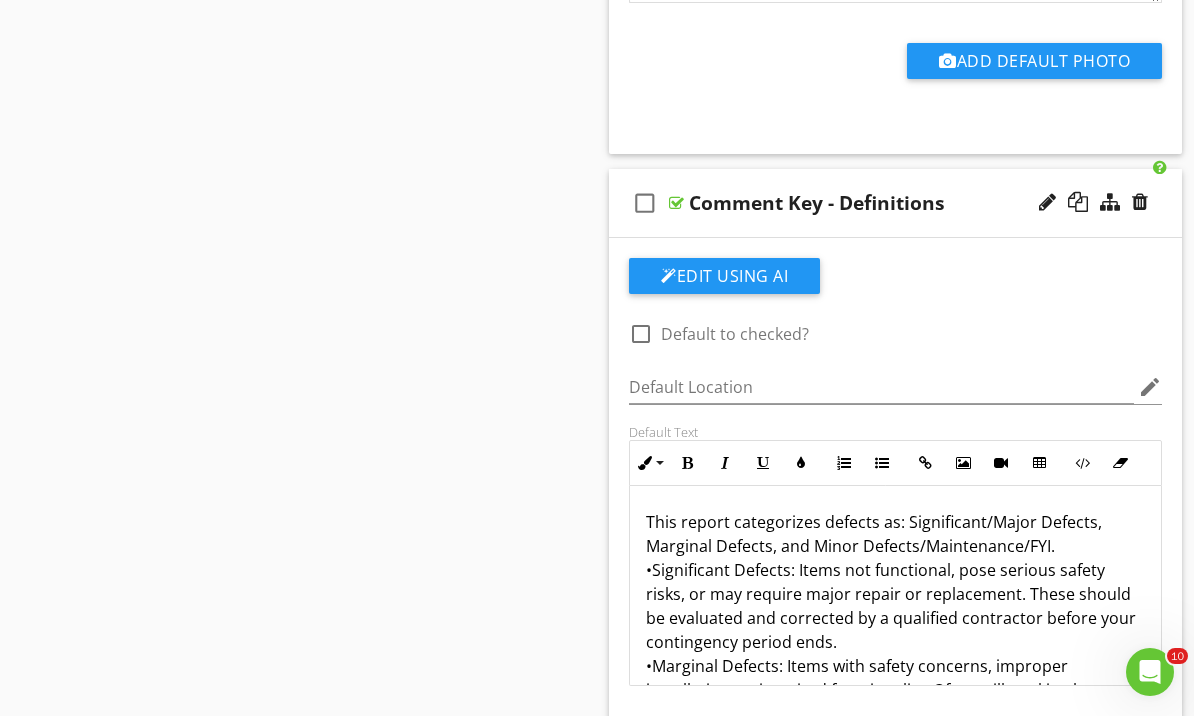 scroll, scrollTop: 1580, scrollLeft: 0, axis: vertical 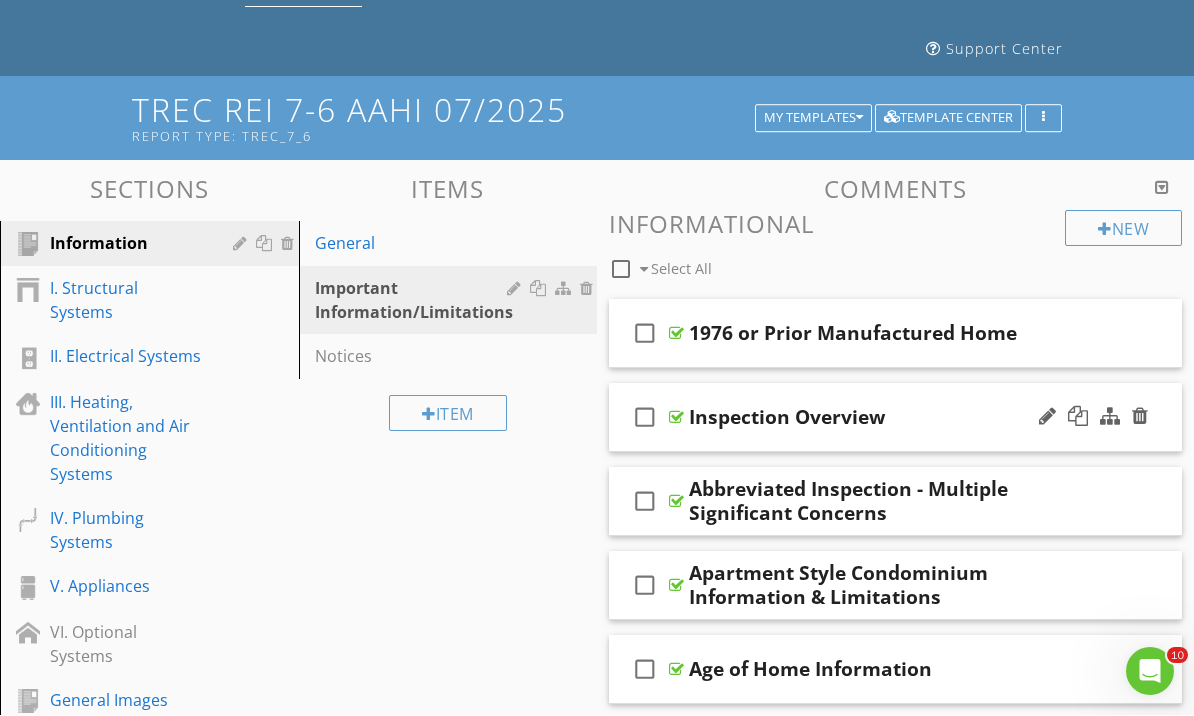 click on "check_box_outline_blank
Inspection Overview" at bounding box center (895, 418) 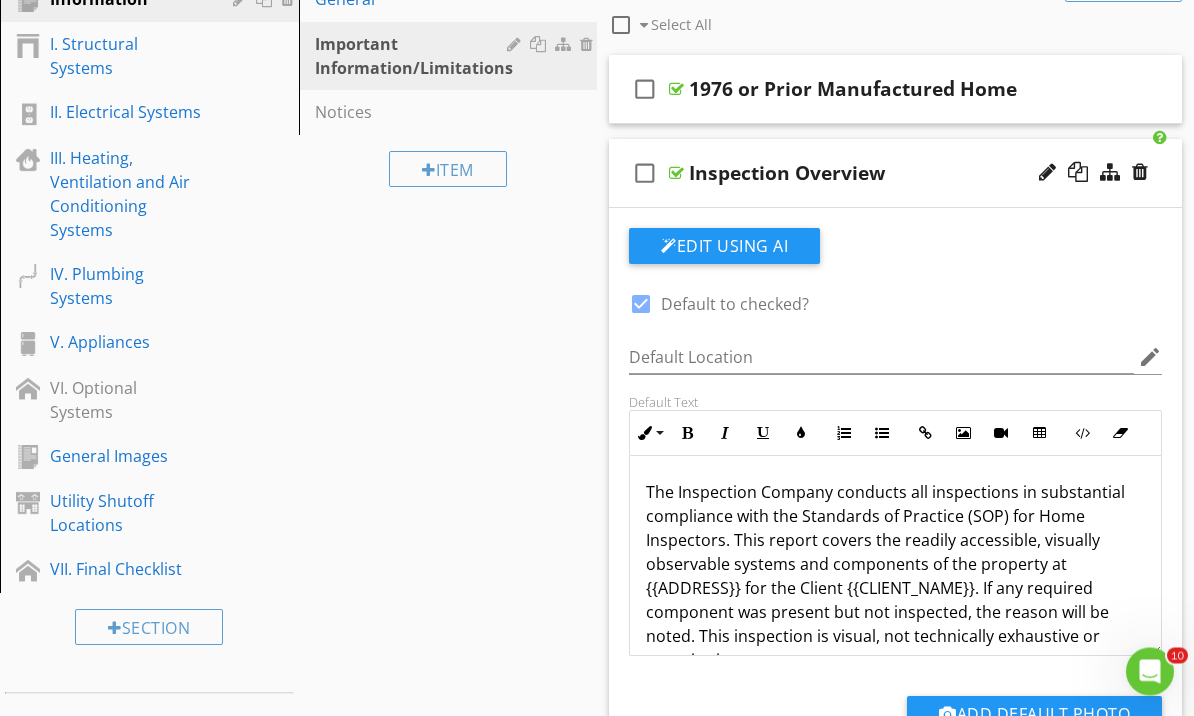scroll, scrollTop: 425, scrollLeft: 0, axis: vertical 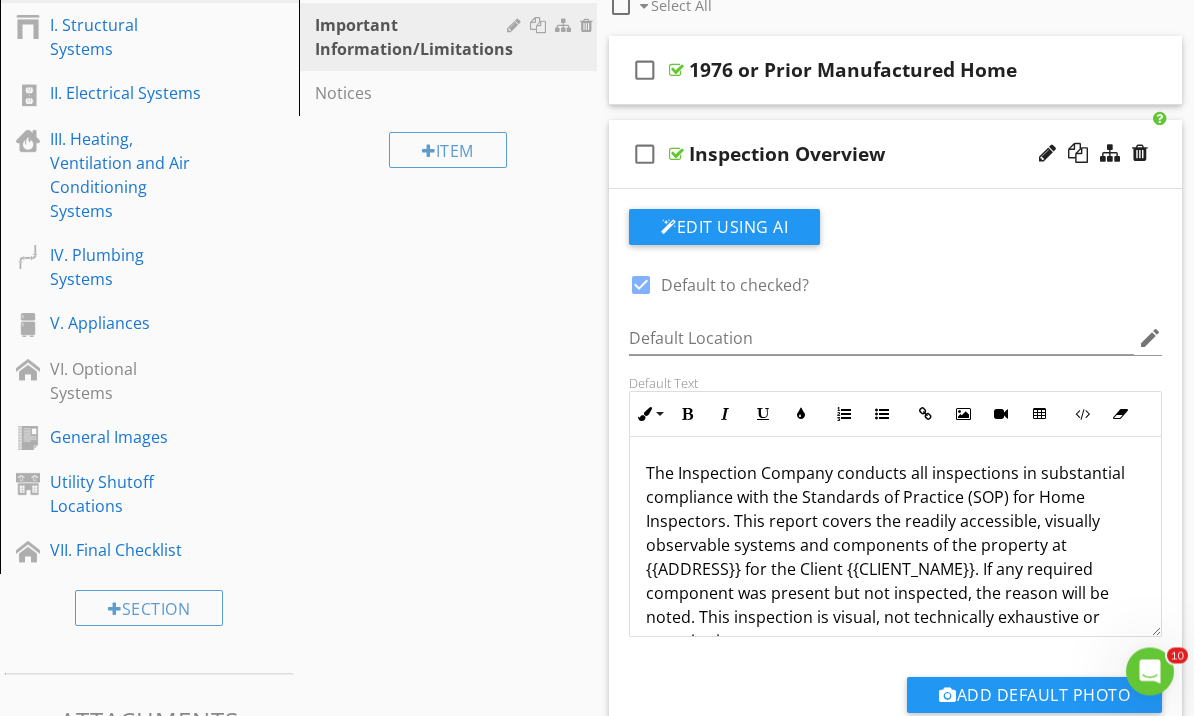 click on "The Inspection Company conducts all inspections in substantial compliance with the Standards of Practice (SOP) for Home Inspectors. This report covers the readily accessible, visually observable systems and components of the property at {{ADDRESS}} for the Client {{CLIENT_NAME}}. If any required component was present but not inspected, the reason will be noted. This inspection is visual, not technically exhaustive or quantitative. Occasionally, comments exceeding the SOP may be included as a courtesy, based on the inspector’s experience and judgment. These are not standard and will be followed by recommendations for further evaluation or repair by qualified tradespeople. Findings reflect the condition at the time of inspection only and do not extend beyond that day. Time and weather may later expose deficiencies not visible during the inspection. Refer to the SOP and inspection agreement for full scope and limitations." at bounding box center [895, 858] 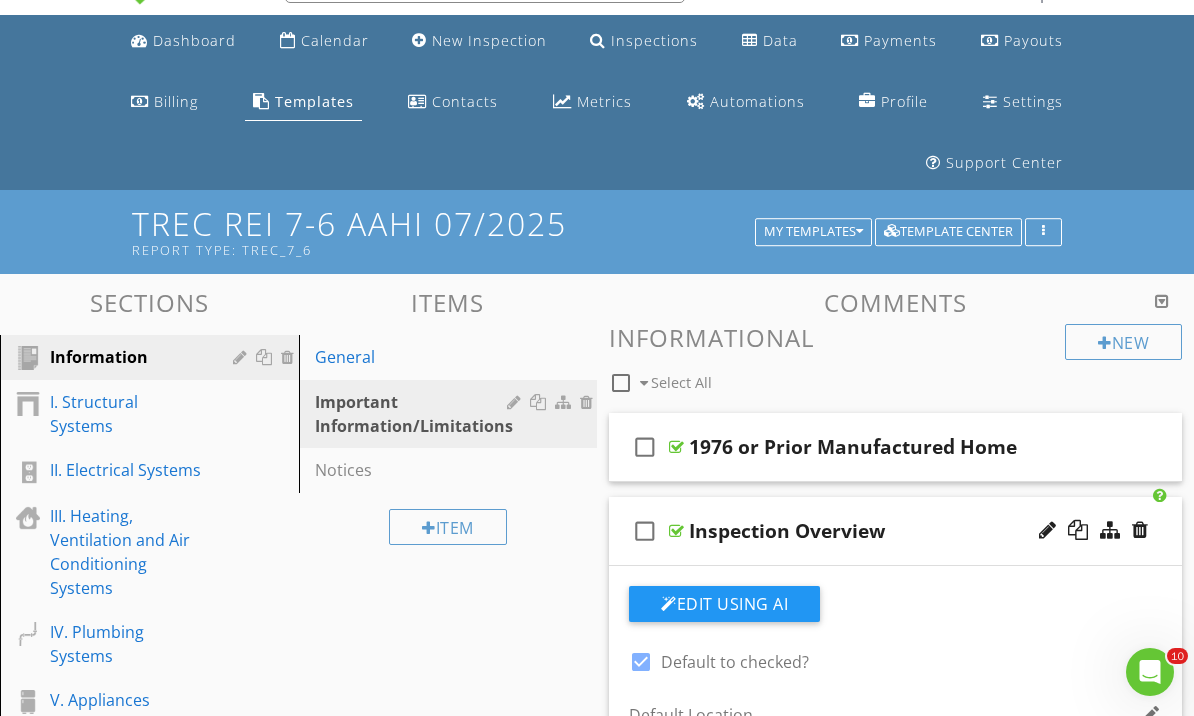 scroll, scrollTop: 0, scrollLeft: 0, axis: both 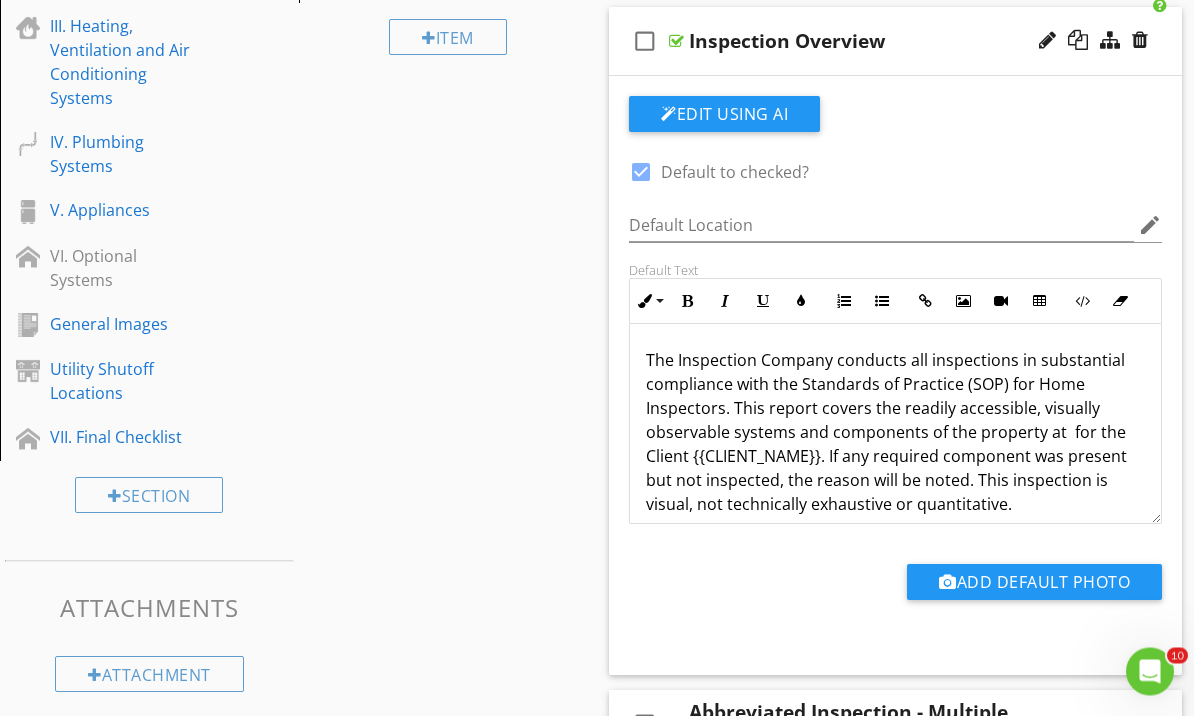type 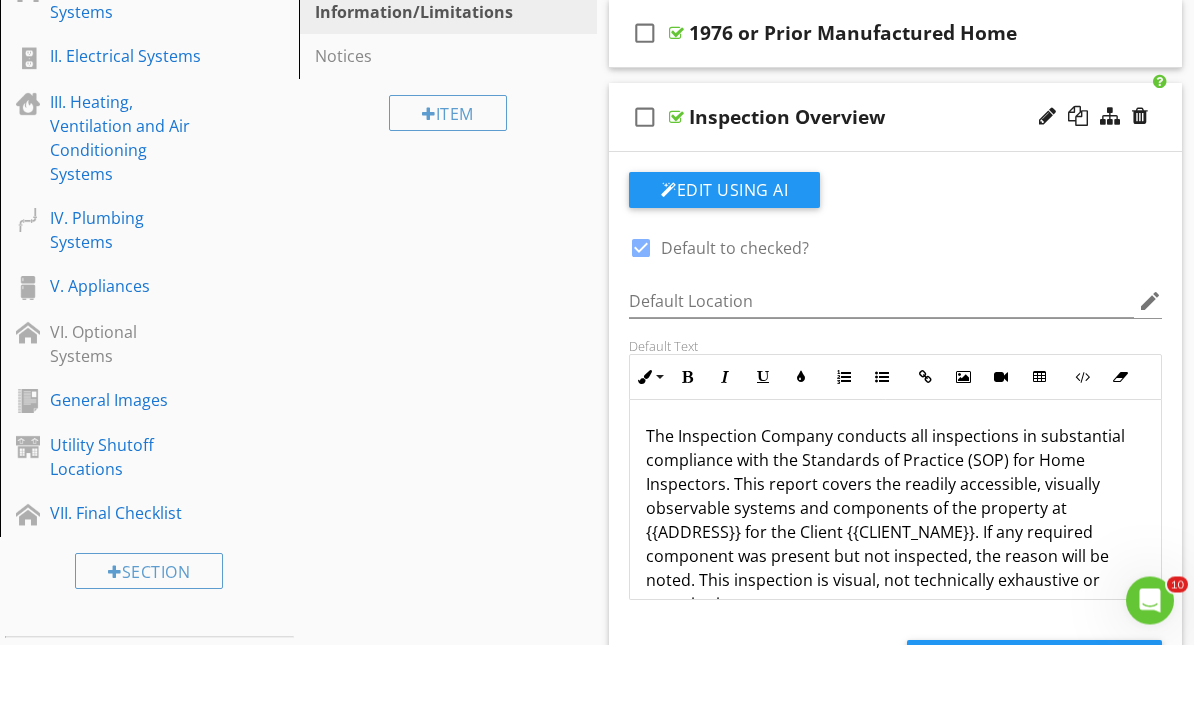 scroll, scrollTop: 395, scrollLeft: 0, axis: vertical 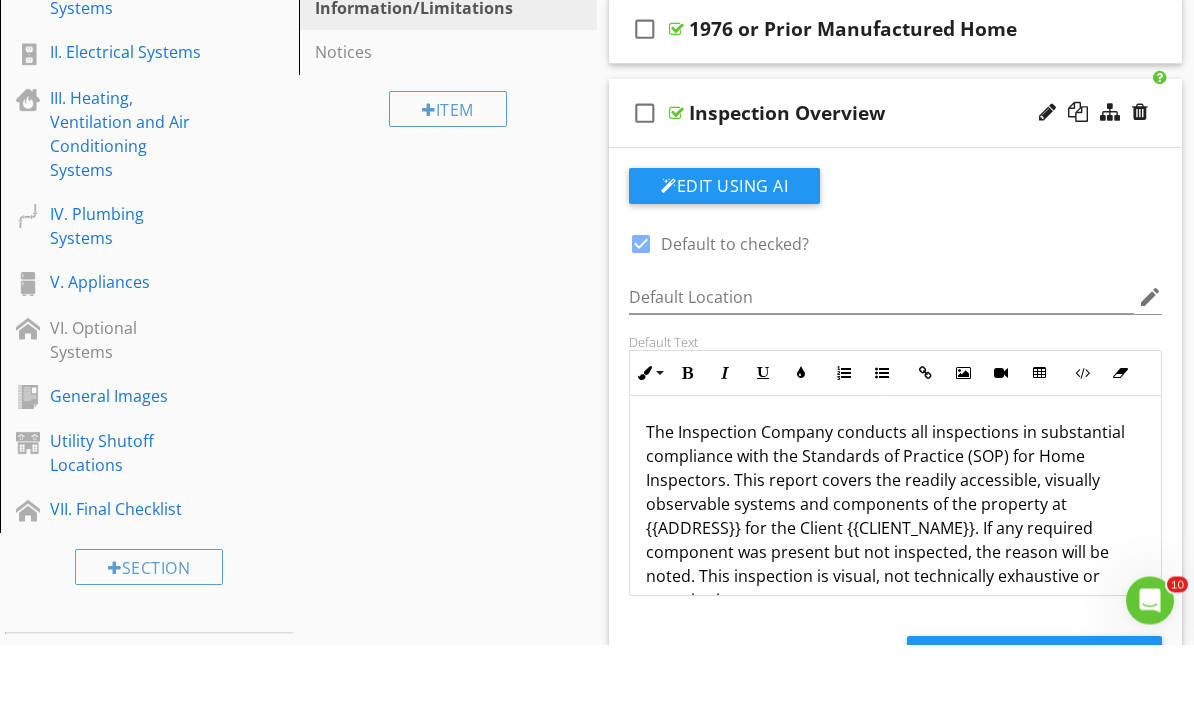 click on "The Inspection Company conducts all inspections in substantial compliance with the Standards of Practice (SOP) for Home Inspectors. This report covers the readily accessible, visually observable systems and components of the property at {{ADDRESS}} for the Client {{CLIENT_NAME}}. If any required component was present but not inspected, the reason will be noted. This inspection is visual, not technically exhaustive or quantitative. Occasionally, comments exceeding the SOP may be included as a courtesy, based on the inspector’s experience and judgment. These are not standard and will be followed by recommendations for further evaluation or repair by qualified tradespeople. Findings reflect the condition at the time of inspection only and do not extend beyond that day. Time and weather may later expose deficiencies not visible during the inspection. Refer to the SOP and inspection agreement for full scope and limitations." at bounding box center (895, 888) 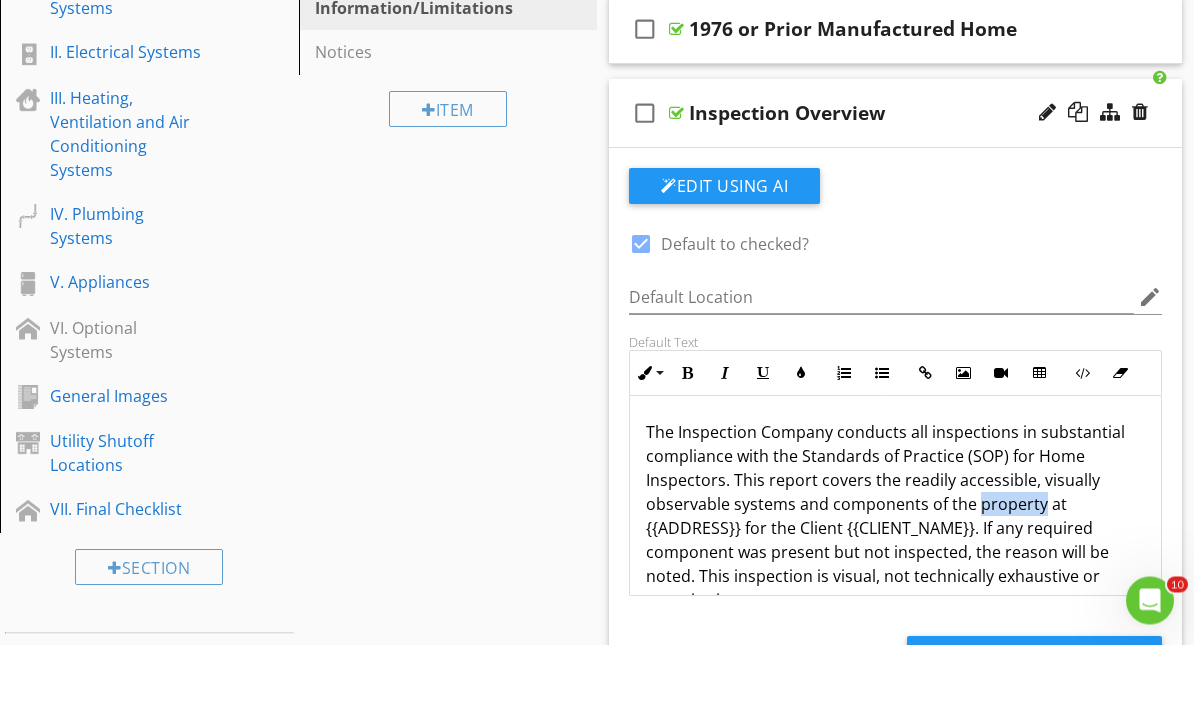 click on "The Inspection Company conducts all inspections in substantial compliance with the Standards of Practice (SOP) for Home Inspectors. This report covers the readily accessible, visually observable systems and components of the property at {{ADDRESS}} for the Client {{CLIENT_NAME}}. If any required component was present but not inspected, the reason will be noted. This inspection is visual, not technically exhaustive or quantitative. Occasionally, comments exceeding the SOP may be included as a courtesy, based on the inspector’s experience and judgment. These are not standard and will be followed by recommendations for further evaluation or repair by qualified tradespeople. Findings reflect the condition at the time of inspection only and do not extend beyond that day. Time and weather may later expose deficiencies not visible during the inspection. Refer to the SOP and inspection agreement for full scope and limitations." at bounding box center (895, 888) 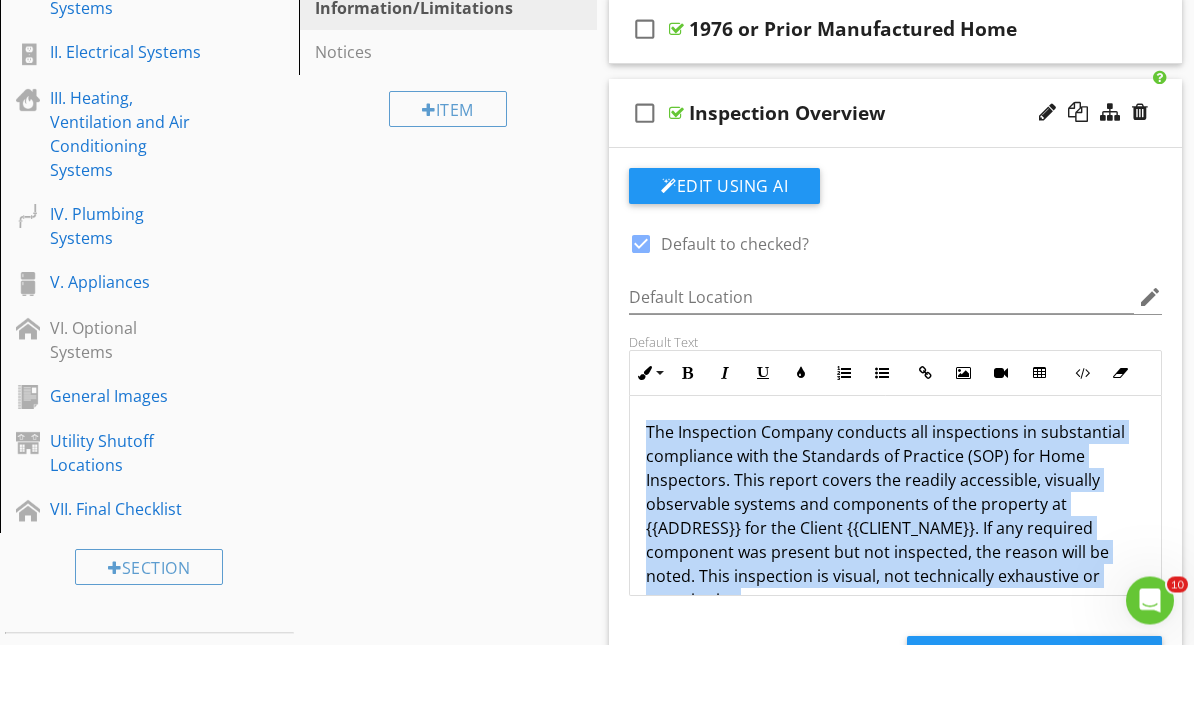copy on "The Inspection Company conducts all inspections in substantial compliance with the Standards of Practice (SOP) for Home Inspectors. This report covers the readily accessible, visually observable systems and components of the property at {{ADDRESS}} for the Client {{CLIENT_NAME}}. If any required component was present but not inspected, the reason will be noted. This inspection is visual, not technically exhaustive or quantitative." 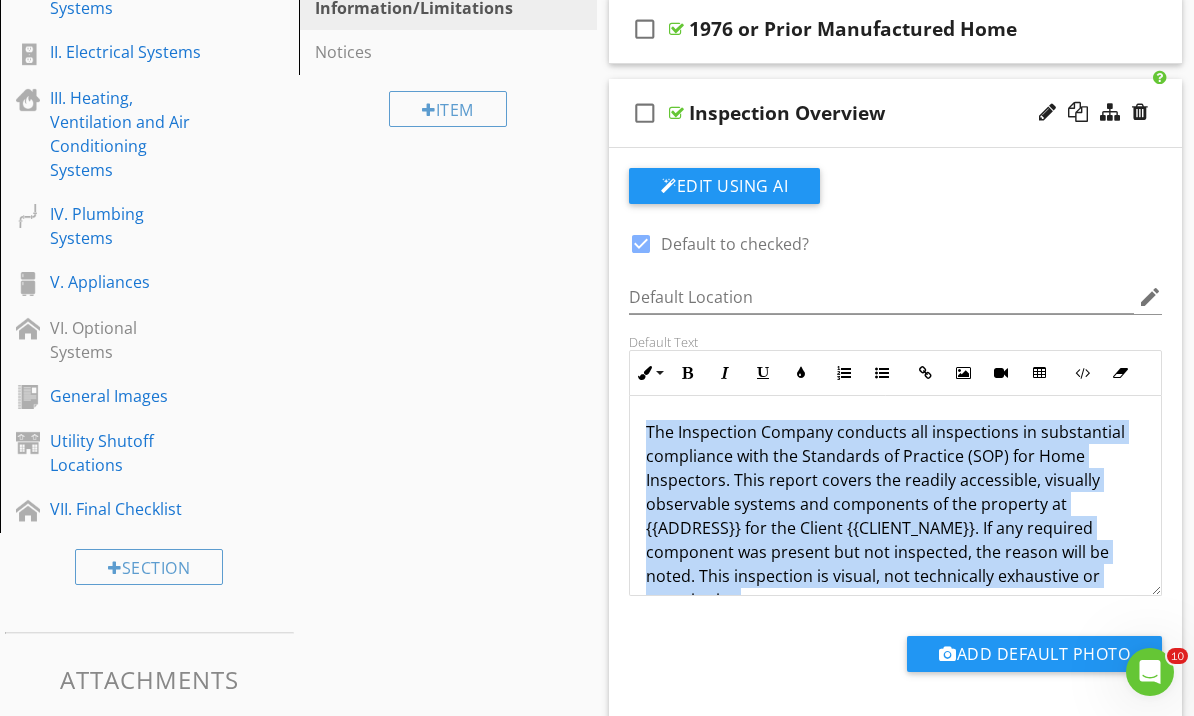 scroll, scrollTop: 466, scrollLeft: 0, axis: vertical 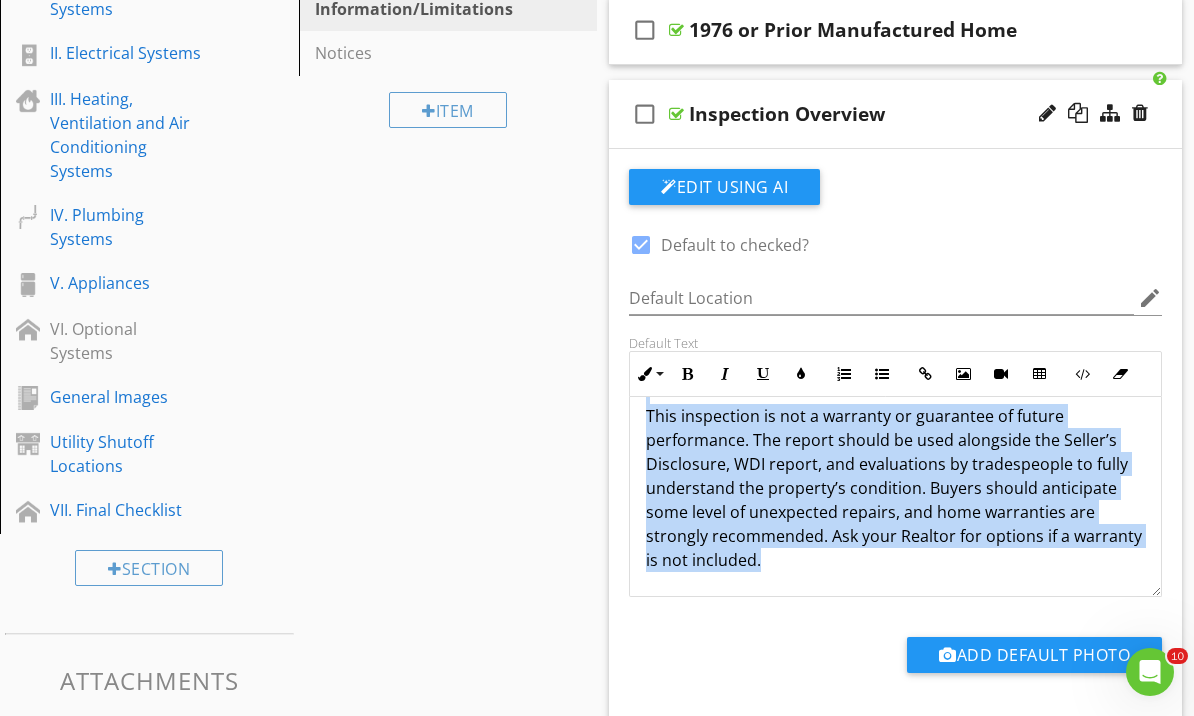 copy on "The Inspection Company conducts all inspections in substantial compliance with the Standards of Practice (SOP) for Home Inspectors. This report covers the readily accessible, visually observable systems and components of the property at {{ADDRESS}} for the Client {{CLIENT_NAME}}. If any required component was present but not inspected, the reason will be noted. This inspection is visual, not technically exhaustive or quantitative. Occasionally, comments exceeding the SOP may be included as a courtesy, based on the inspector’s experience and judgment. These are not standard and will be followed by recommendations for further evaluation or repair by qualified tradespeople. This report identifies systems and components that were not functioning properly, significantly deficient, or unsafe at the time of inspection. Items noted for repair, replacement, or further evaluation should be addressed within the contingency period to determine the full scope and cost of repairs. This visual inspection cannot reveal ev..." 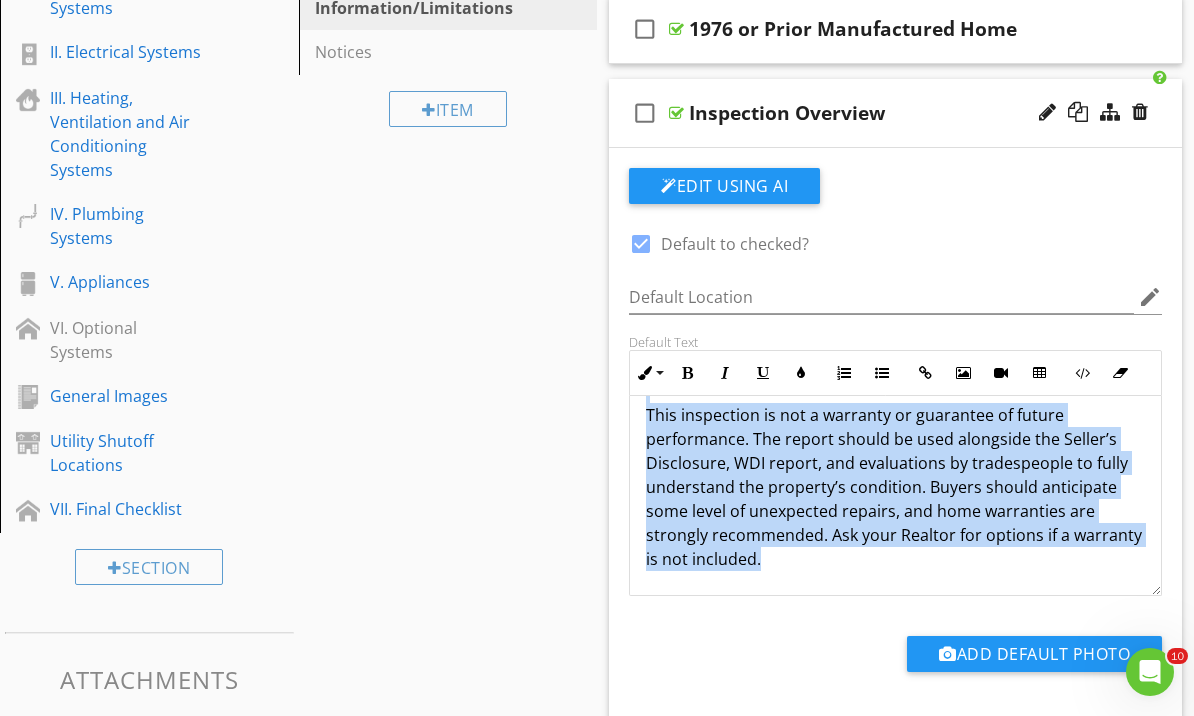 scroll, scrollTop: 330, scrollLeft: 0, axis: vertical 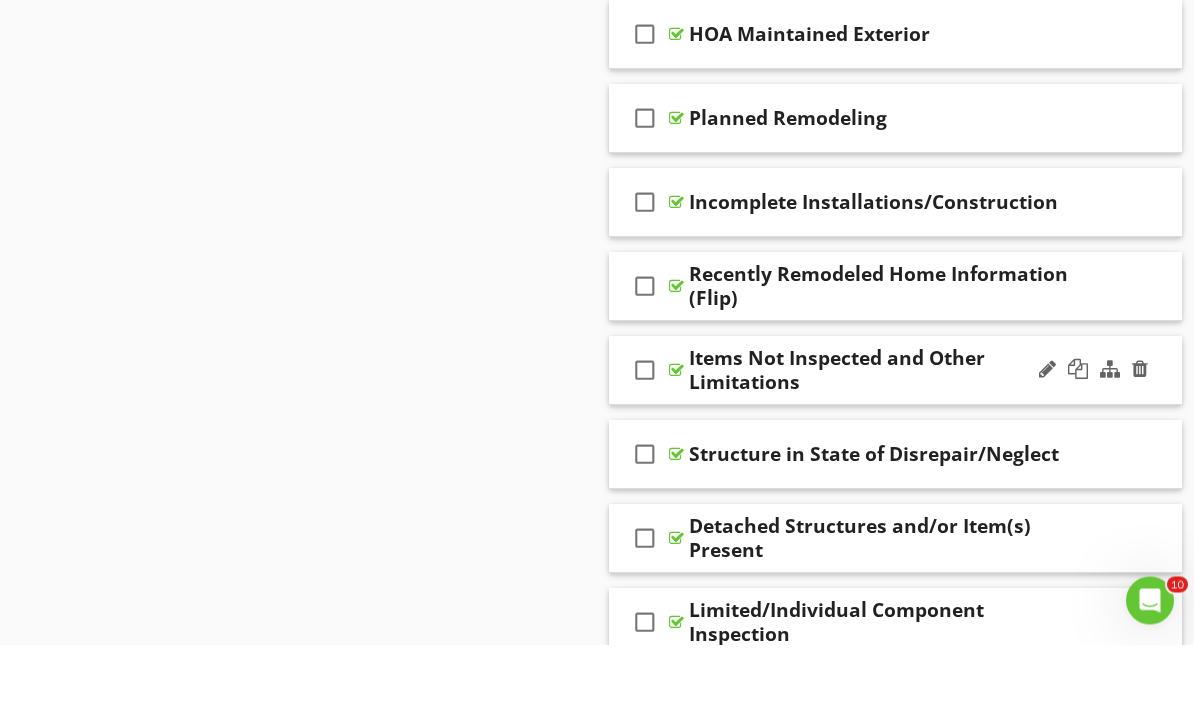 click on "Items Not Inspected and Other Limitations" at bounding box center (889, 442) 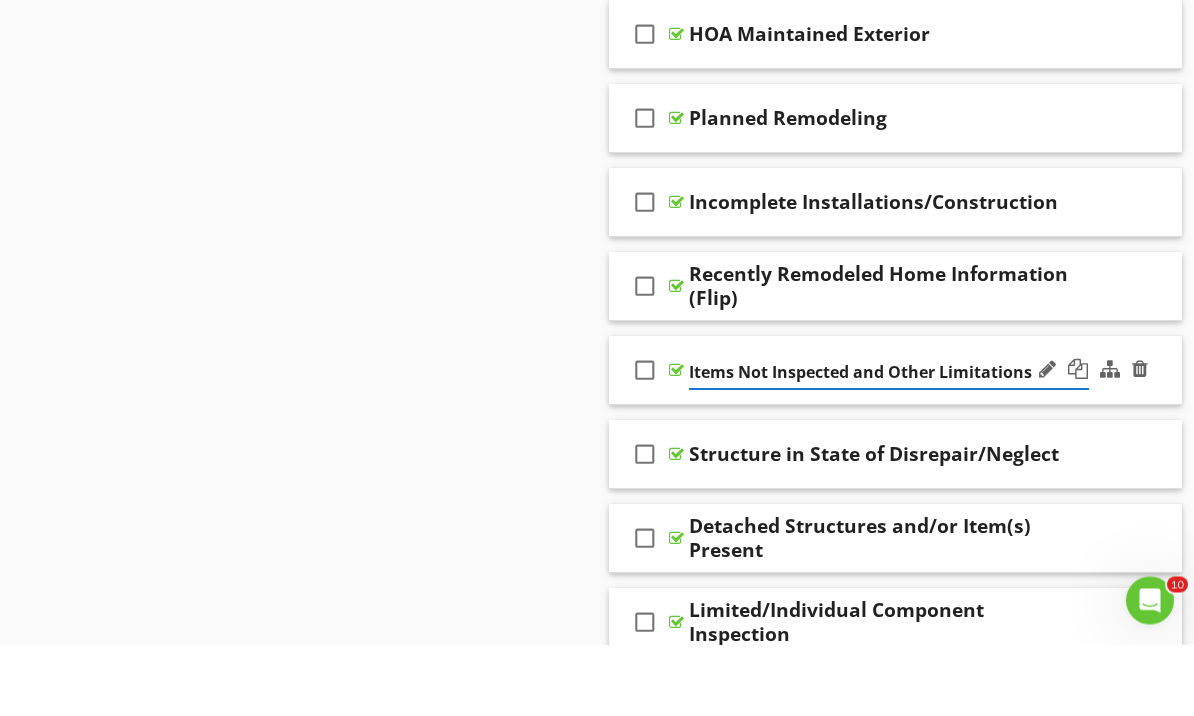click on "check_box_outline_blank         Items Not Inspected and Other Limitations" at bounding box center (895, 442) 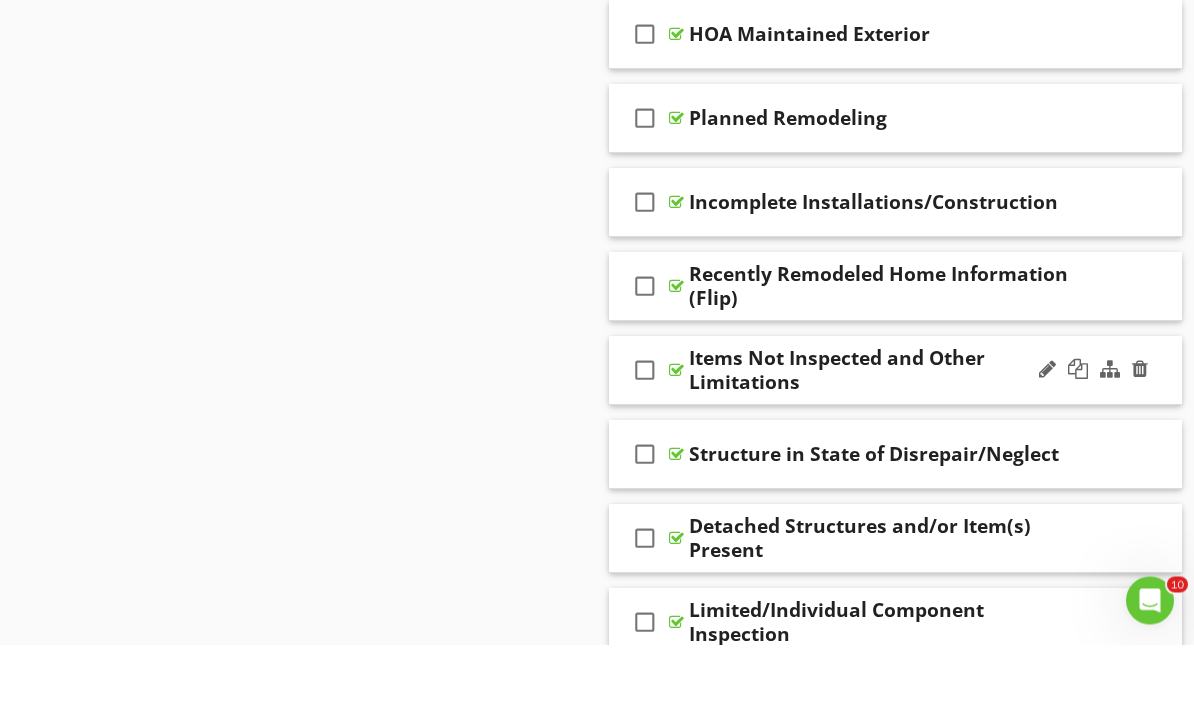 click on "check_box_outline_blank
Items Not Inspected and Other Limitations" at bounding box center [895, 442] 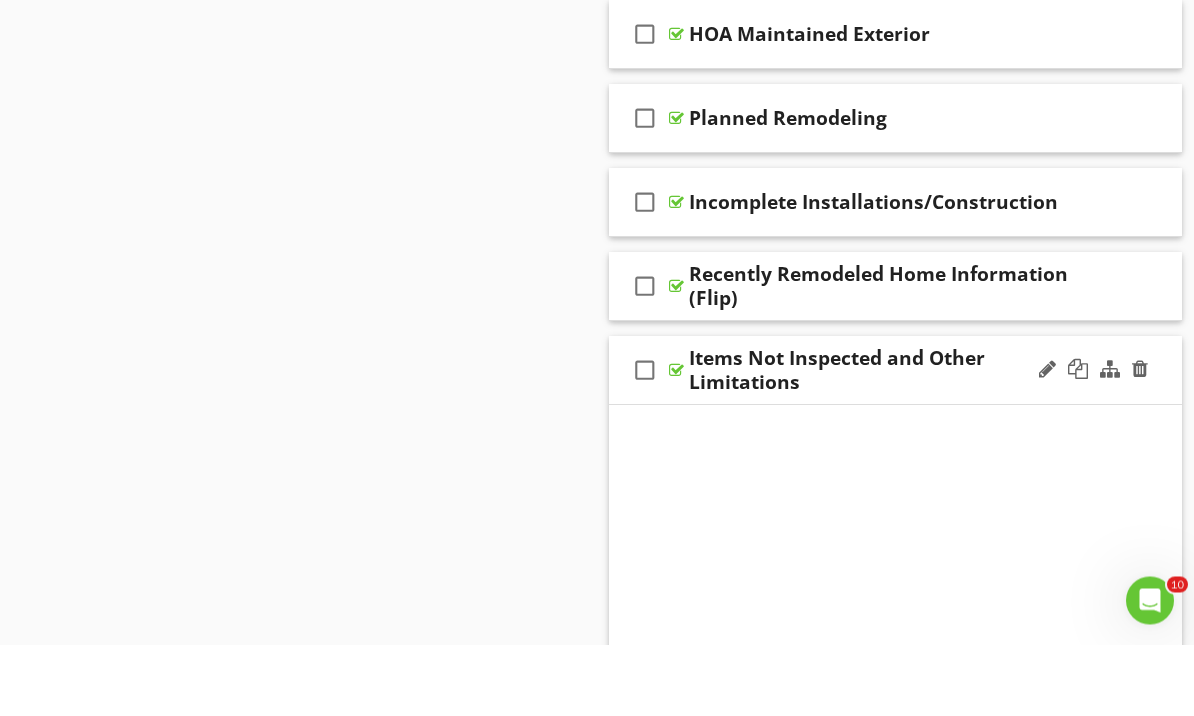 scroll, scrollTop: 4622, scrollLeft: 0, axis: vertical 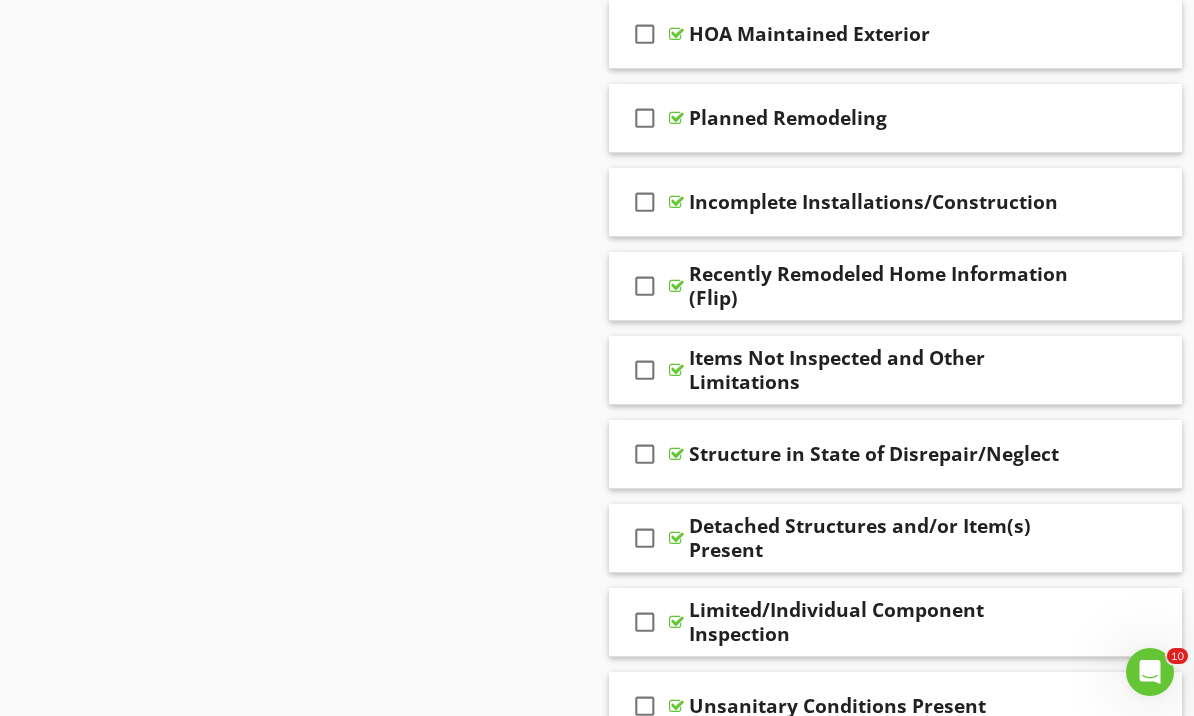 click on "Items Not Inspected and Other Limitations" at bounding box center [889, 370] 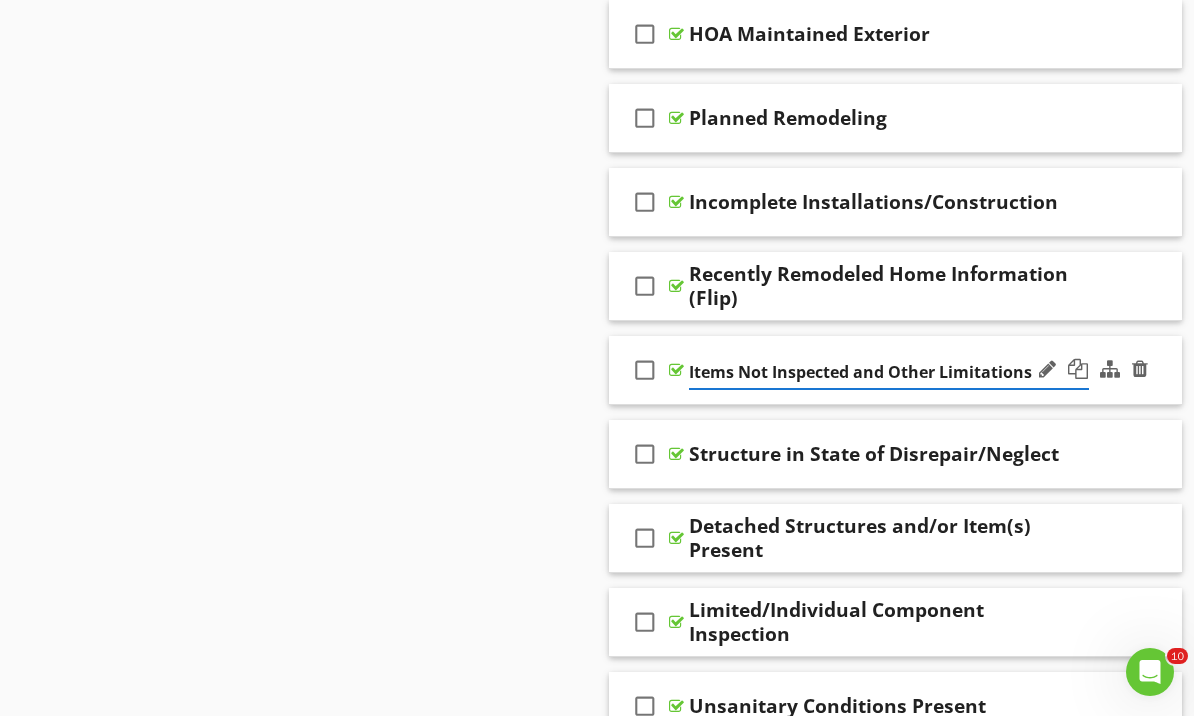 click on "check_box_outline_blank         Items Not Inspected and Other Limitations" at bounding box center [895, 370] 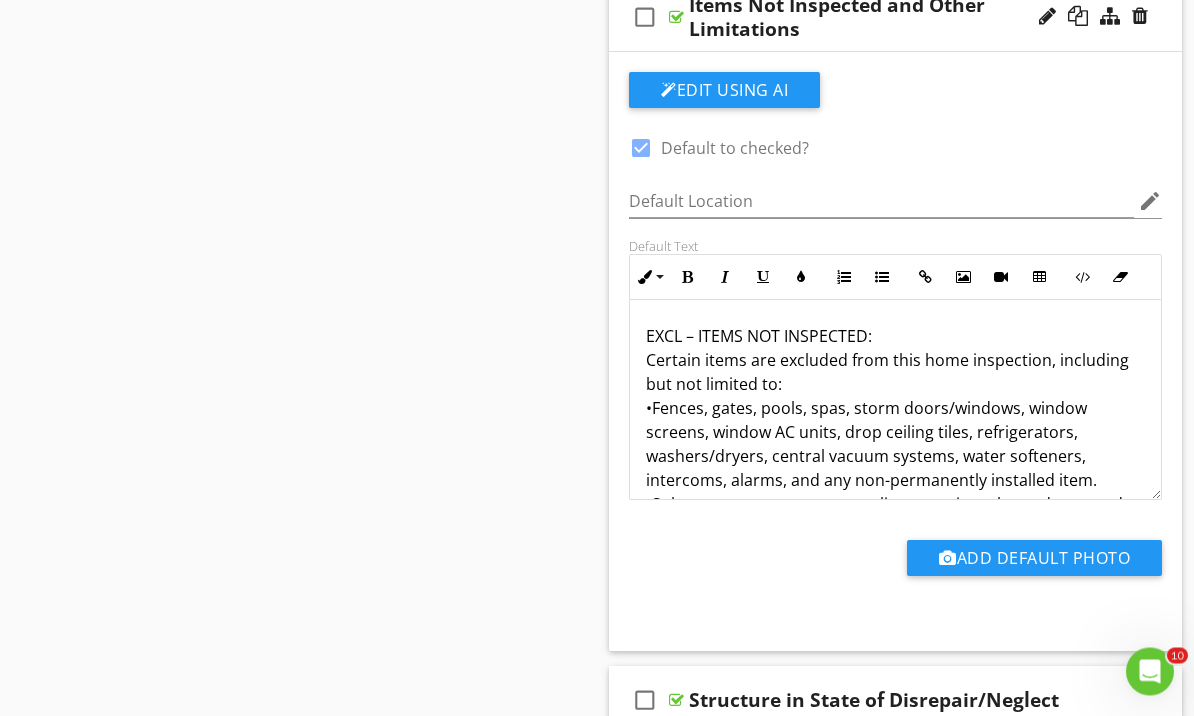 scroll, scrollTop: 4991, scrollLeft: 0, axis: vertical 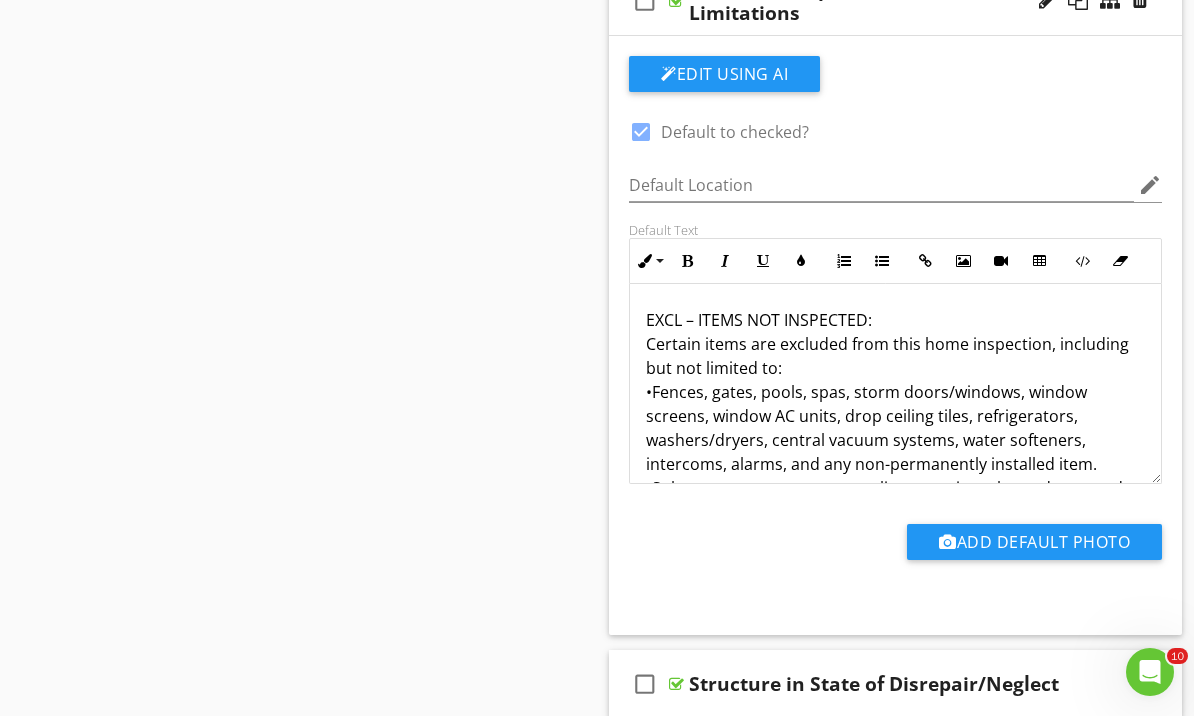 click on "EXCL – ITEMS NOT INSPECTED: Certain items are excluded from this home inspection, including but not limited to: •Fences, gates, pools, spas, storm doors/windows, window screens, window AC units, drop ceiling tiles, refrigerators, washers/dryers, central vacuum systems, water softeners, intercoms, alarms, and any non-permanently installed item. •Subterranean systems: sewer lines, septic tanks, underground water/fuel storage, or delivery systems. •Environmental concerns: asbestos, lead/lead-based paint, radon, mold, termites or pests, cockroaches, rodents, pesticides, fungus, Chinese drywall, mercury, carbon monoxide, or treated lumber. •Shut-off valves for water or gas are not operated. Appliances or systems that are unplugged or turned off are not activated. •Components concealed by insulation, furniture, personal belongings, soil, snow, or debris are not moved or inspected. •Stucco and EIFS systems are excluded from evaluation regarding proper installation or related water damage." at bounding box center [895, 692] 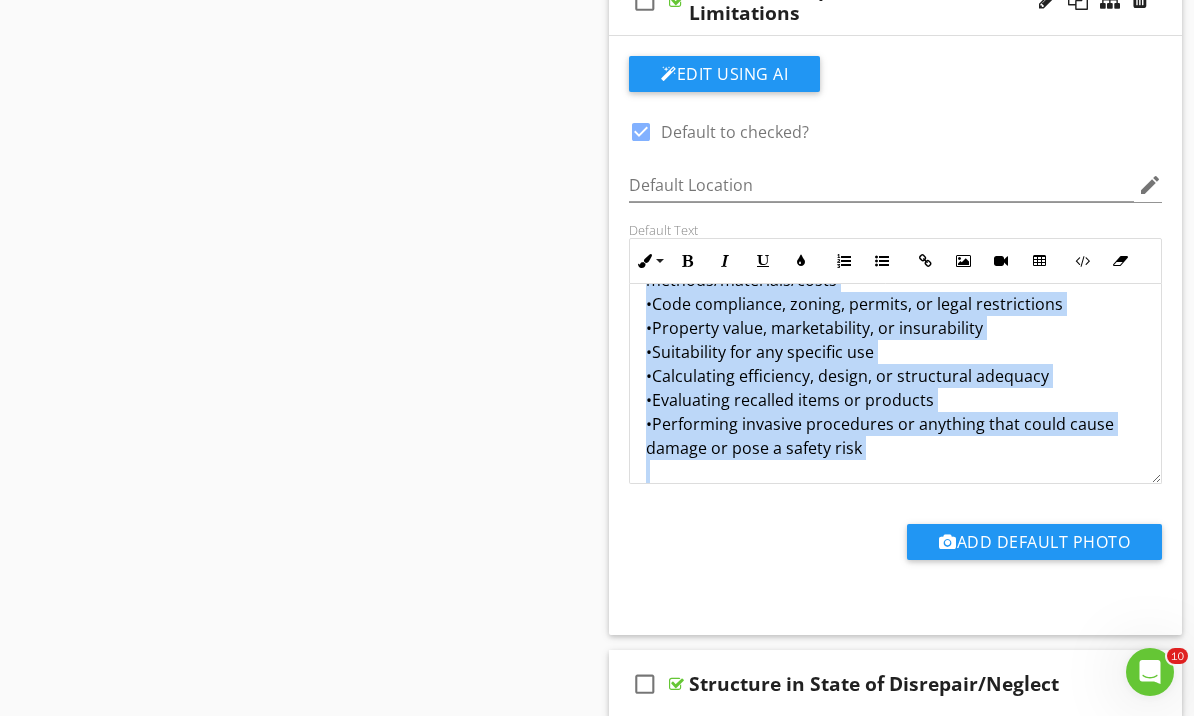 scroll, scrollTop: 592, scrollLeft: 0, axis: vertical 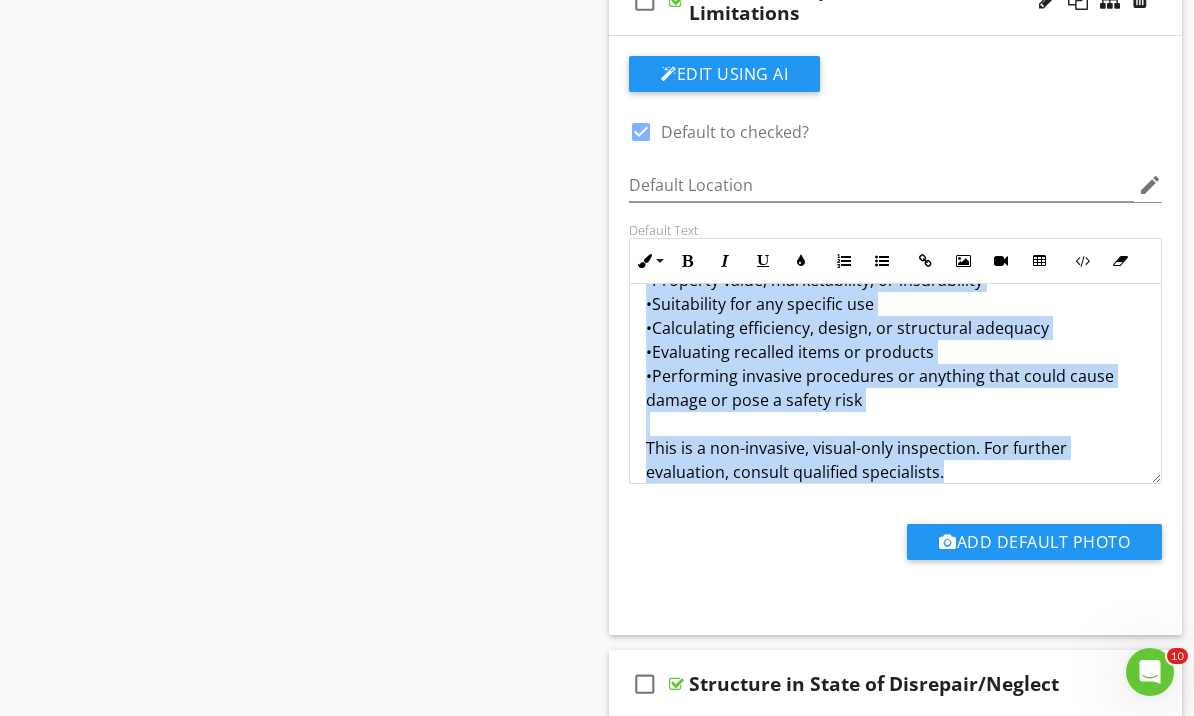 copy on "EXCL – ITEMS NOT INSPECTED: Certain items are excluded from this home inspection, including but not limited to: •Fences, gates, pools, spas, storm doors/windows, window screens, window AC units, drop ceiling tiles, refrigerators, washers/dryers, central vacuum systems, water softeners, intercoms, alarms, and any non-permanently installed item. •Subterranean systems: sewer lines, septic tanks, underground water/fuel storage, or delivery systems. •Environmental concerns: asbestos, lead/lead-based paint, radon, mold, termites or pests, cockroaches, rodents, pesticides, fungus, Chinese drywall, mercury, carbon monoxide, or treated lumber. •Shut-off valves for water or gas are not operated. Appliances or systems that are unplugged or turned off are not activated. •Components concealed by insulation, furniture, personal belongings, soil, snow, or debris are not moved or inspected. •Stucco and EIFS systems are excluded from evaluation regarding proper installation or related water damage. Also not included in thi..." 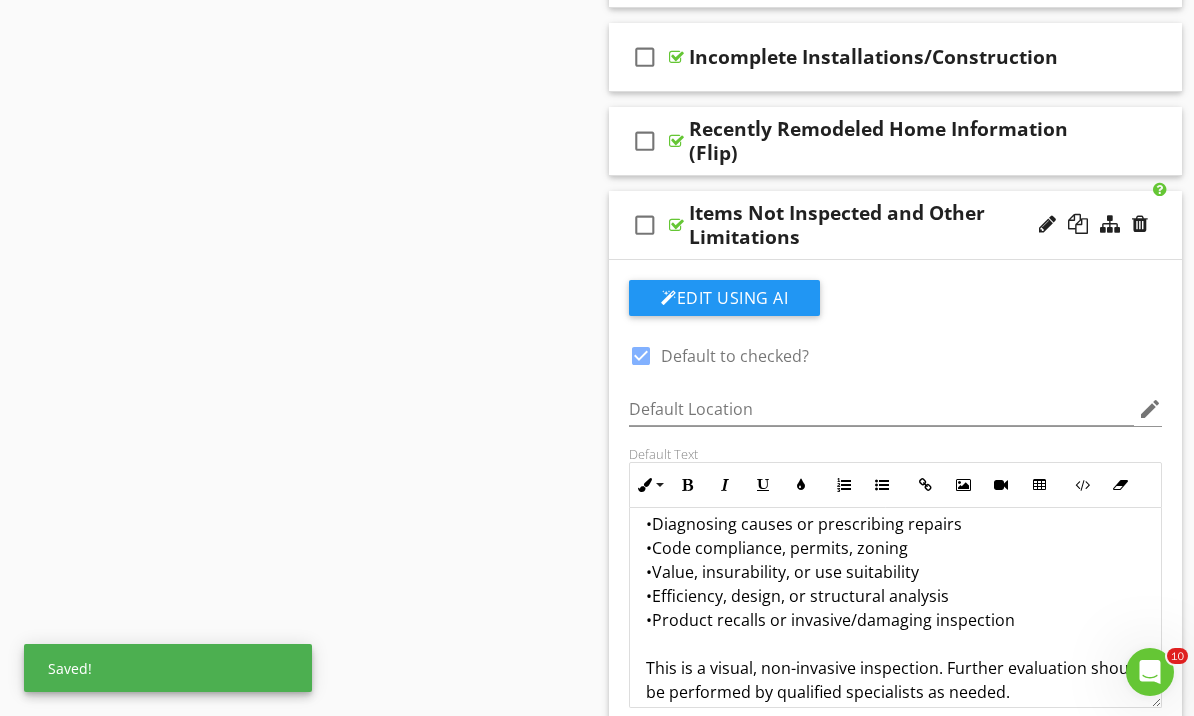 scroll, scrollTop: 497, scrollLeft: 0, axis: vertical 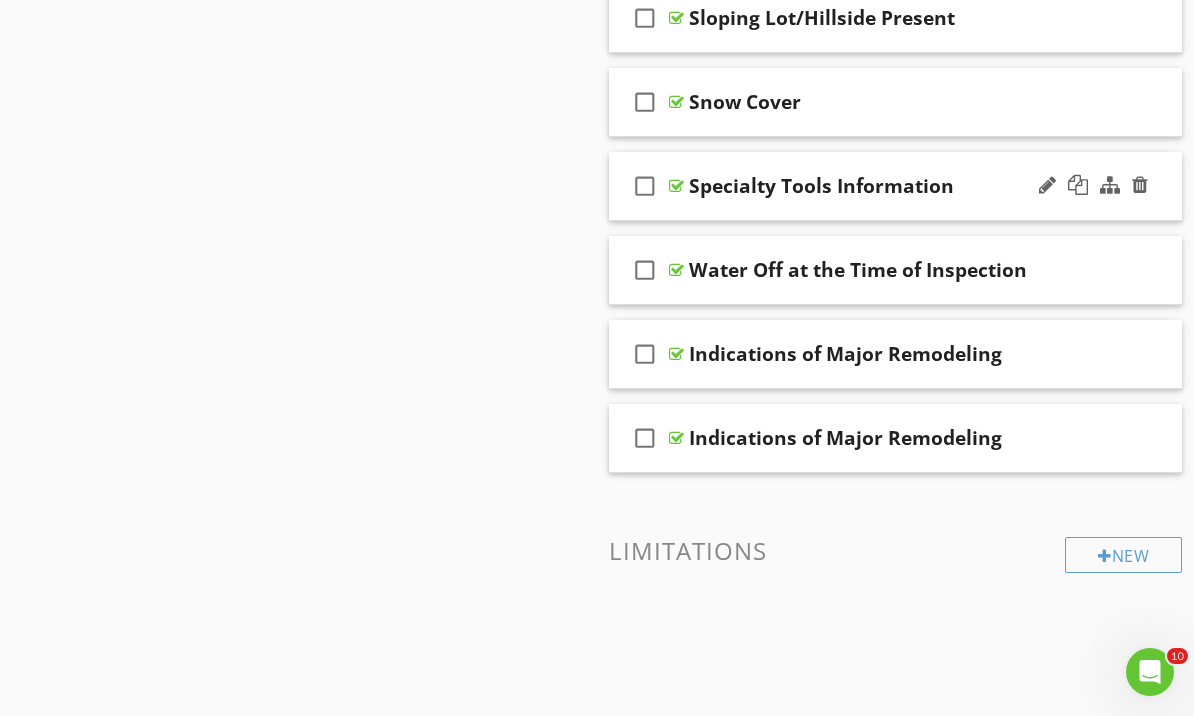 click on "check_box_outline_blank
Specialty Tools Information" at bounding box center [895, 186] 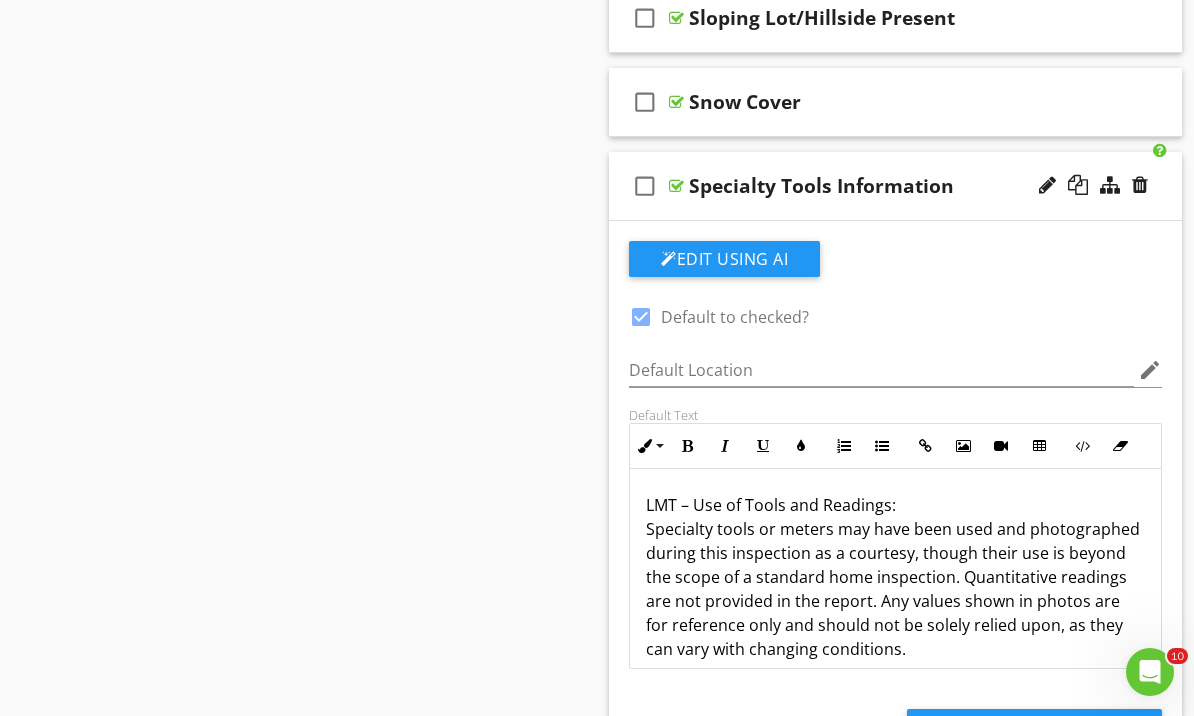 scroll, scrollTop: 0, scrollLeft: 0, axis: both 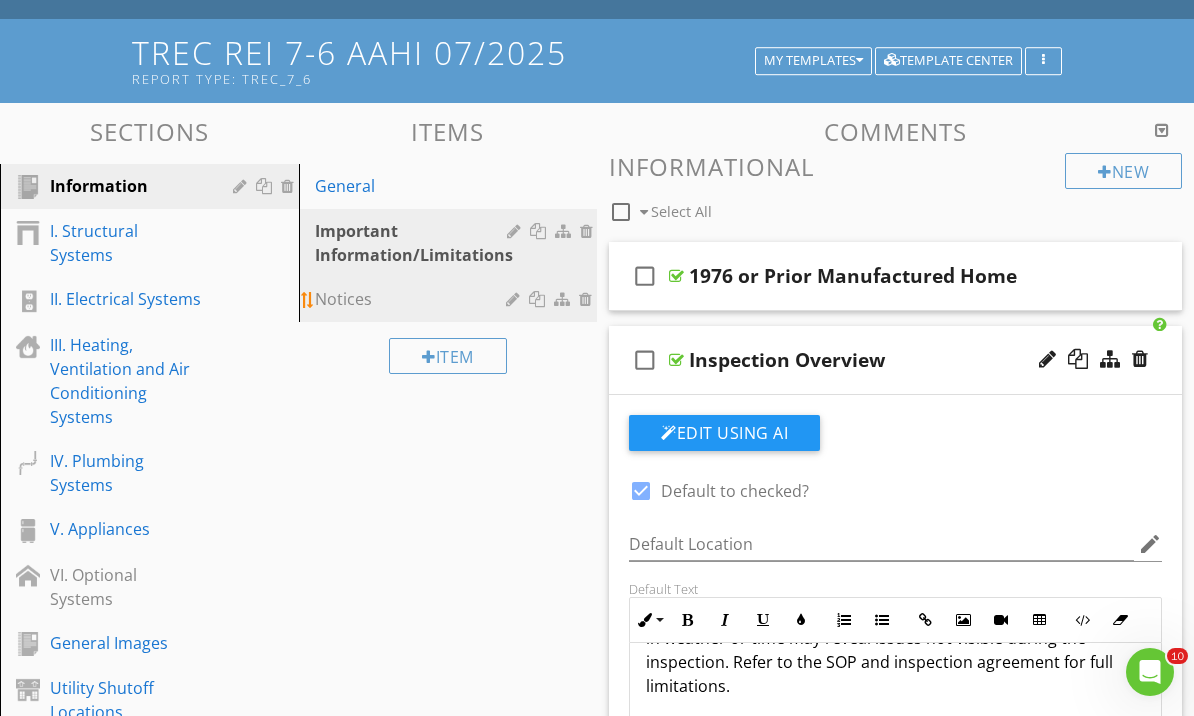 click on "Notices" at bounding box center (451, 299) 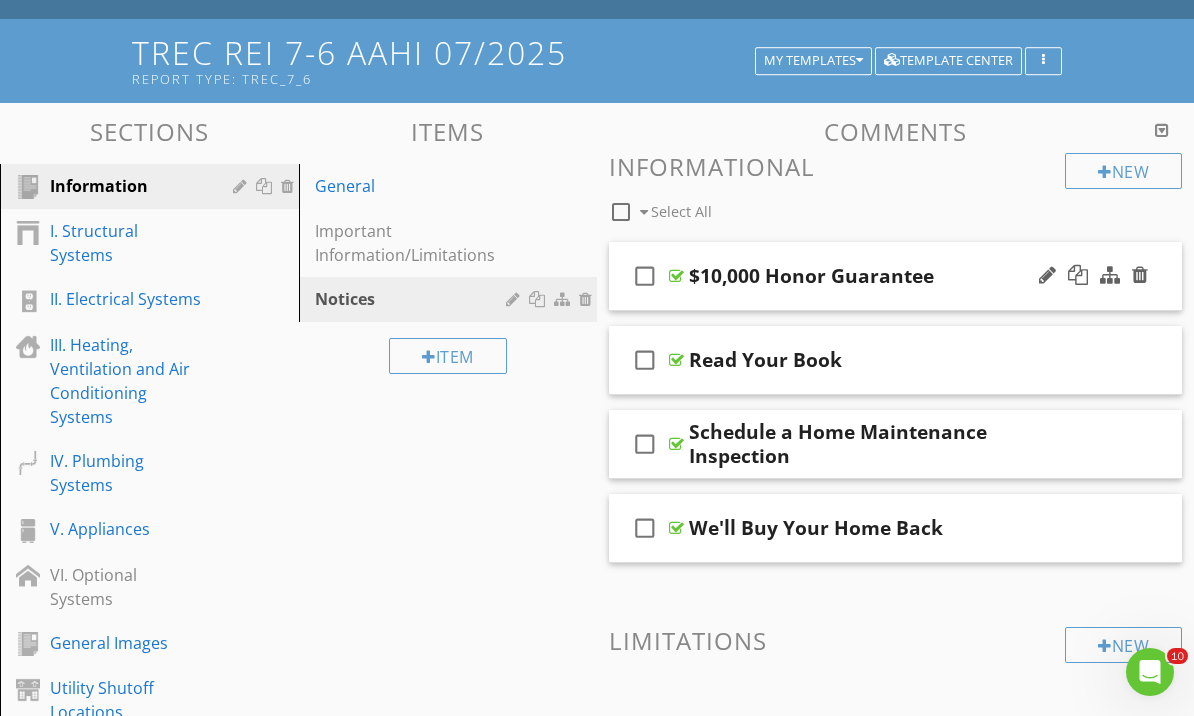 click on "check_box_outline_blank
$10,000 Honor Guarantee" at bounding box center [895, 276] 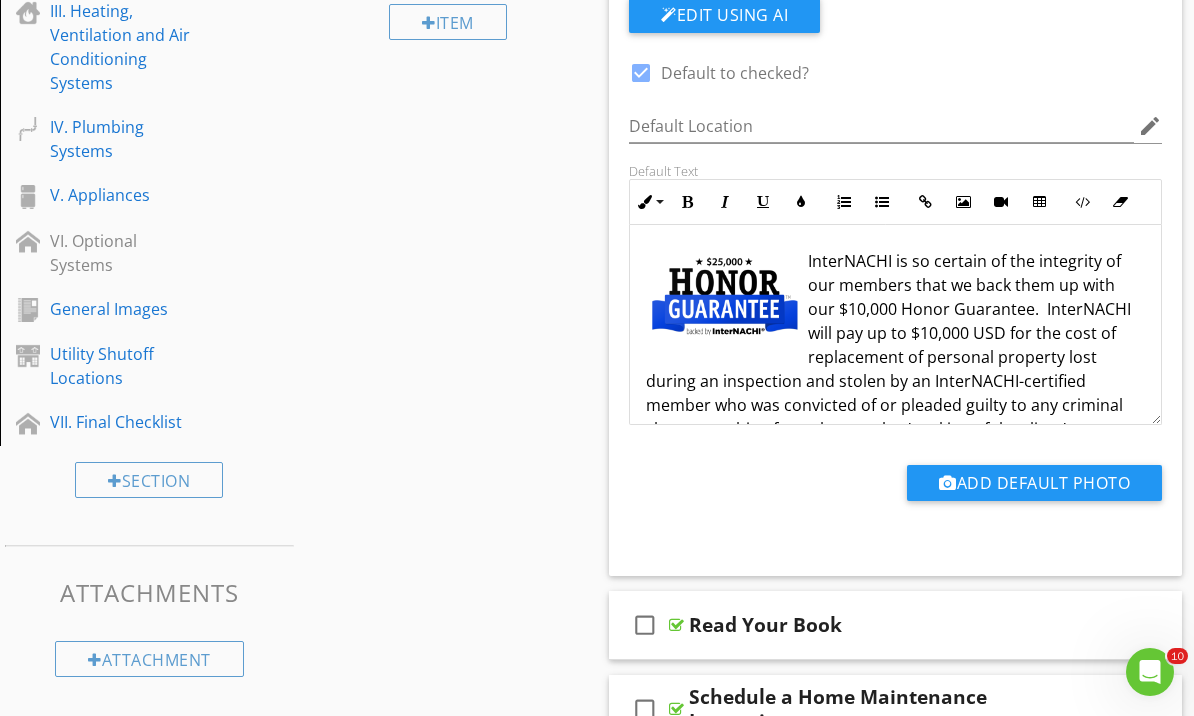 scroll, scrollTop: 571, scrollLeft: 0, axis: vertical 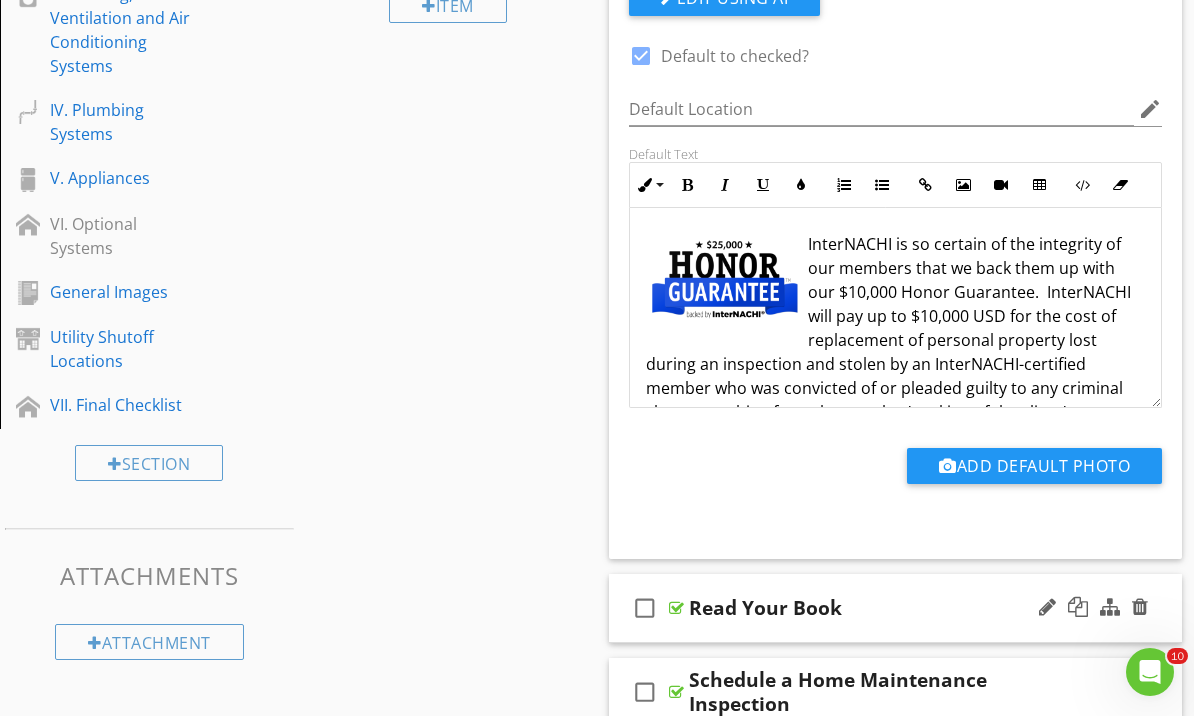 click on "check_box_outline_blank
Read Your Book" at bounding box center [895, 608] 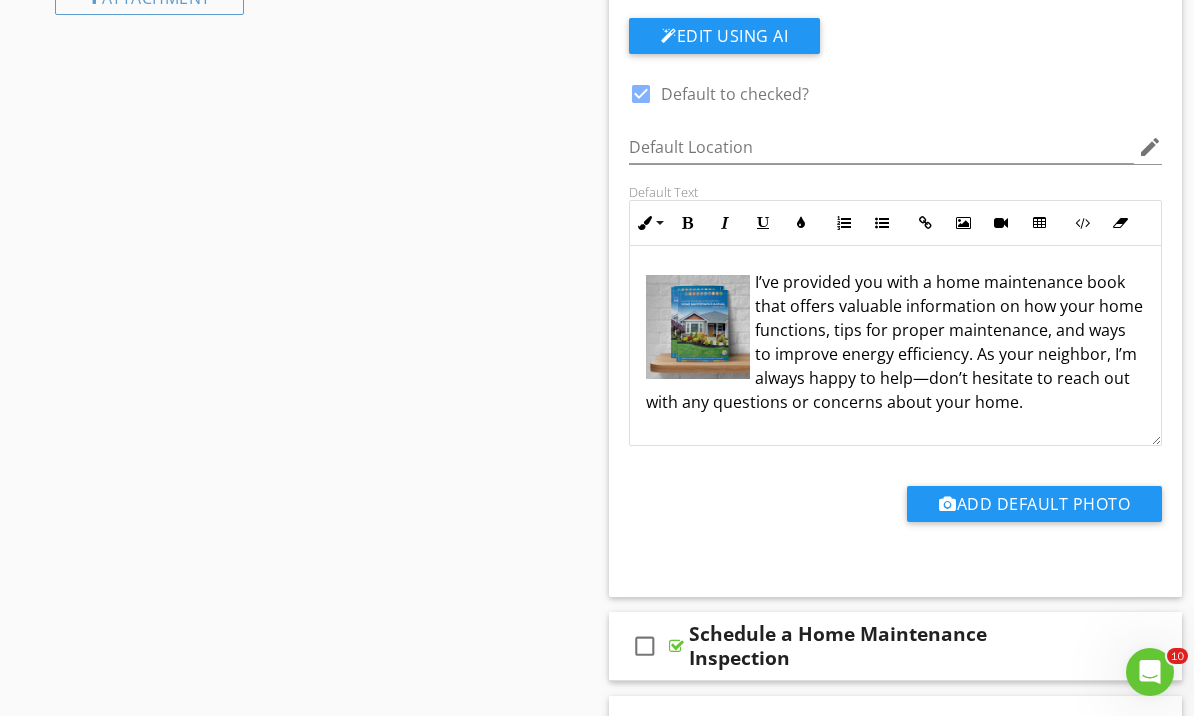 scroll, scrollTop: 1325, scrollLeft: 0, axis: vertical 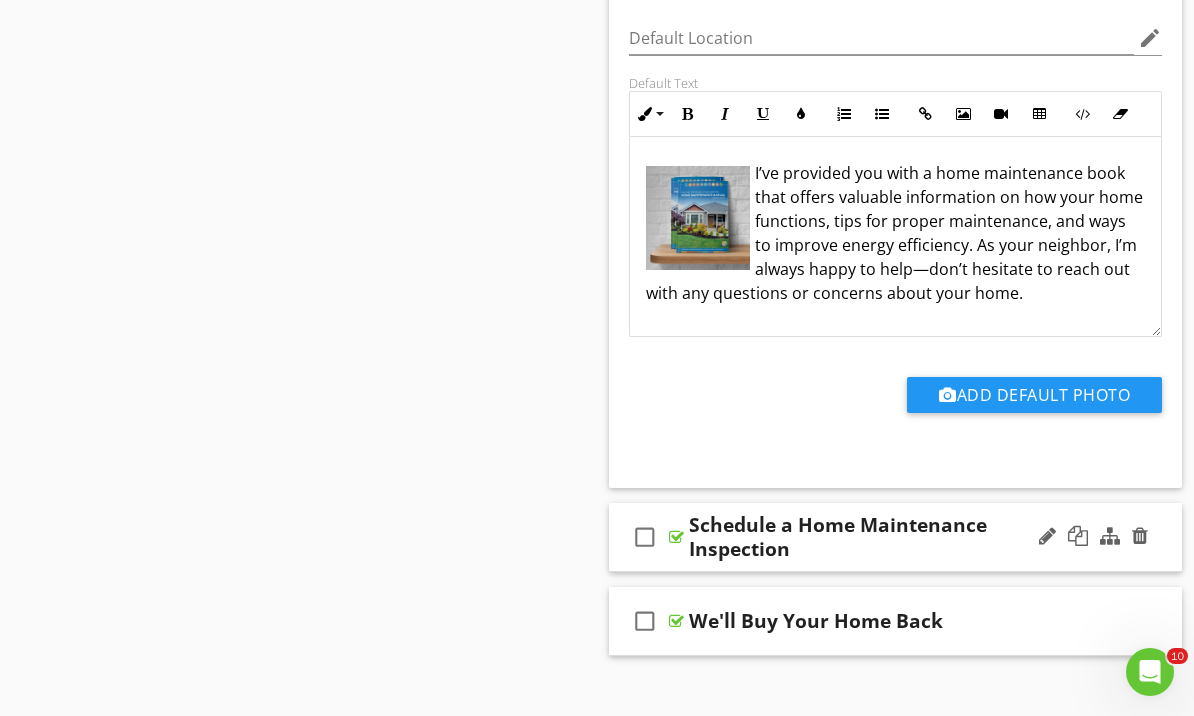 click on "check_box_outline_blank
Schedule a Home Maintenance Inspection" at bounding box center (895, 537) 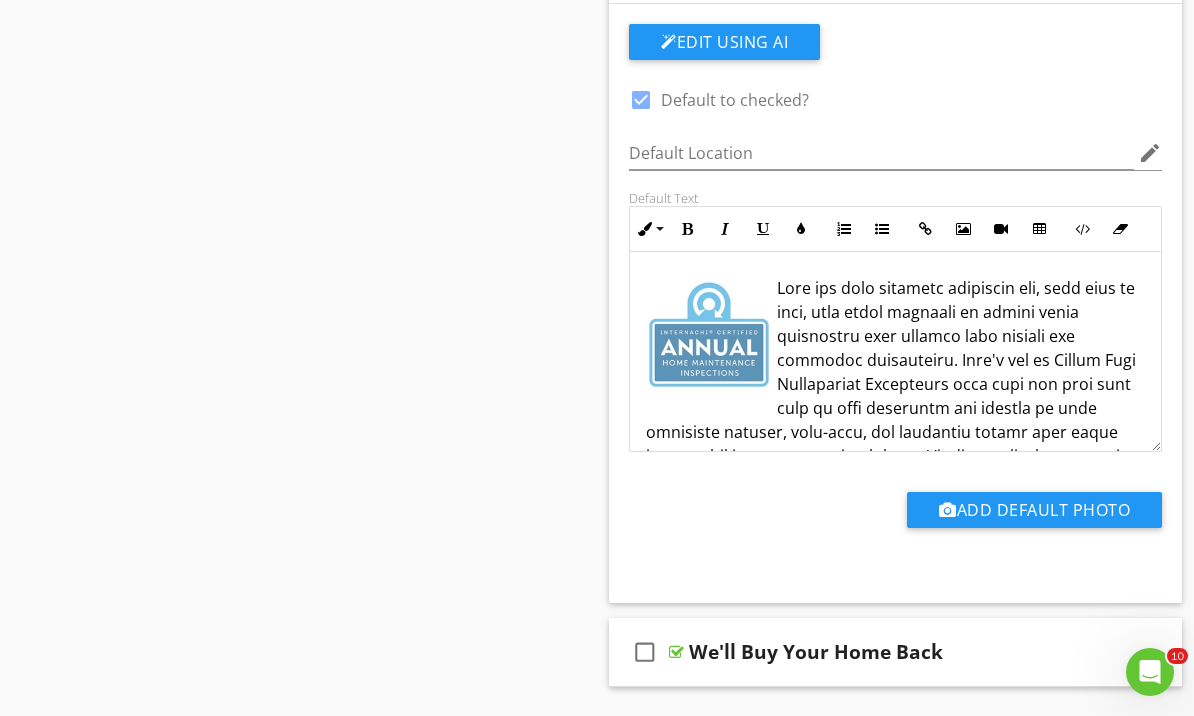 scroll, scrollTop: 1930, scrollLeft: 0, axis: vertical 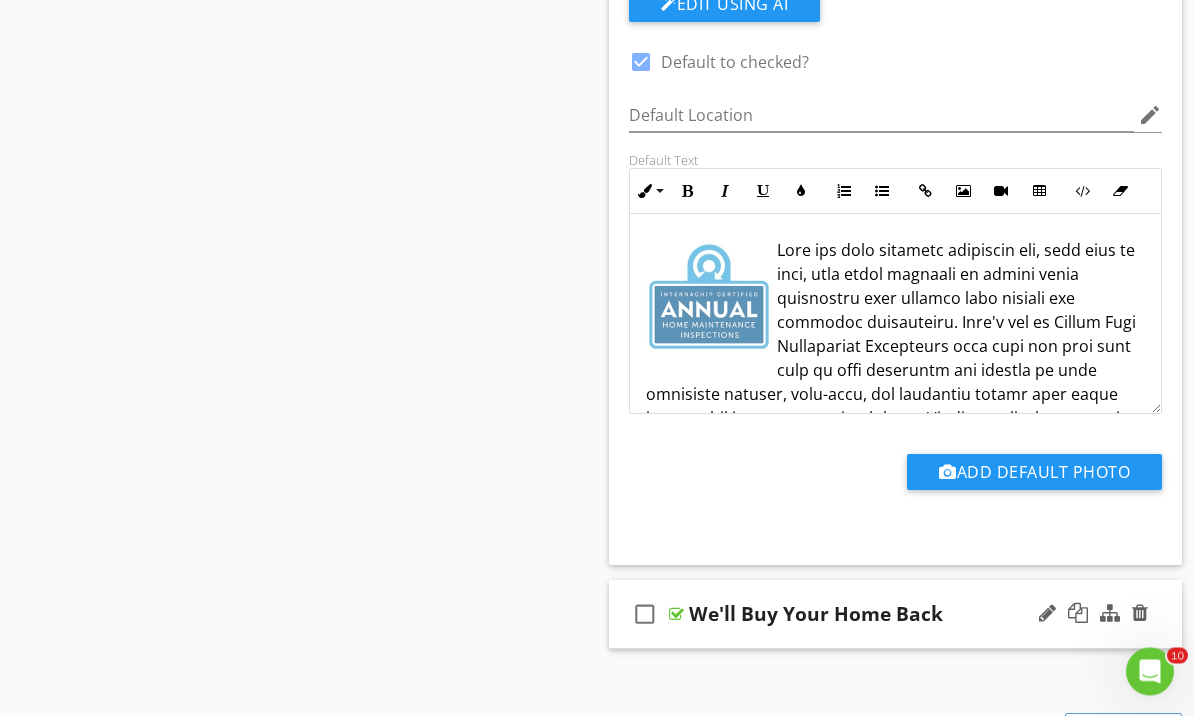 click on "check_box_outline_blank
We'll Buy Your Home Back" at bounding box center (895, 615) 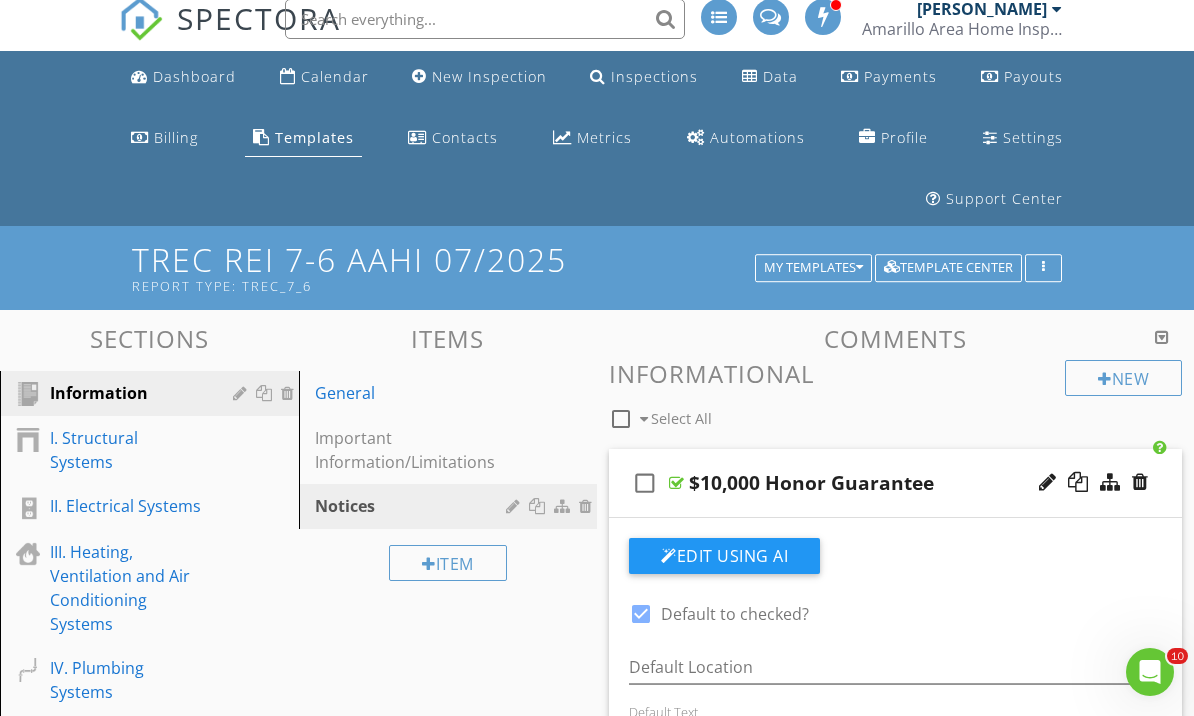 scroll, scrollTop: 0, scrollLeft: 0, axis: both 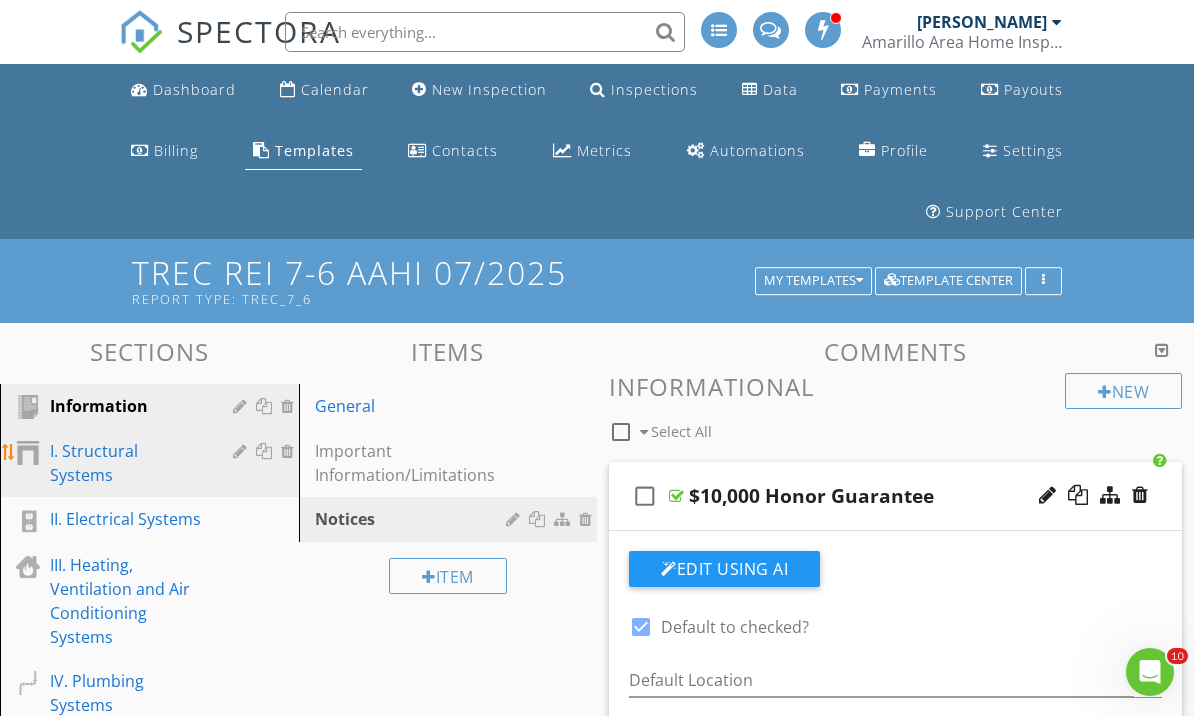 click on "I. Structural Systems" at bounding box center (152, 463) 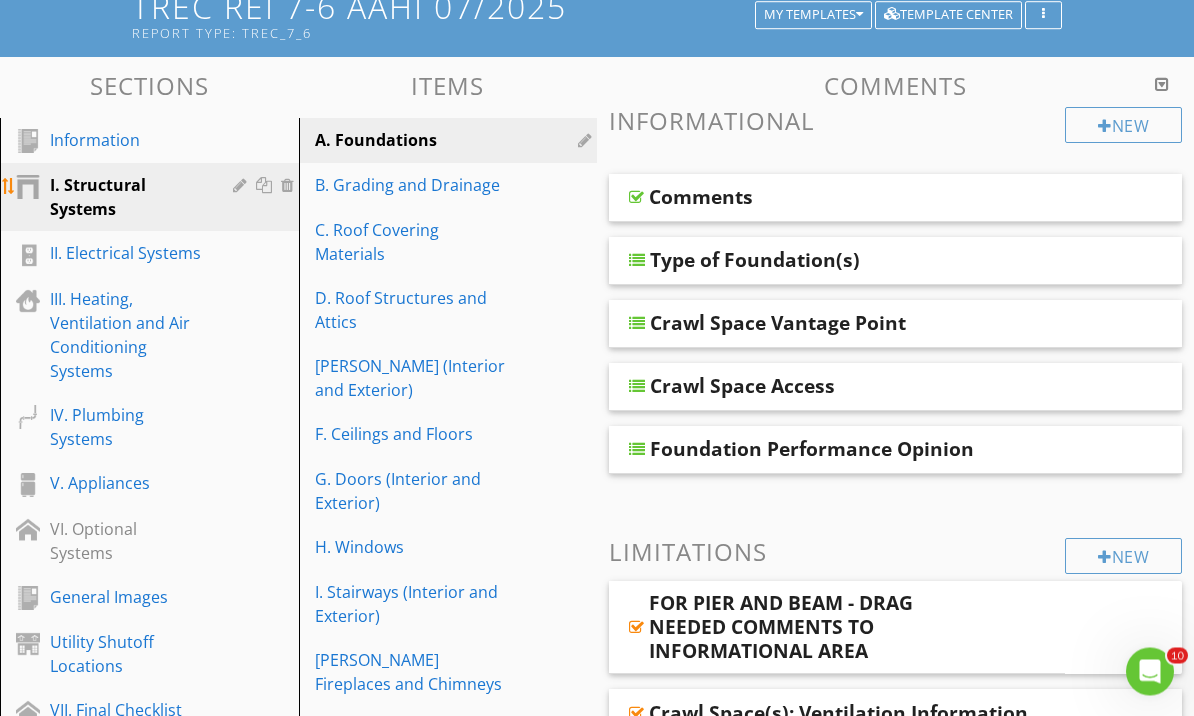 scroll, scrollTop: 266, scrollLeft: 0, axis: vertical 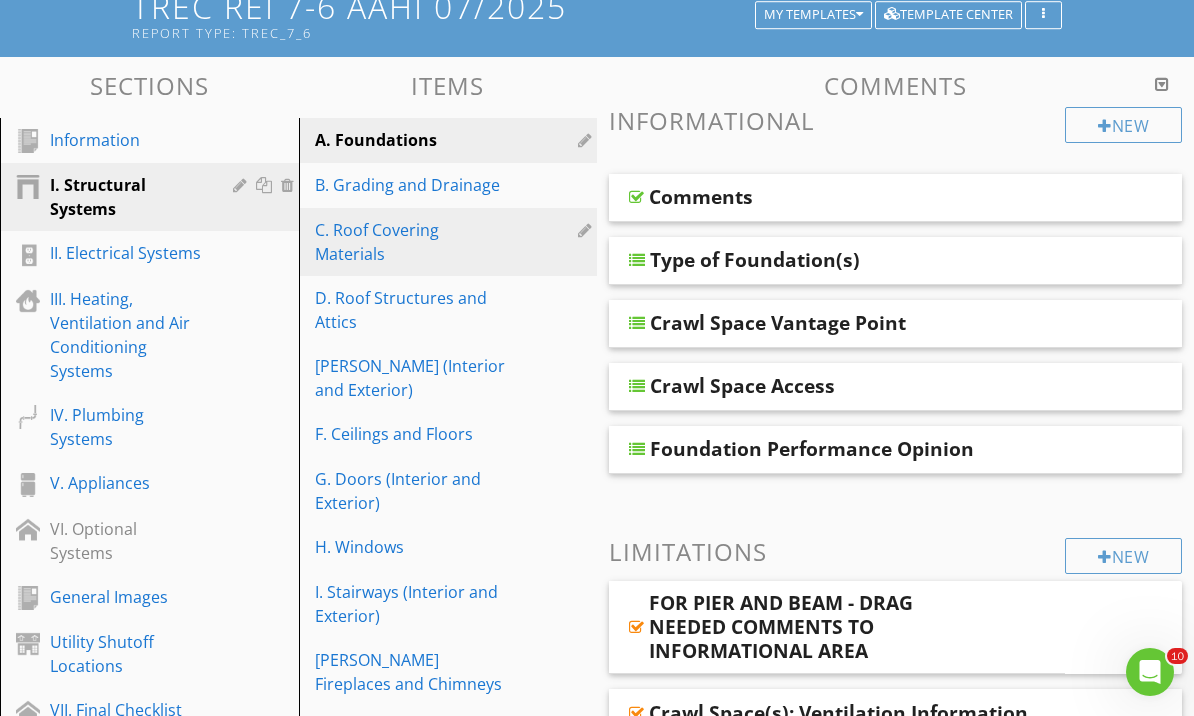 click on "C. Roof Covering Materials" at bounding box center (414, 242) 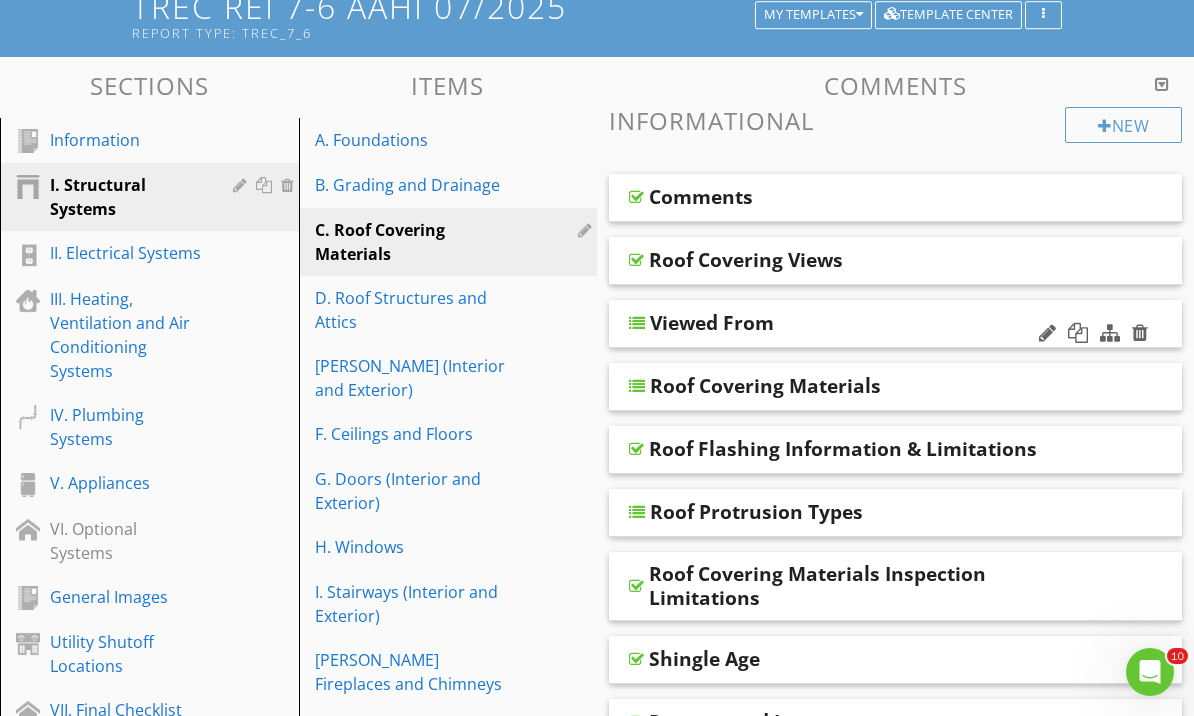 click on "Viewed From" at bounding box center (850, 323) 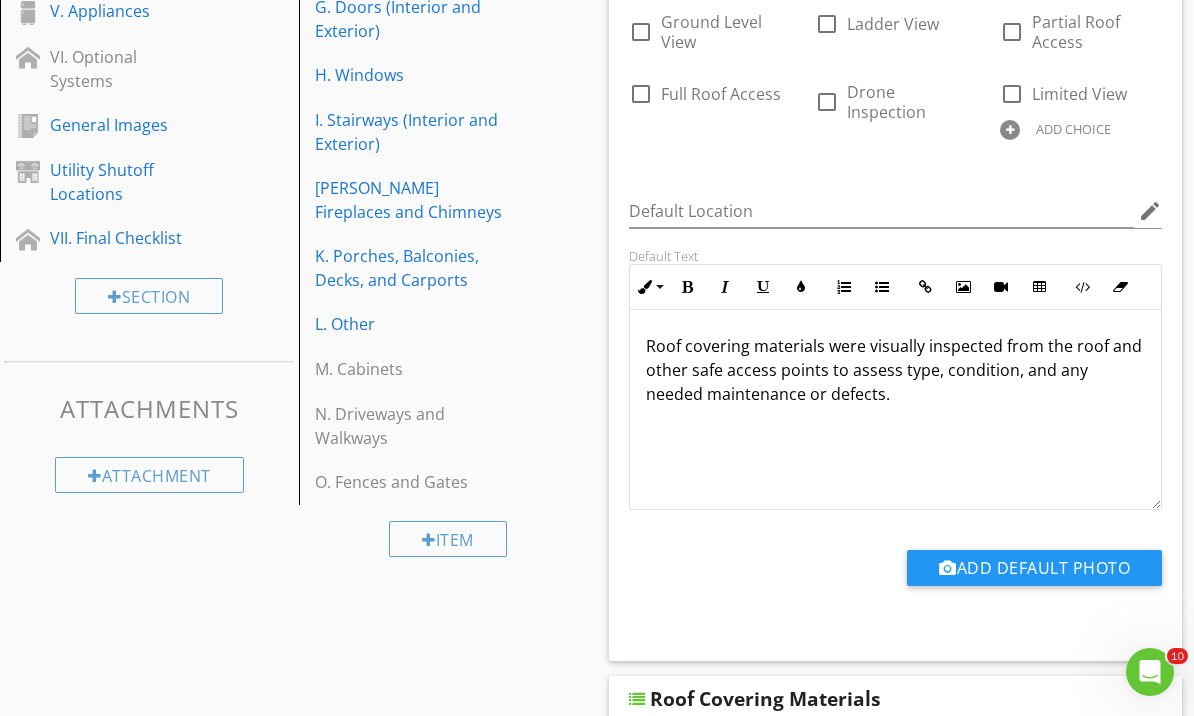 scroll, scrollTop: 744, scrollLeft: 0, axis: vertical 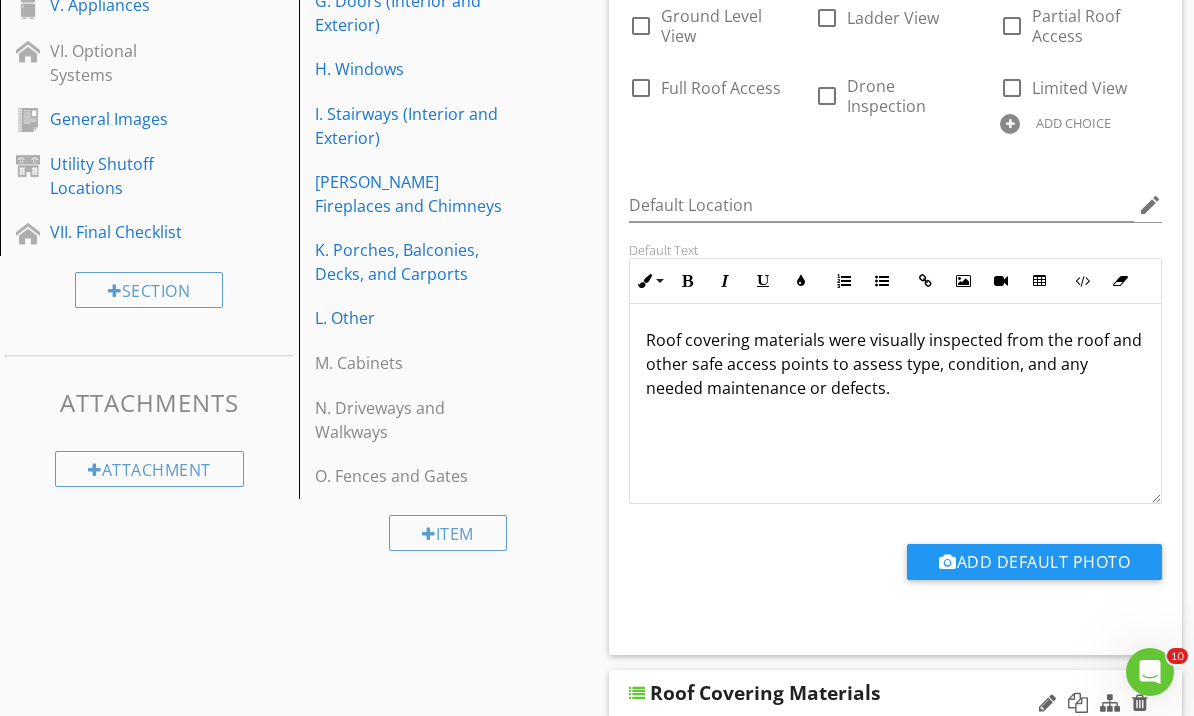 click on "Roof Covering Materials" at bounding box center (850, 693) 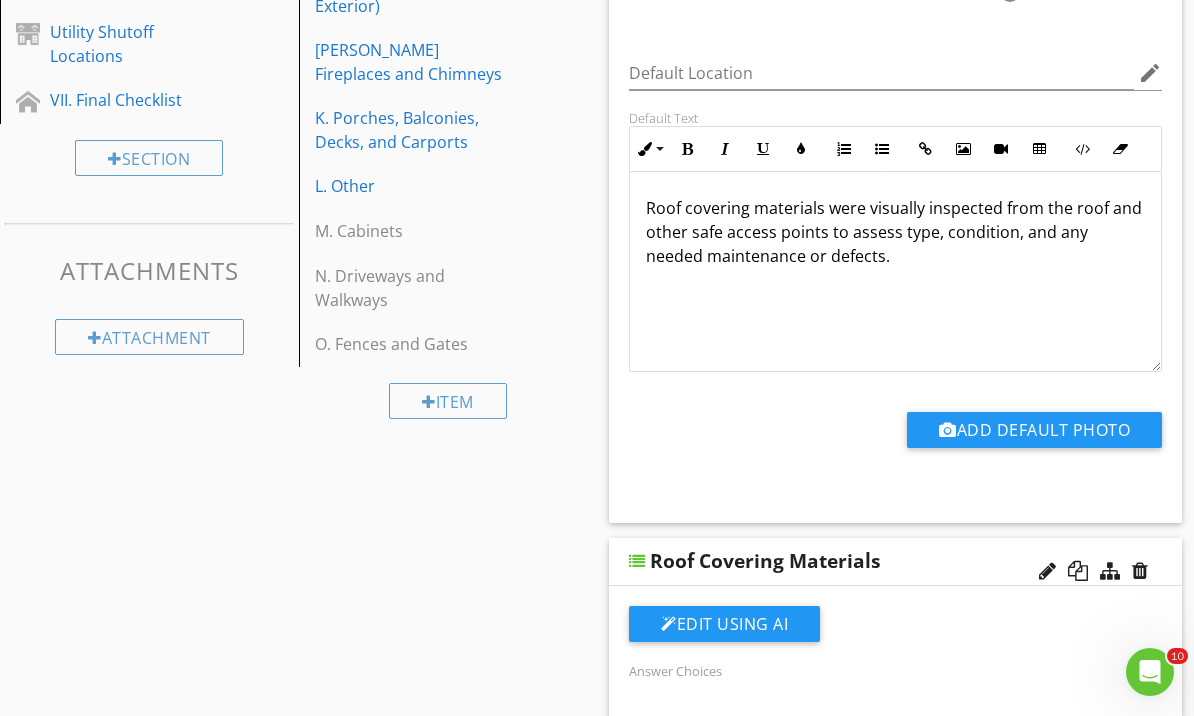 scroll, scrollTop: 870, scrollLeft: 0, axis: vertical 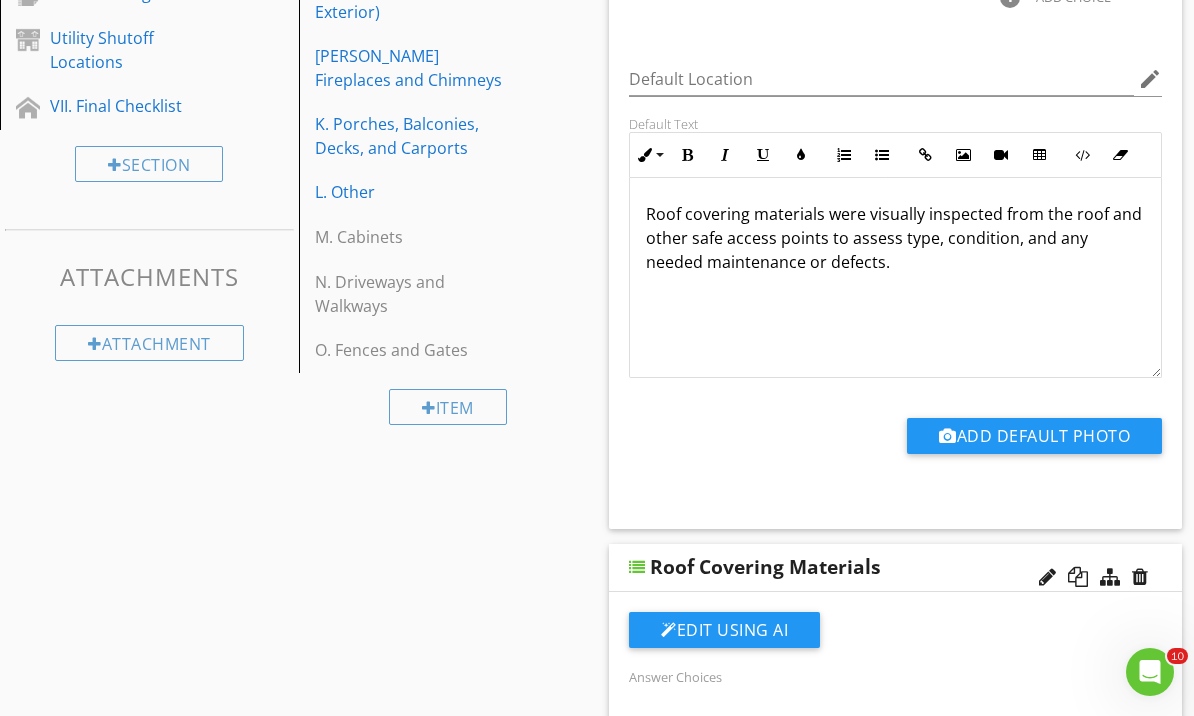 click on "Roof covering materials were visually inspected from the roof and other safe access points to assess type, condition, and any needed maintenance or defects." at bounding box center (895, 238) 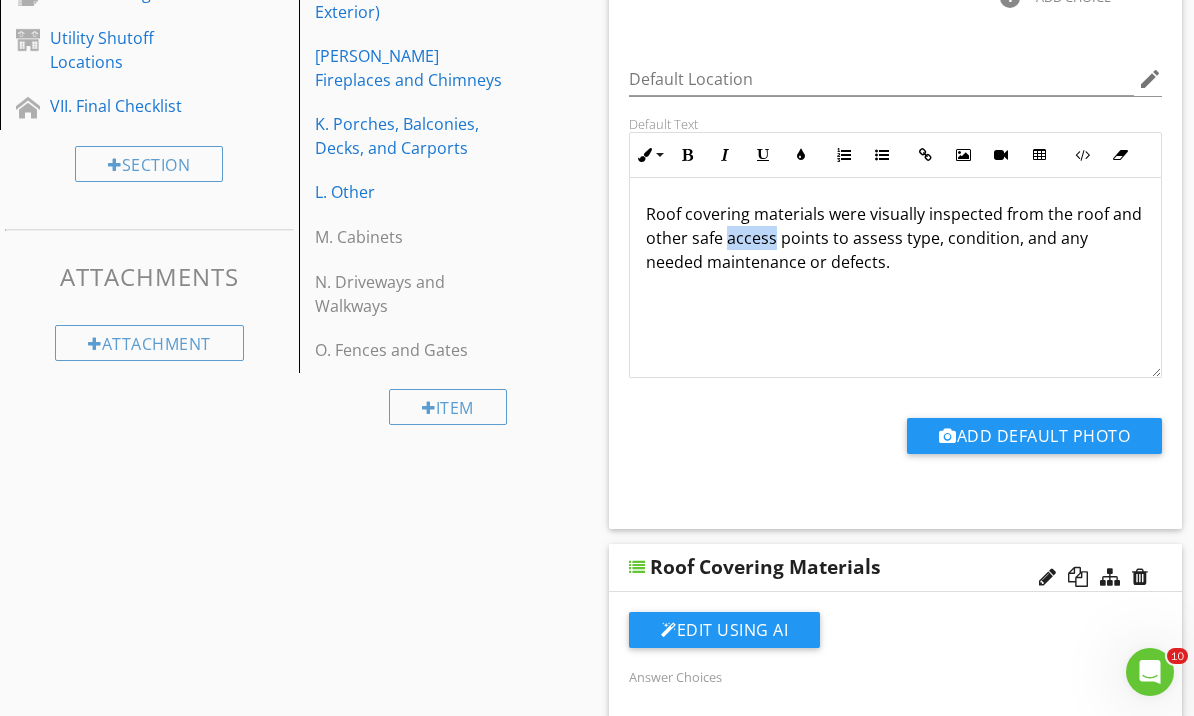 click on "Roof covering materials were visually inspected from the roof and other safe access points to assess type, condition, and any needed maintenance or defects." at bounding box center (895, 238) 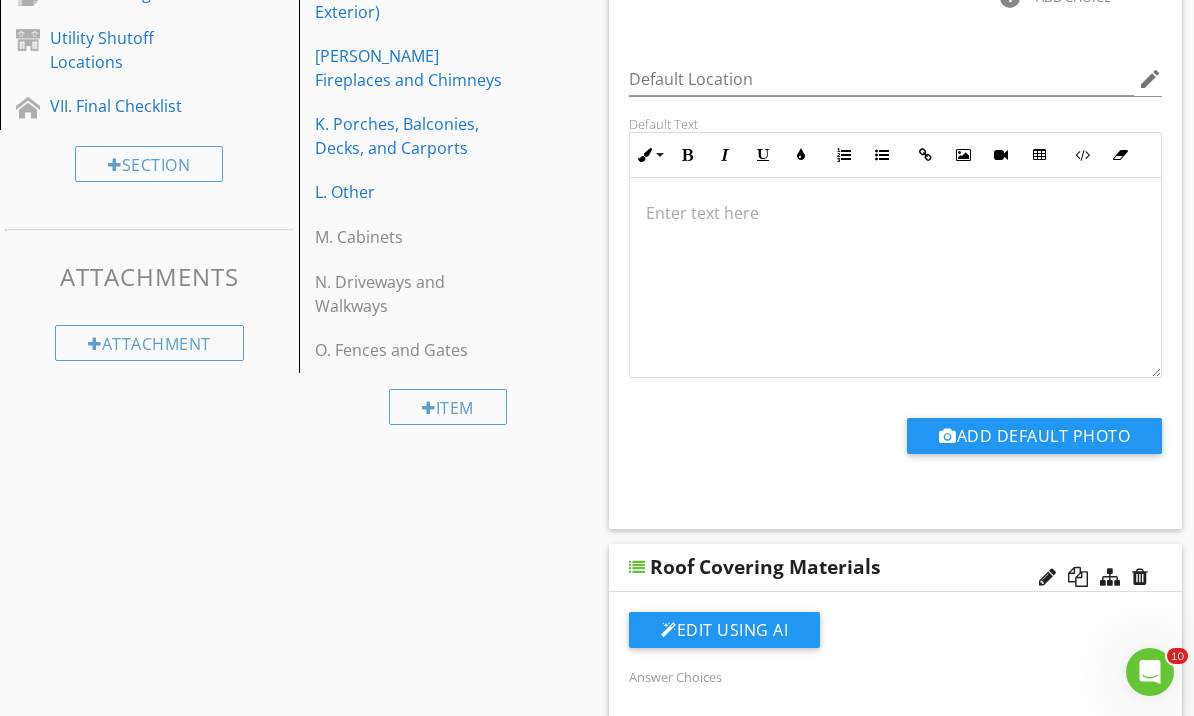 scroll, scrollTop: 1, scrollLeft: 0, axis: vertical 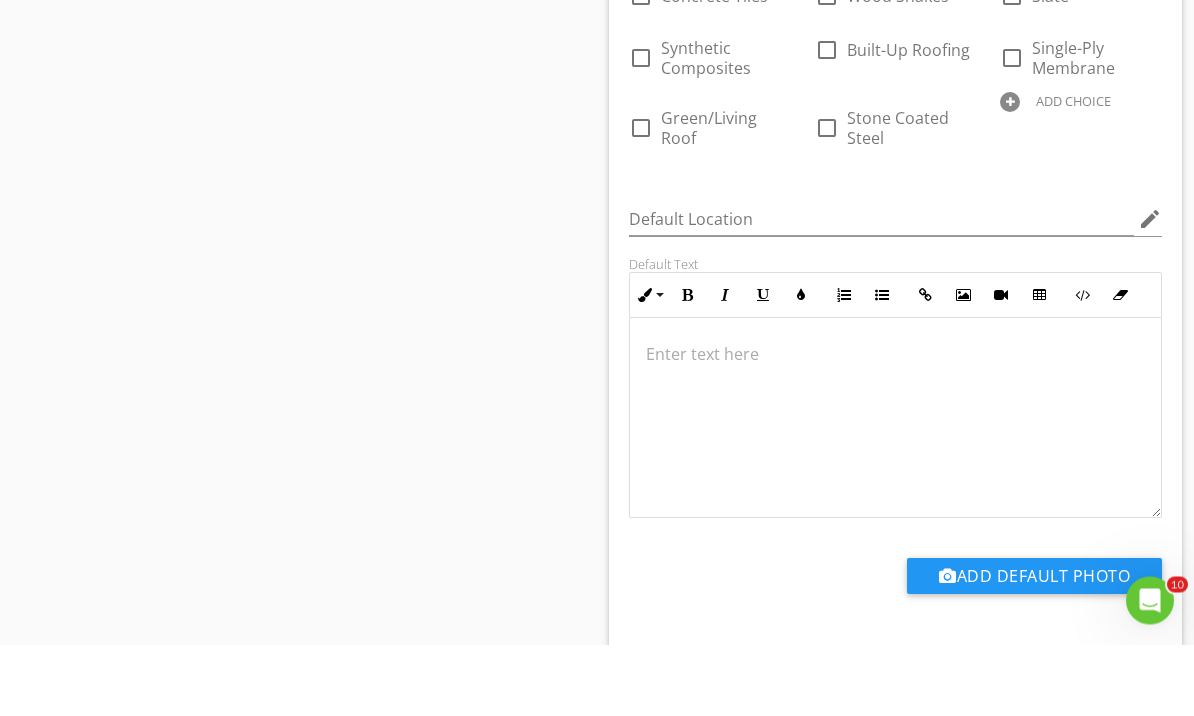 click at bounding box center [895, 490] 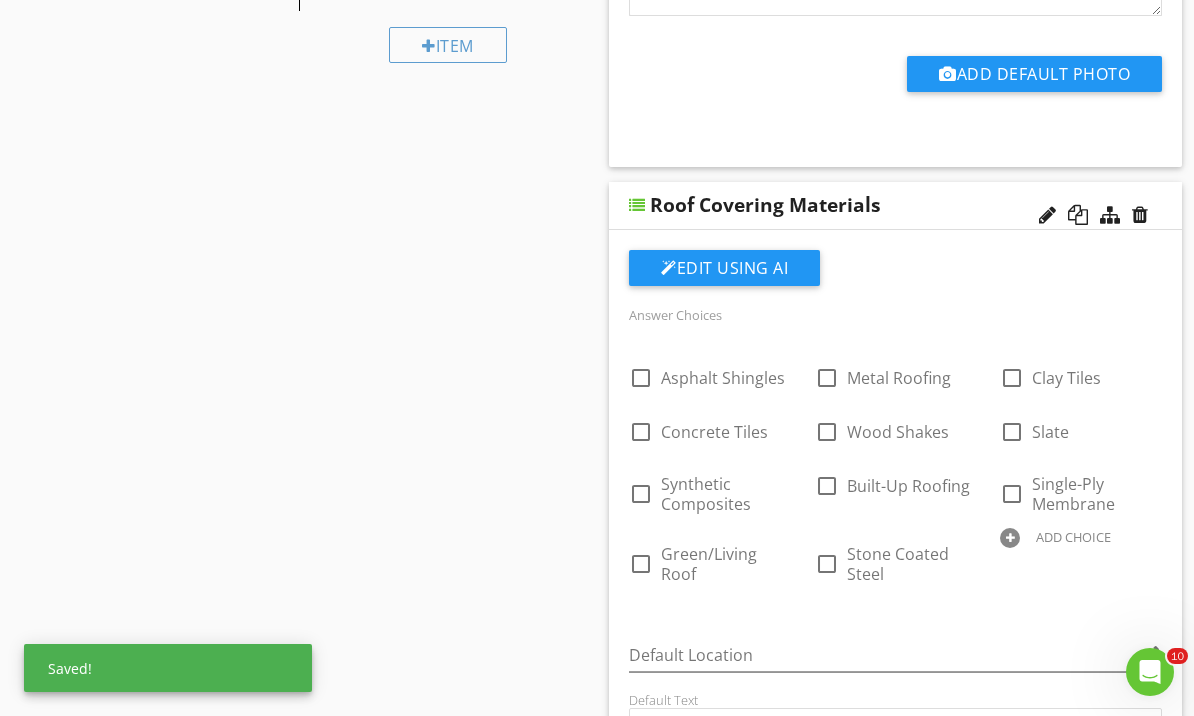 scroll, scrollTop: 1206, scrollLeft: 0, axis: vertical 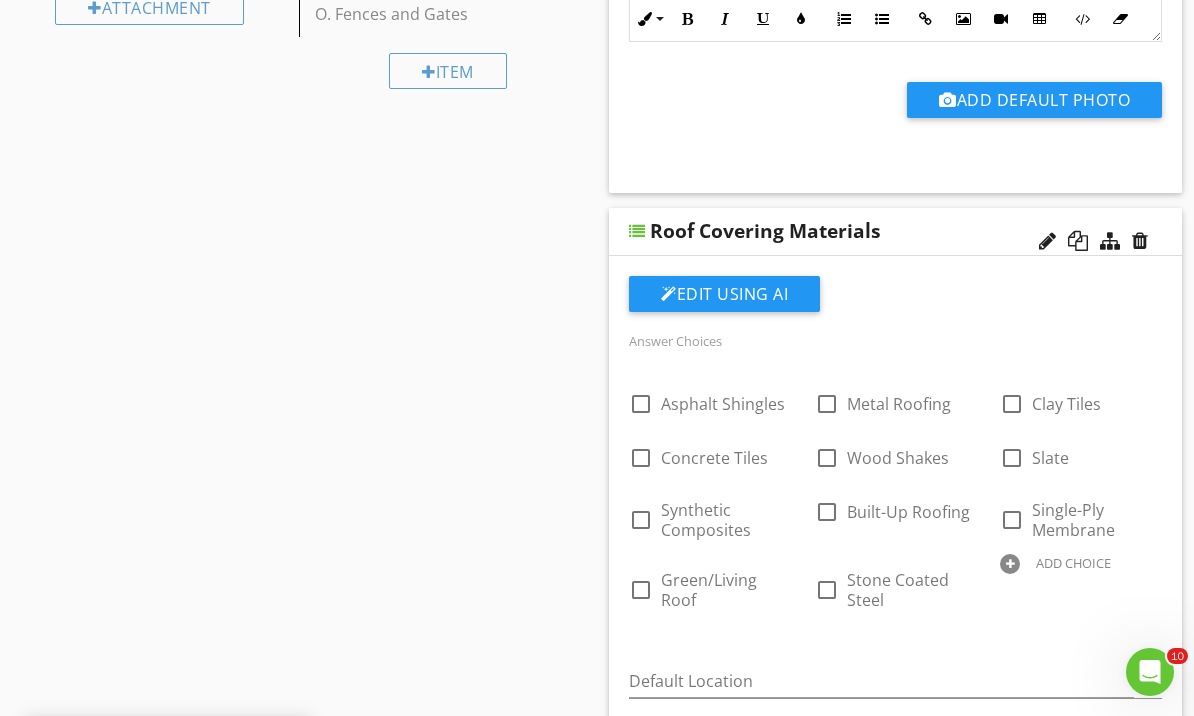 click on "Roof Covering Materials" at bounding box center [765, 231] 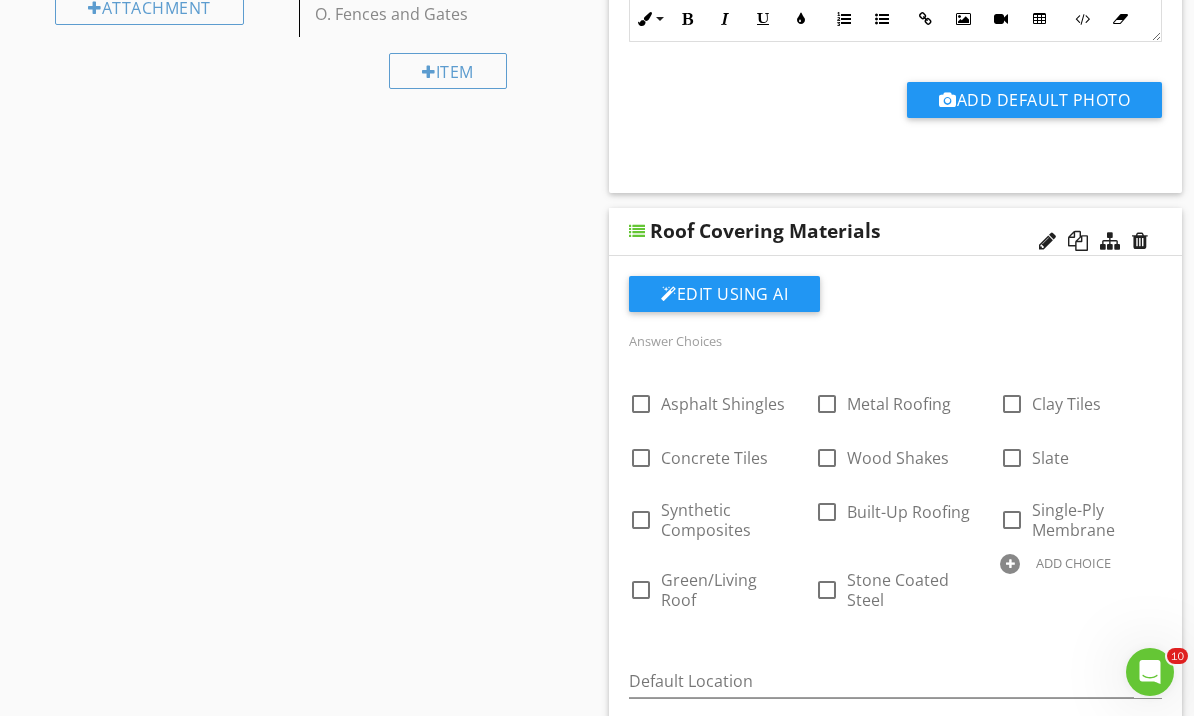 click on "Roof Covering Materials" at bounding box center [895, 232] 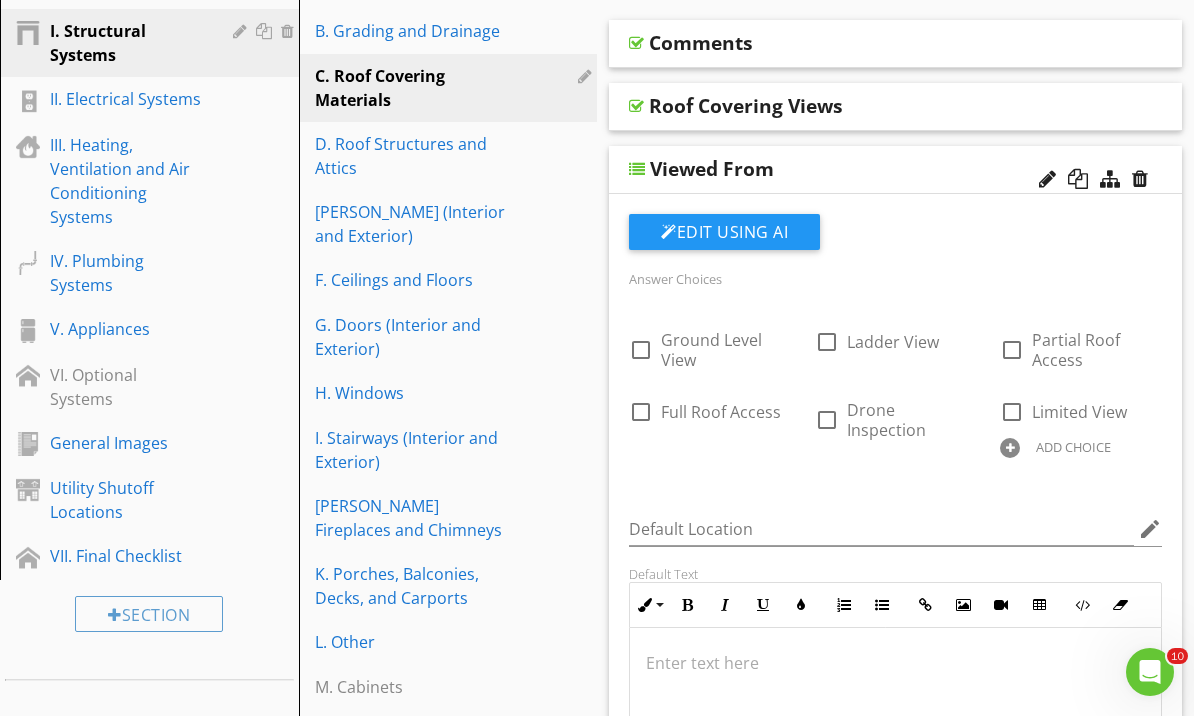 scroll, scrollTop: 418, scrollLeft: 0, axis: vertical 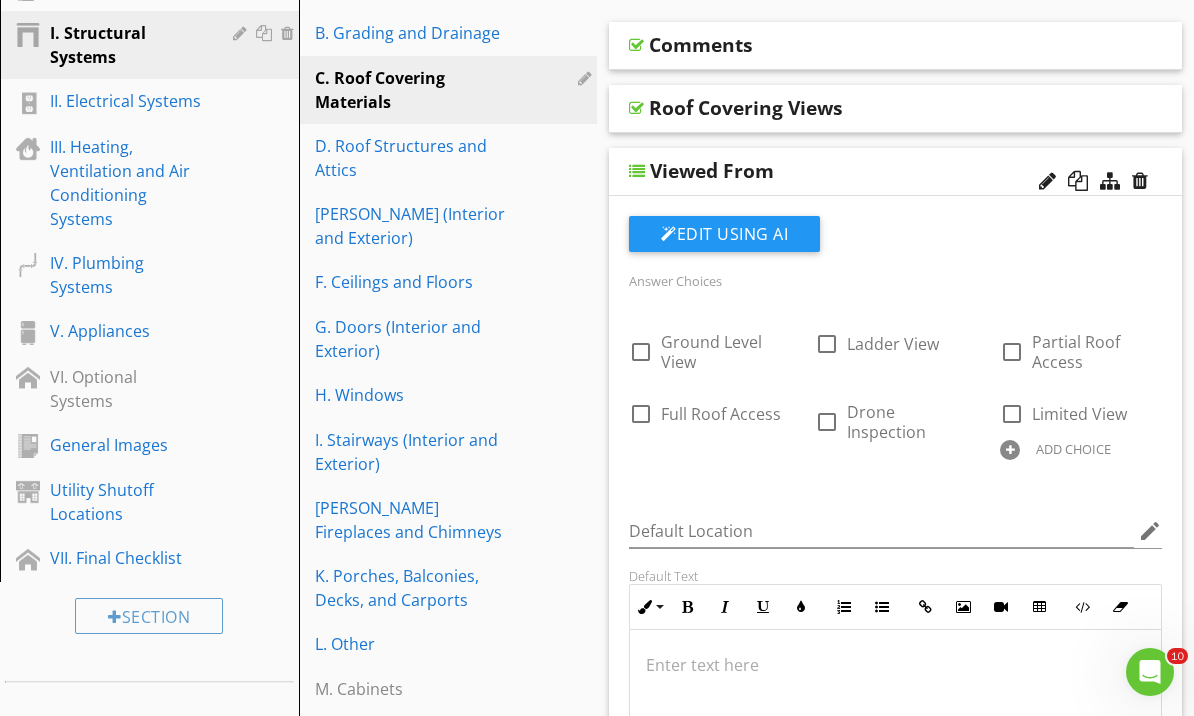 click on "Viewed From" at bounding box center (895, 172) 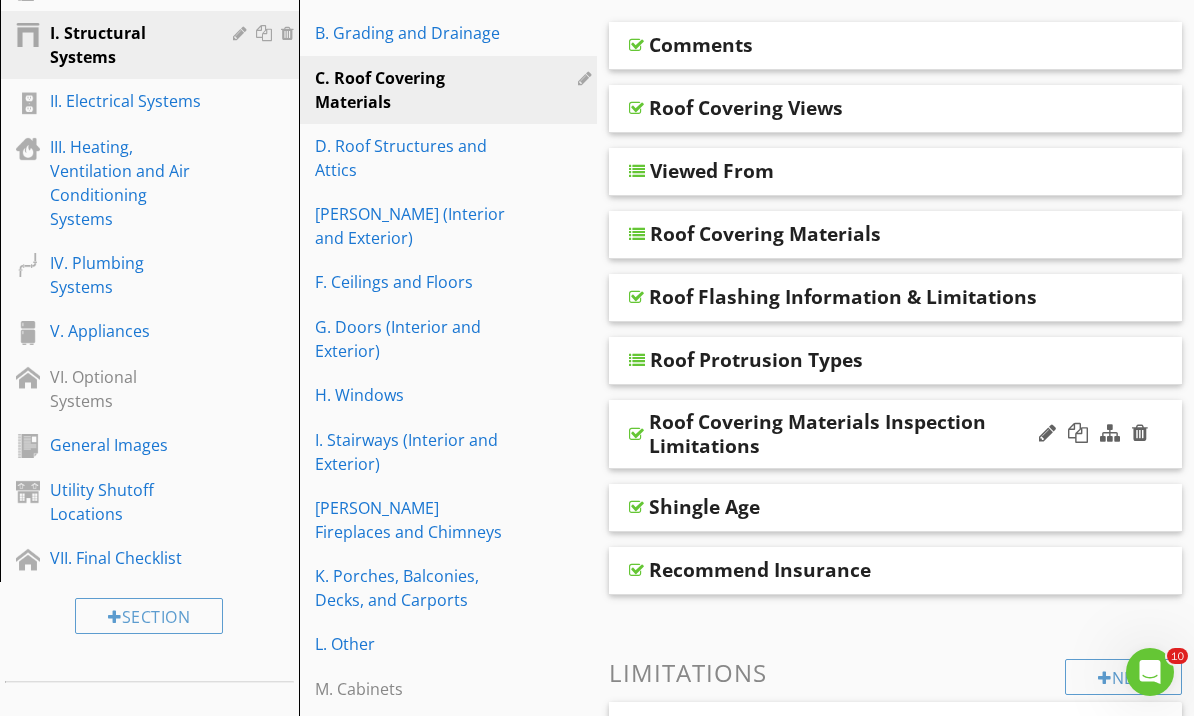 click on "Roof Covering Materials Inspection Limitations" at bounding box center (895, 434) 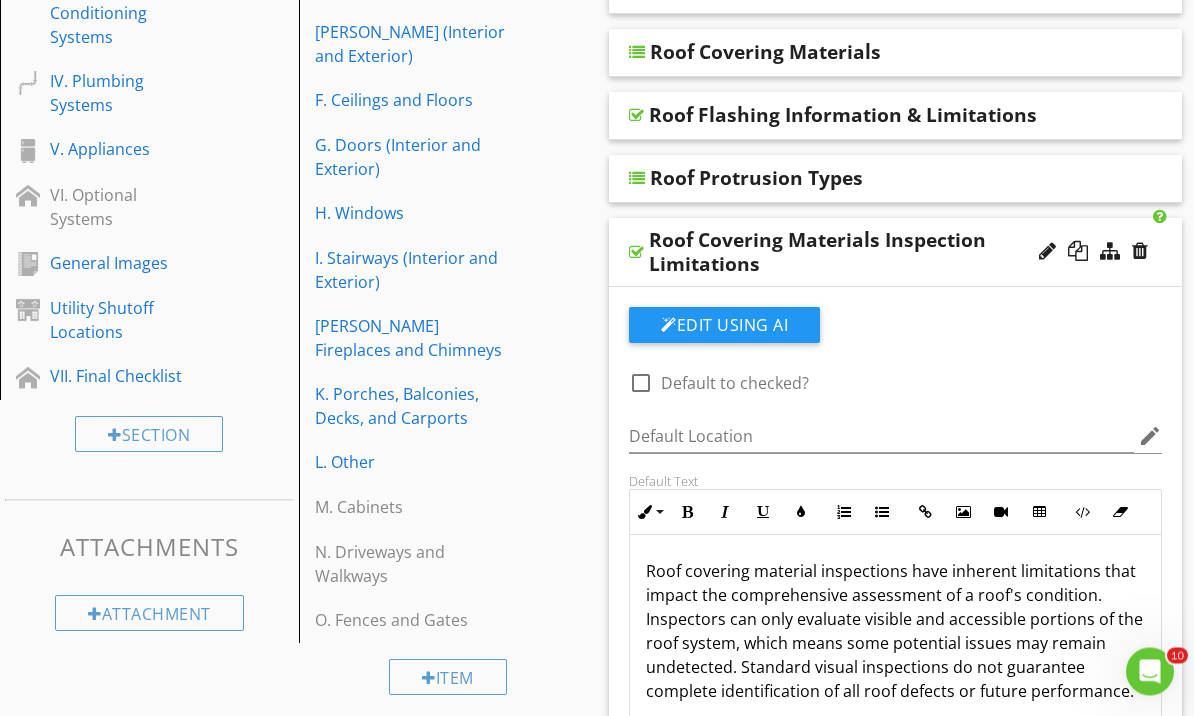 scroll, scrollTop: 600, scrollLeft: 0, axis: vertical 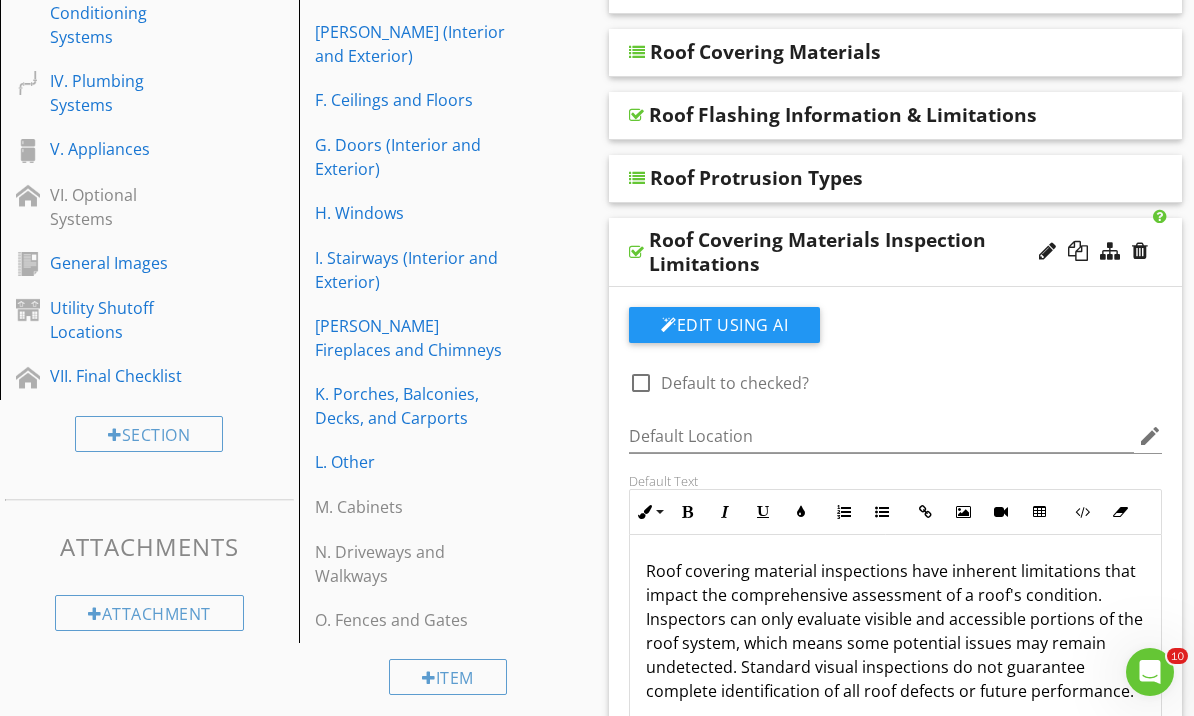 click on "Comments
Roof Covering Views
Viewed From
Roof Covering Materials
Roof Flashing Information & Limitations
Roof Protrusion Types
Roof Covering Materials Inspection Limitations
Edit Using AI
check_box_outline_blank Default to checked?             Default Location edit       Default Text   Inline Style XLarge Large Normal Small Light Small/Light Bold Italic Underline Colors Ordered List Unordered List Insert Link Insert Image Insert Video Insert Table Code View Clear Formatting Enter text here
Add Default Photo
Shingle Age
Recommend Insurance" at bounding box center [895, 426] 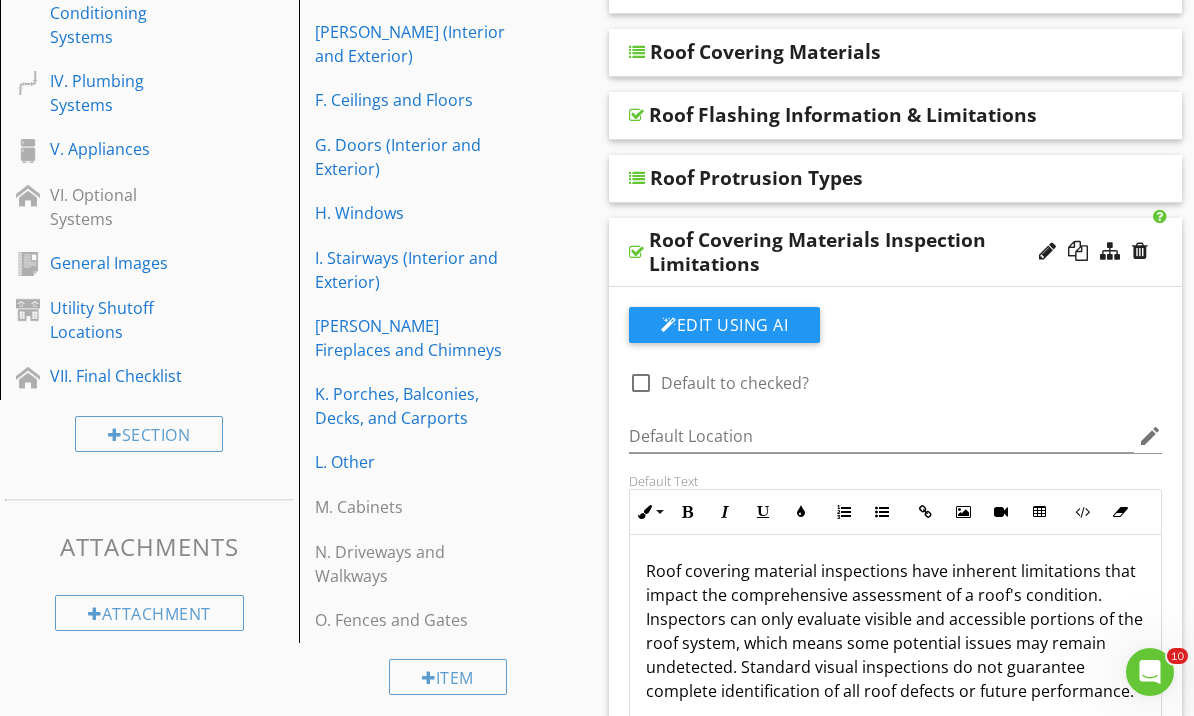 click on "Roof Covering Materials Inspection Limitations" at bounding box center (849, 252) 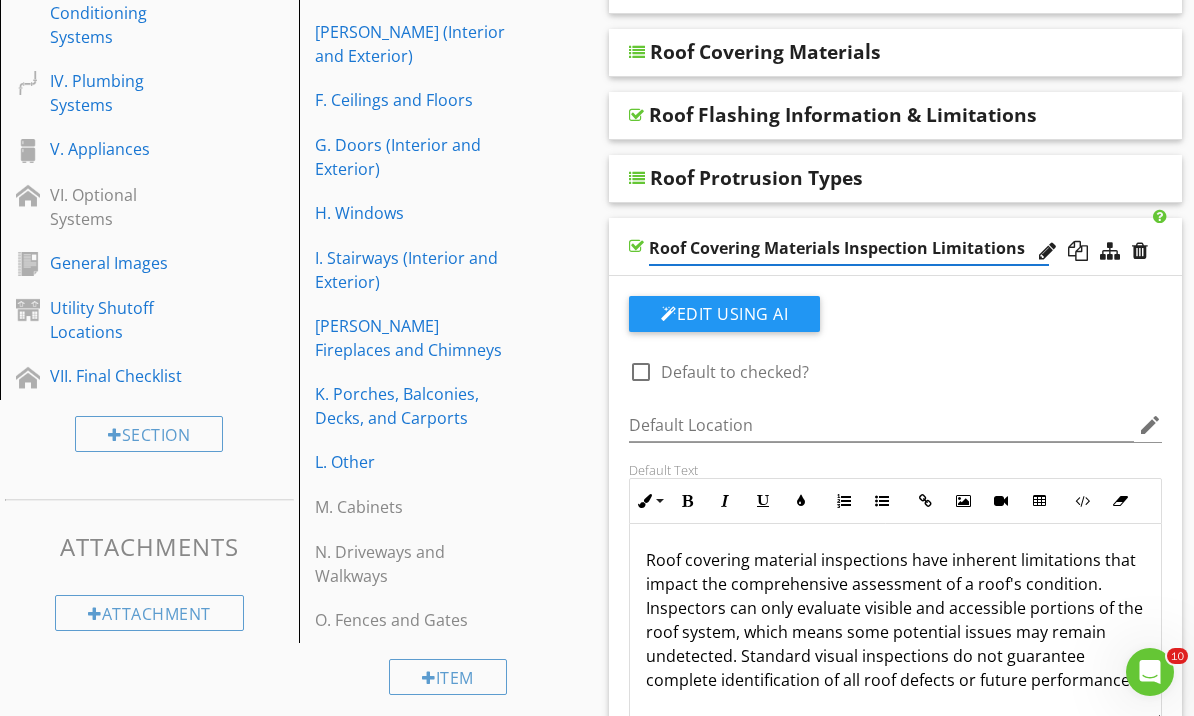 scroll, scrollTop: 599, scrollLeft: 0, axis: vertical 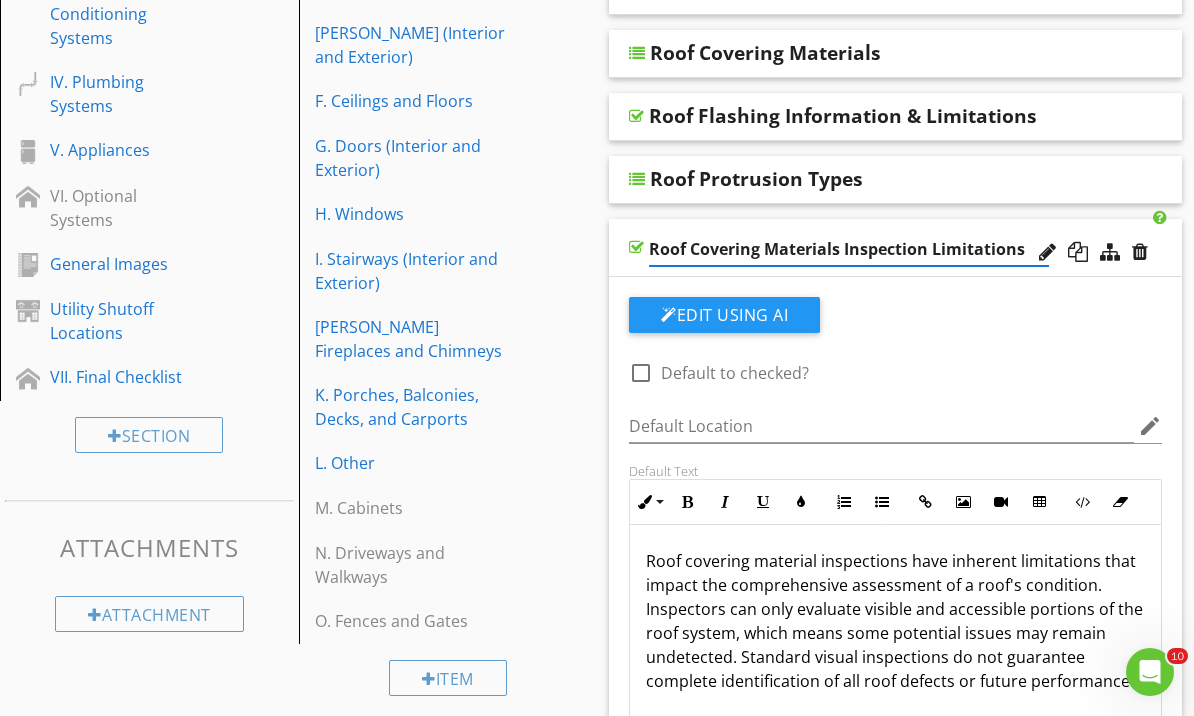 click on "Roof Covering Materials Inspection Limitations" at bounding box center (895, 248) 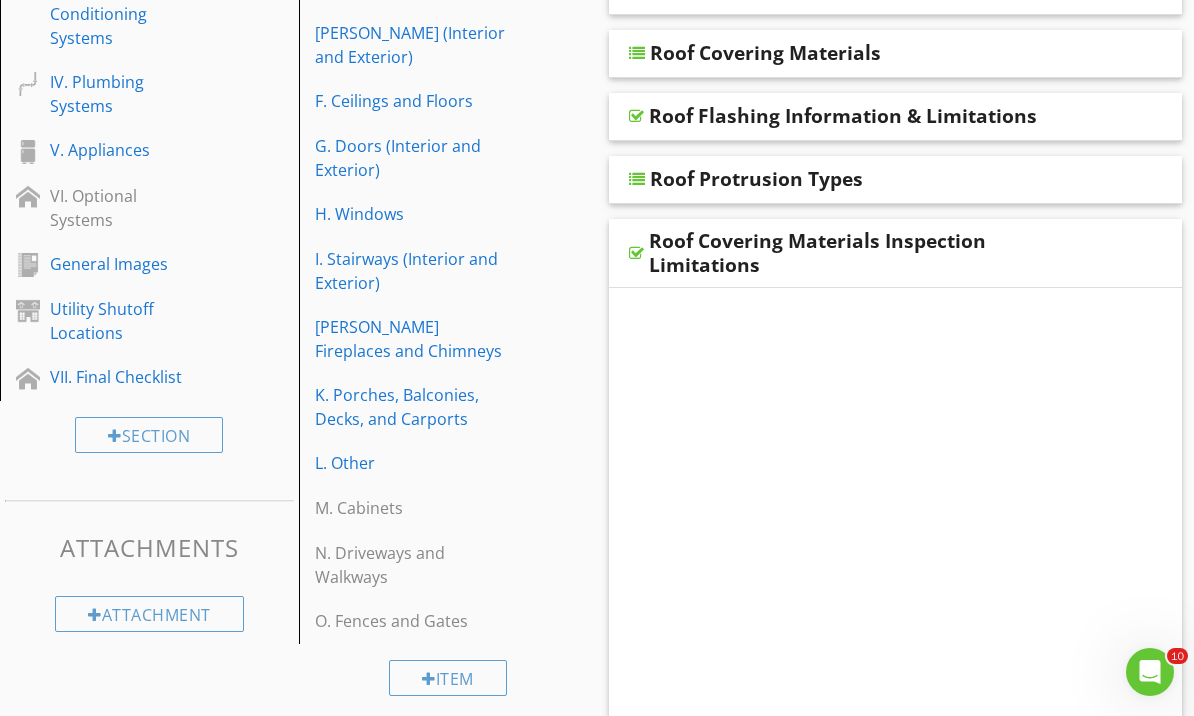 click on "Roof Covering Materials Inspection Limitations" at bounding box center (895, 253) 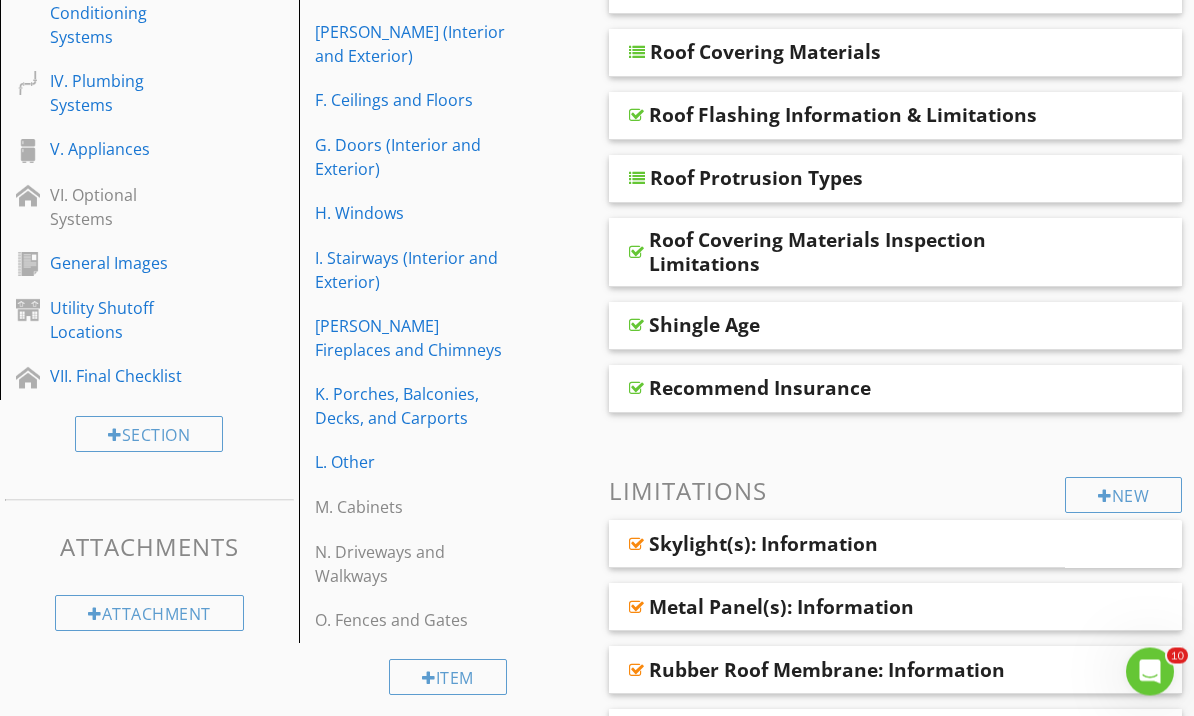 scroll, scrollTop: 600, scrollLeft: 0, axis: vertical 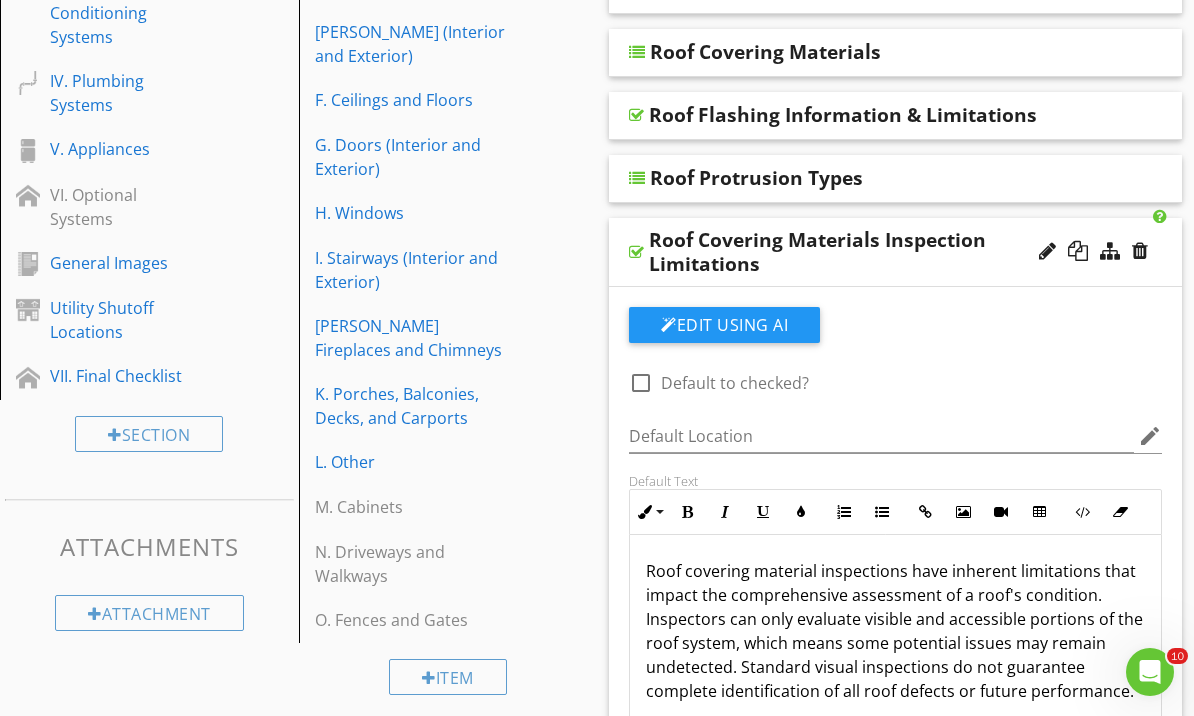 click on "Roof Covering Materials Inspection Limitations" at bounding box center [895, 252] 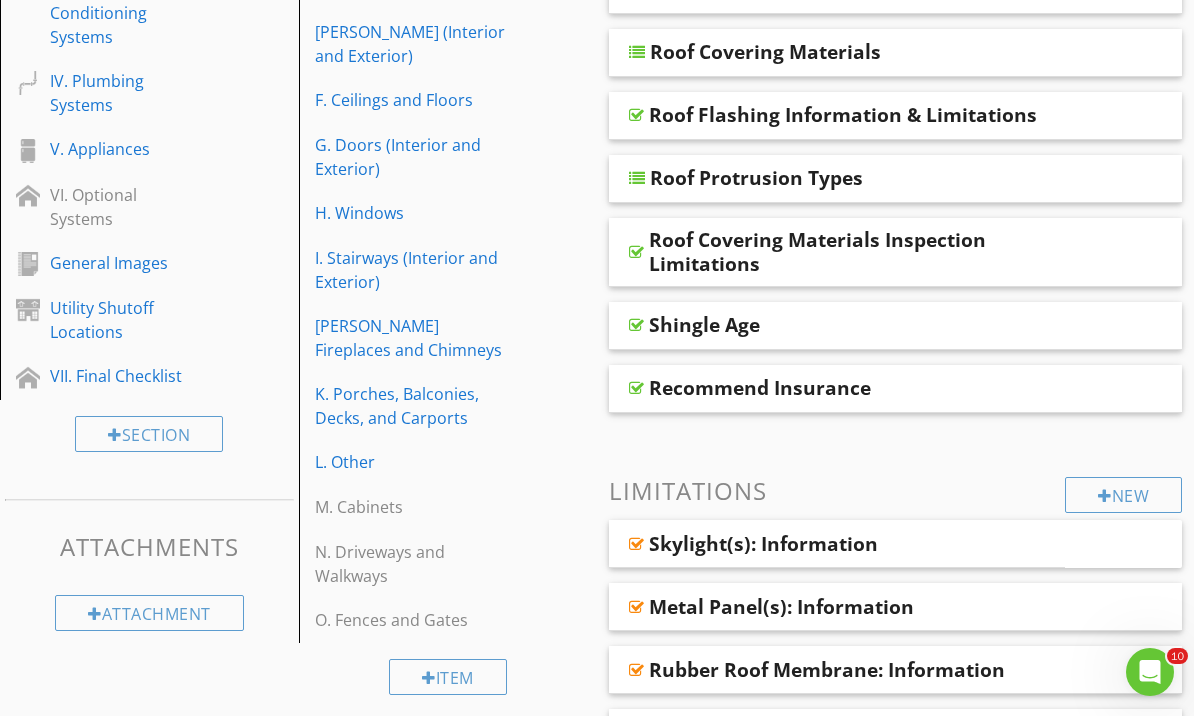 type 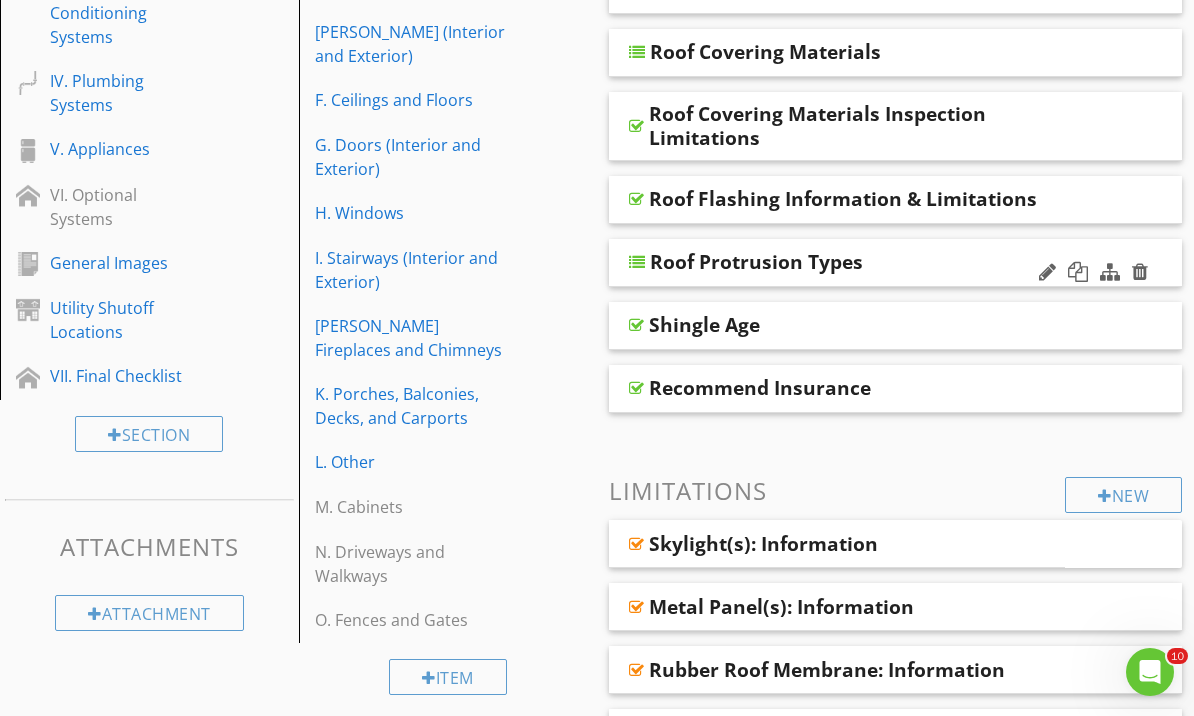click on "Roof Protrusion Types" at bounding box center [895, 263] 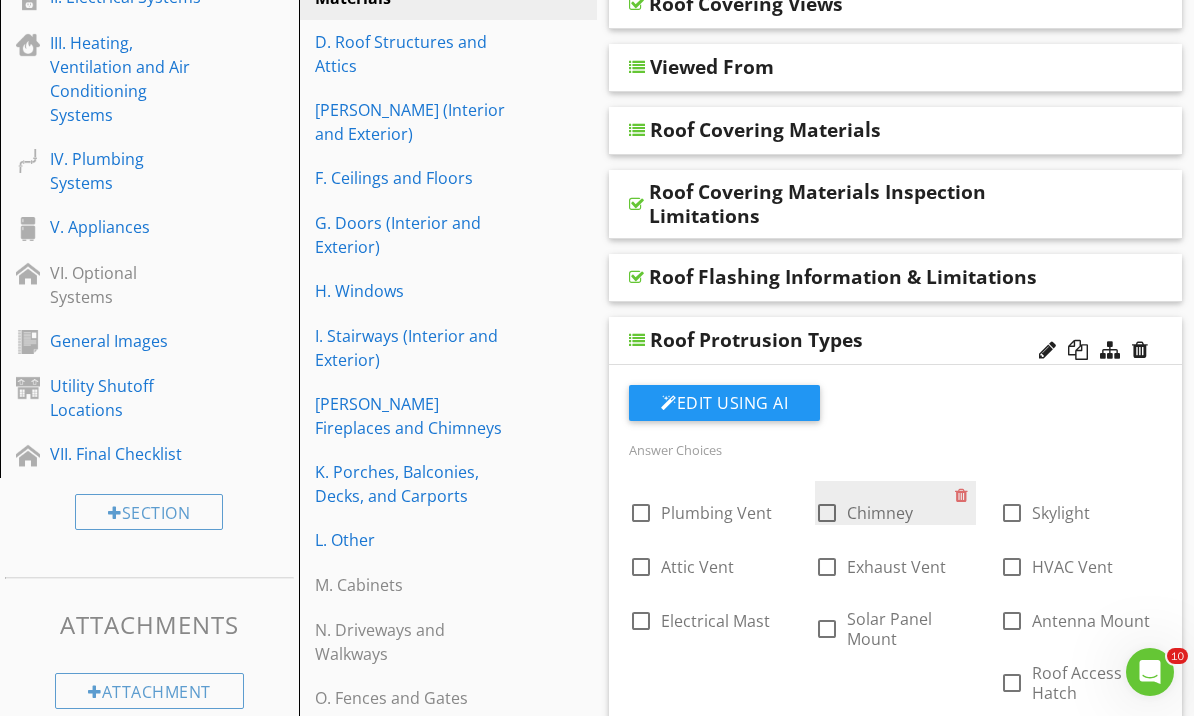 scroll, scrollTop: 510, scrollLeft: 0, axis: vertical 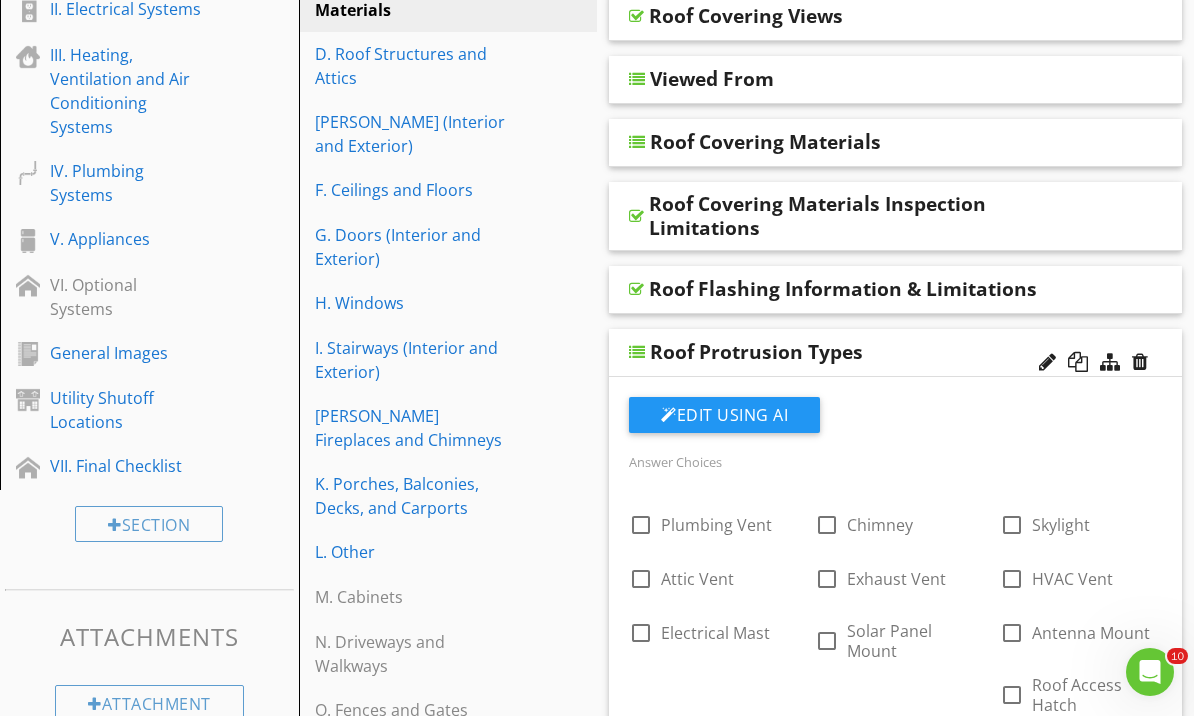 click on "Roof Protrusion Types" at bounding box center [895, 353] 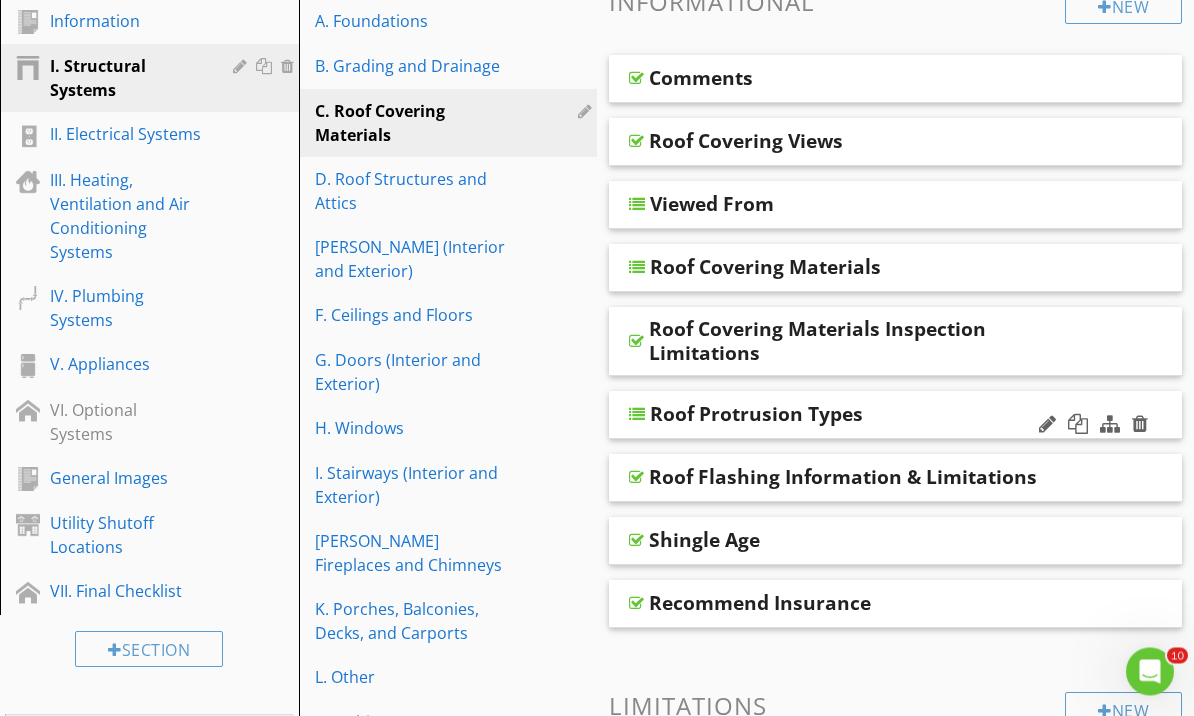 scroll, scrollTop: 385, scrollLeft: 0, axis: vertical 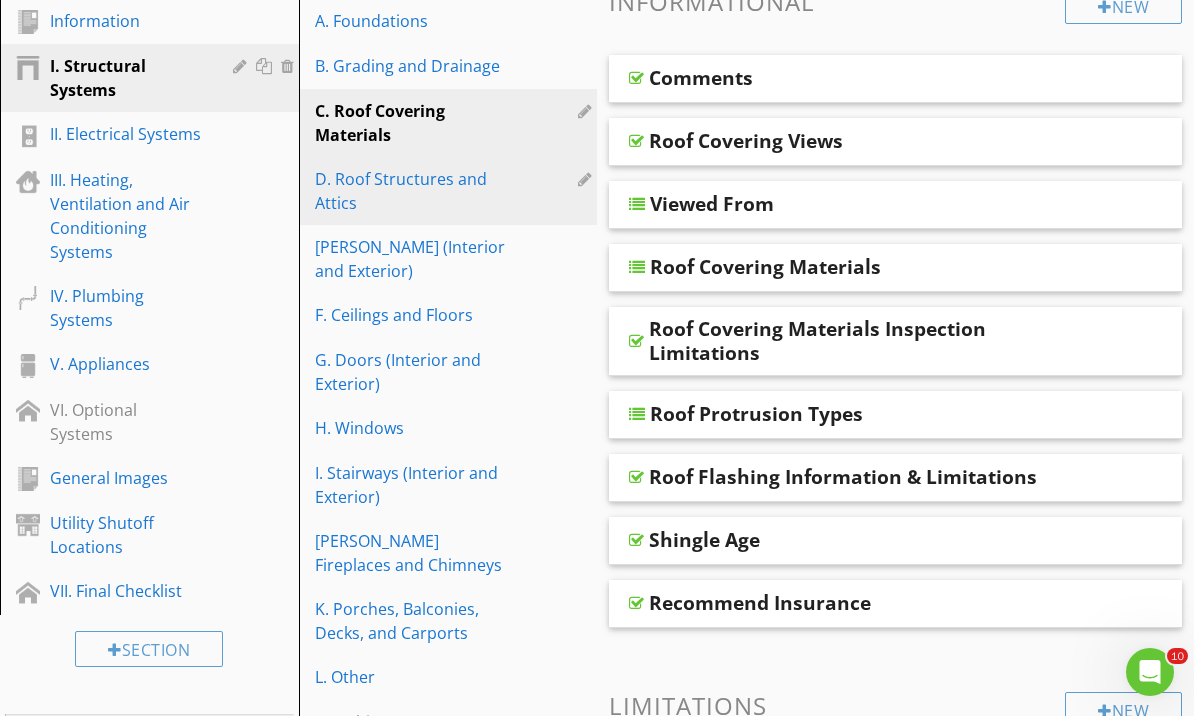 click on "D. Roof Structures and Attics" at bounding box center [414, 191] 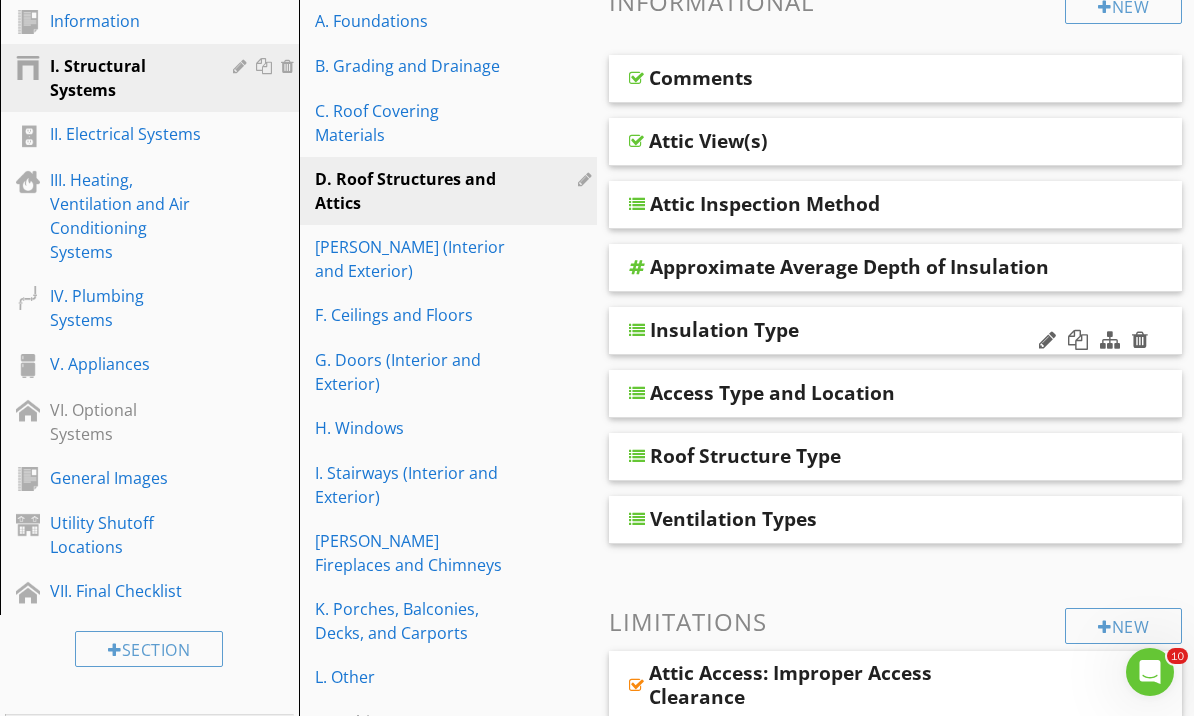 type 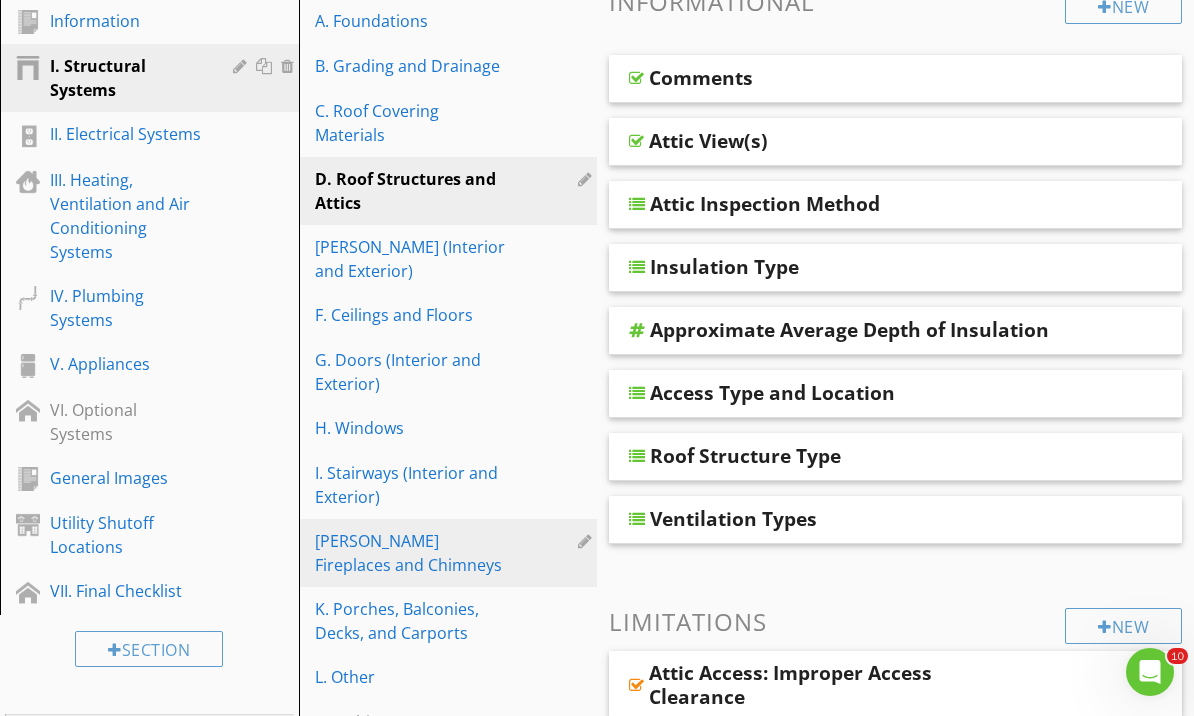 click on "J. Fireplaces and Chimneys" at bounding box center (414, 553) 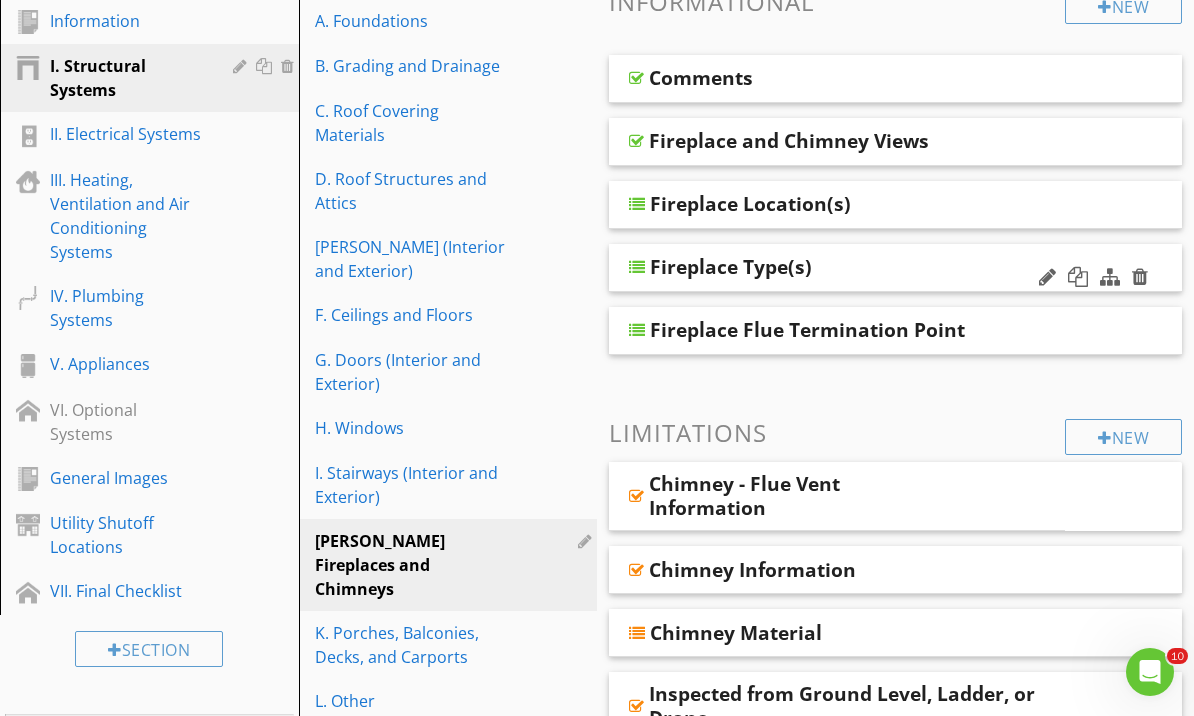 drag, startPoint x: 845, startPoint y: 252, endPoint x: 856, endPoint y: 251, distance: 11.045361 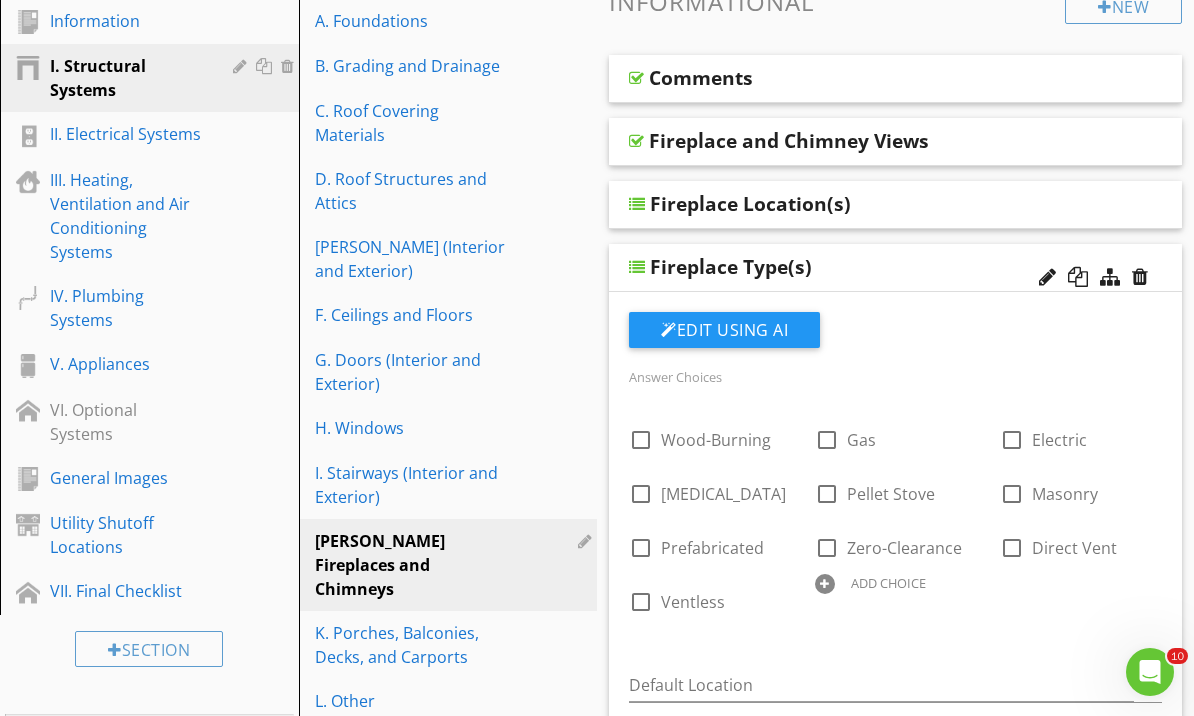 click on "Fireplace Type(s)" at bounding box center [895, 268] 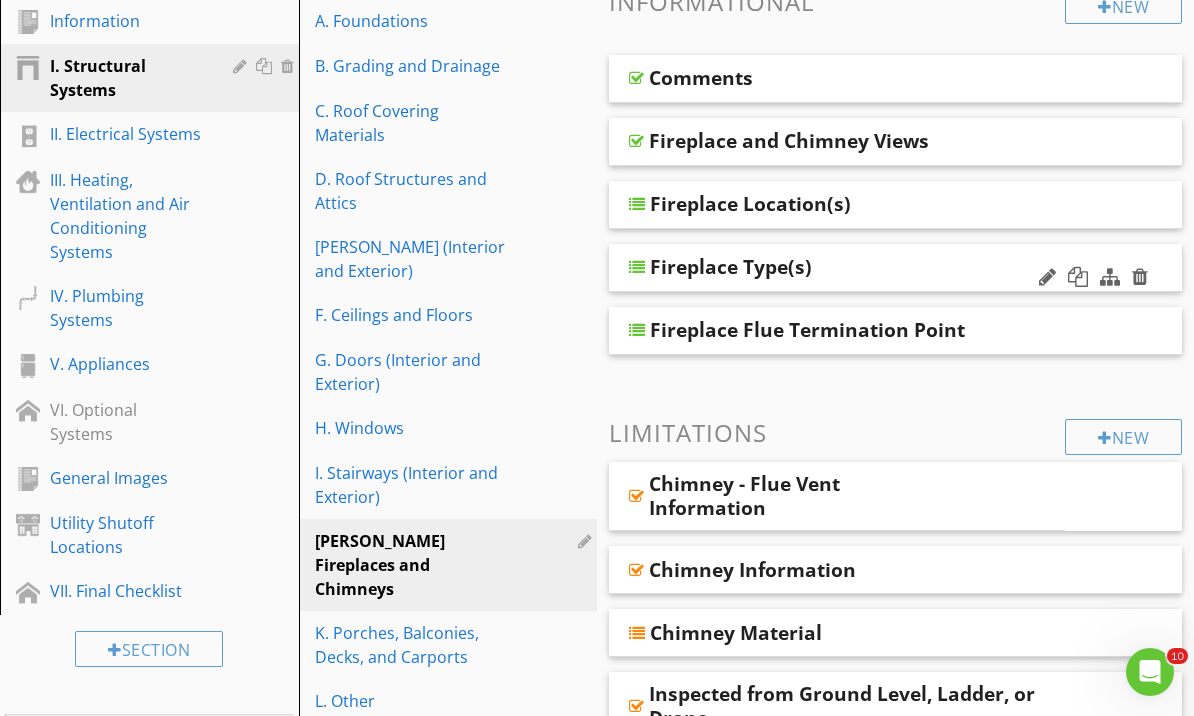 type 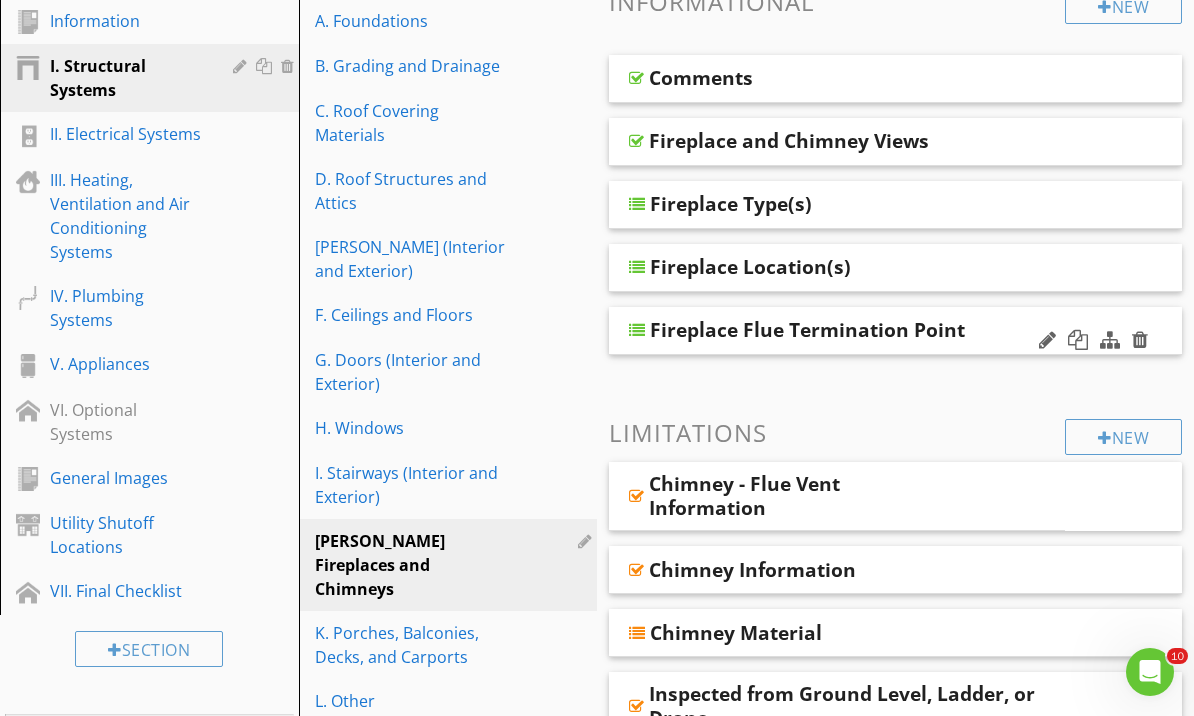 click on "Fireplace Flue Termination Point" at bounding box center [895, 331] 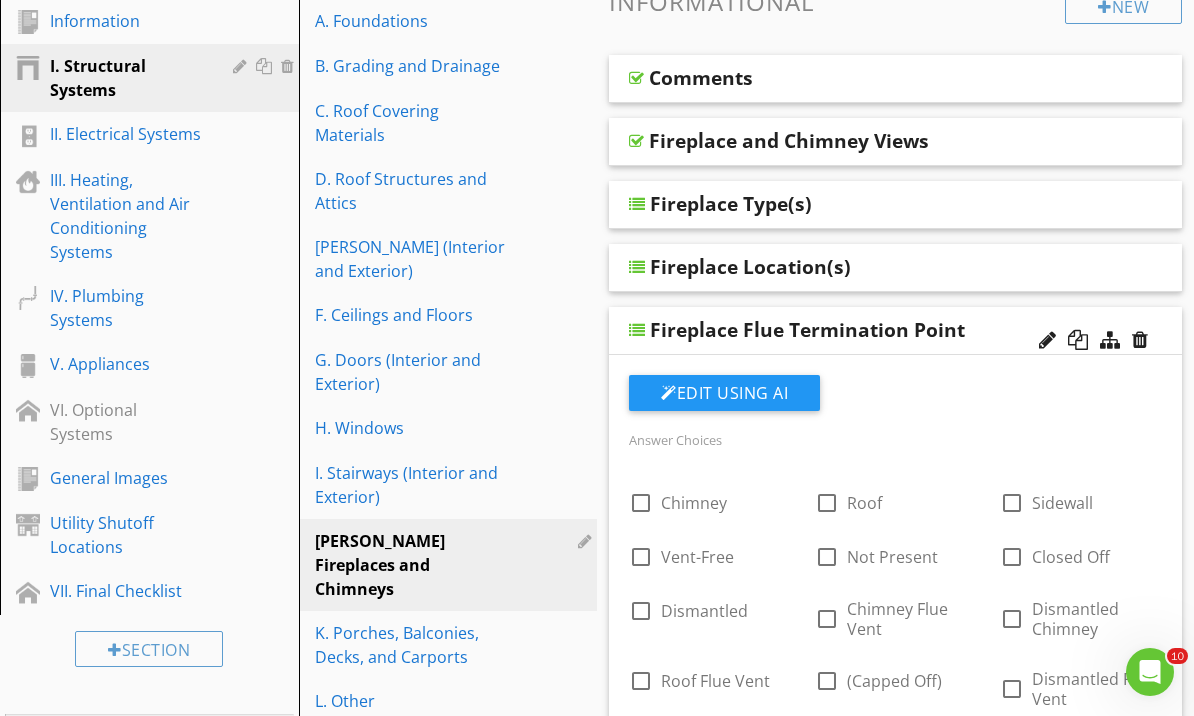 click on "Fireplace Flue Termination Point" at bounding box center (895, 331) 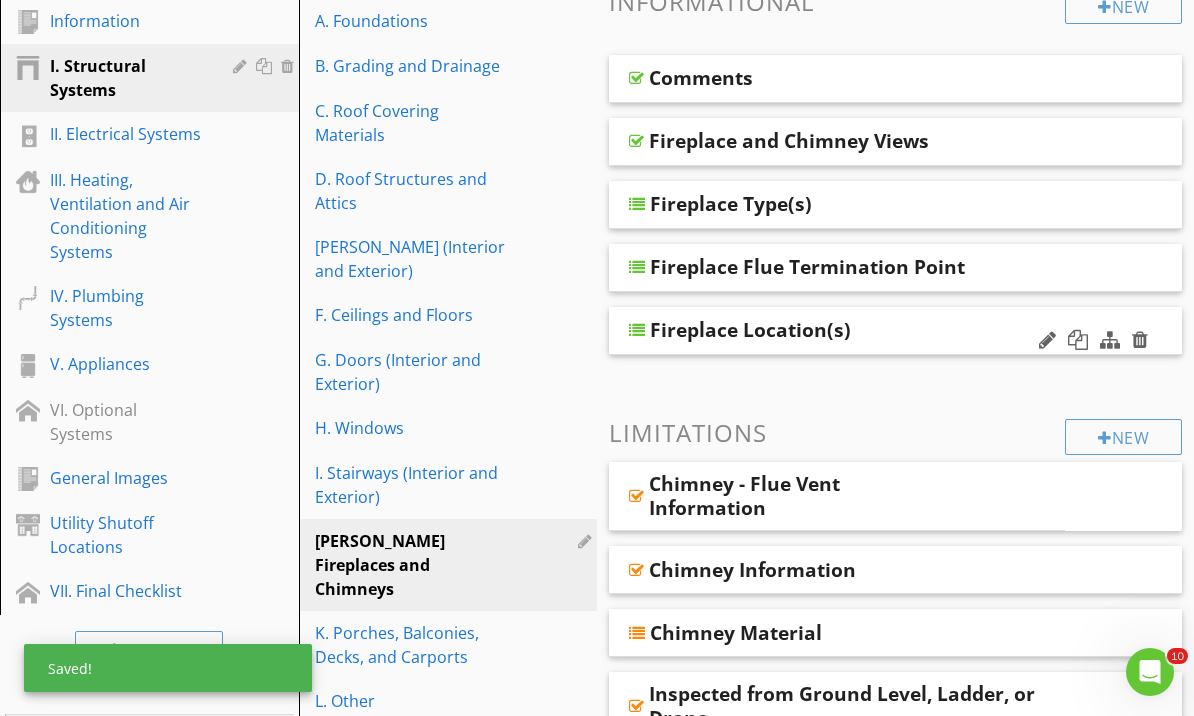 click on "Fireplace Location(s)" at bounding box center [850, 330] 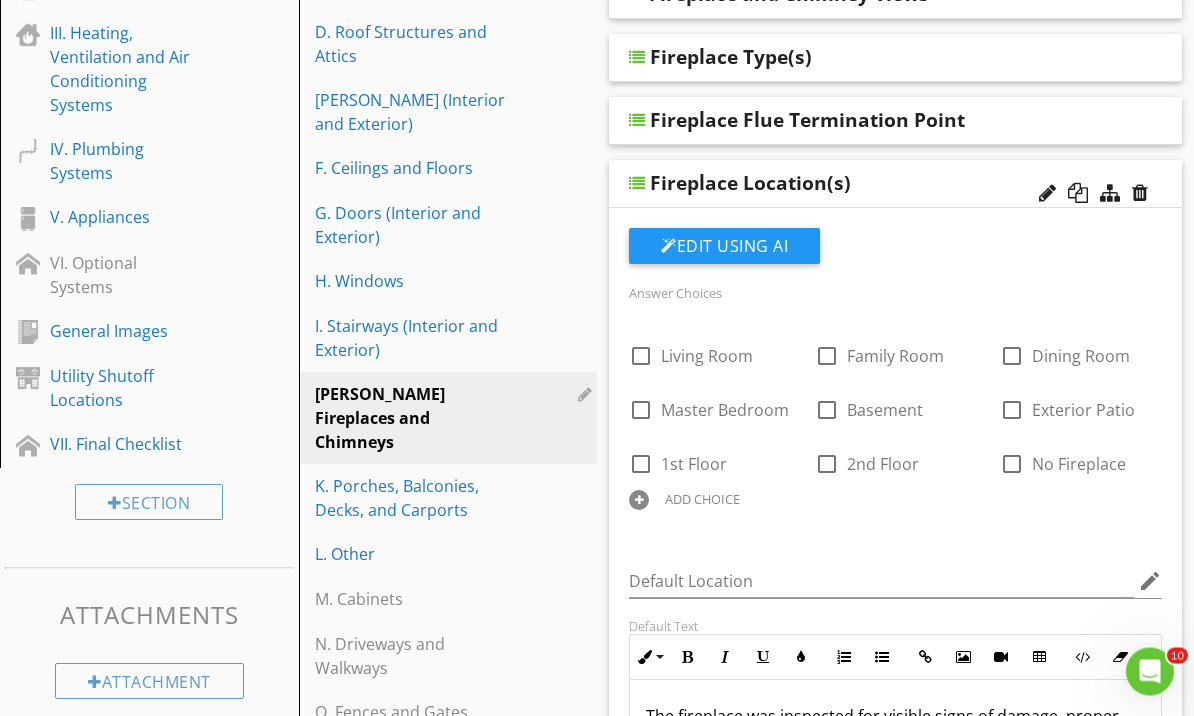 scroll, scrollTop: 532, scrollLeft: 0, axis: vertical 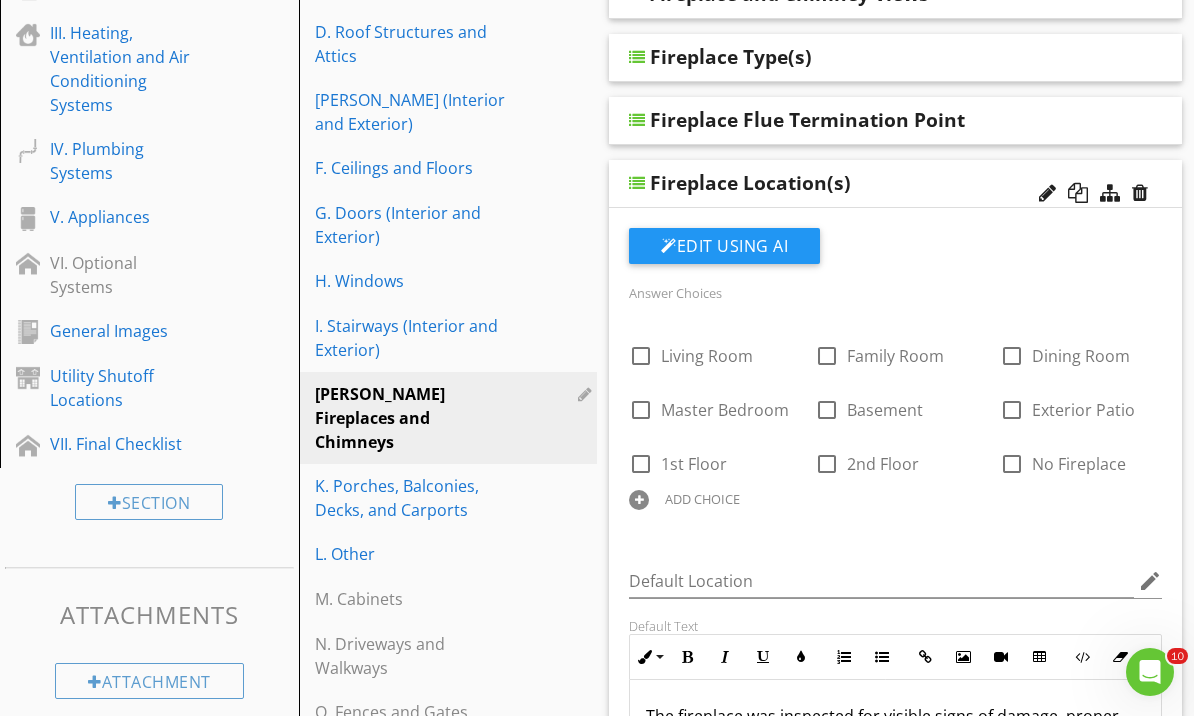 click on "Fireplace Location(s)" at bounding box center [895, 184] 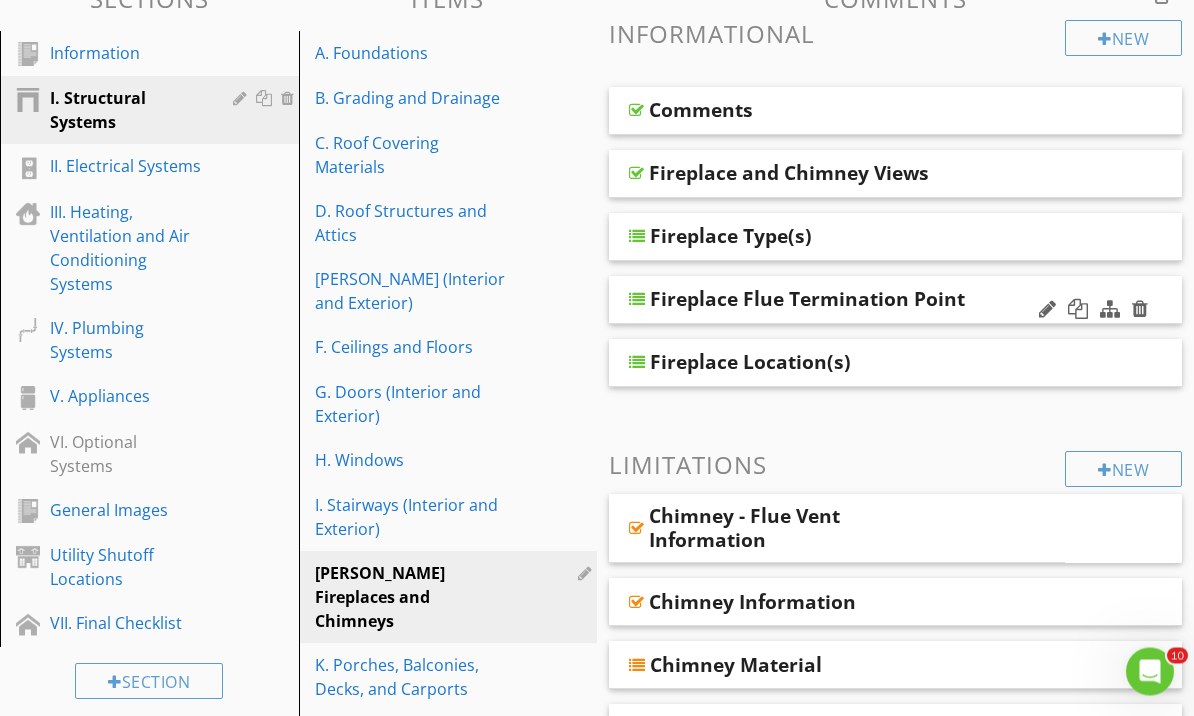 scroll, scrollTop: 353, scrollLeft: 0, axis: vertical 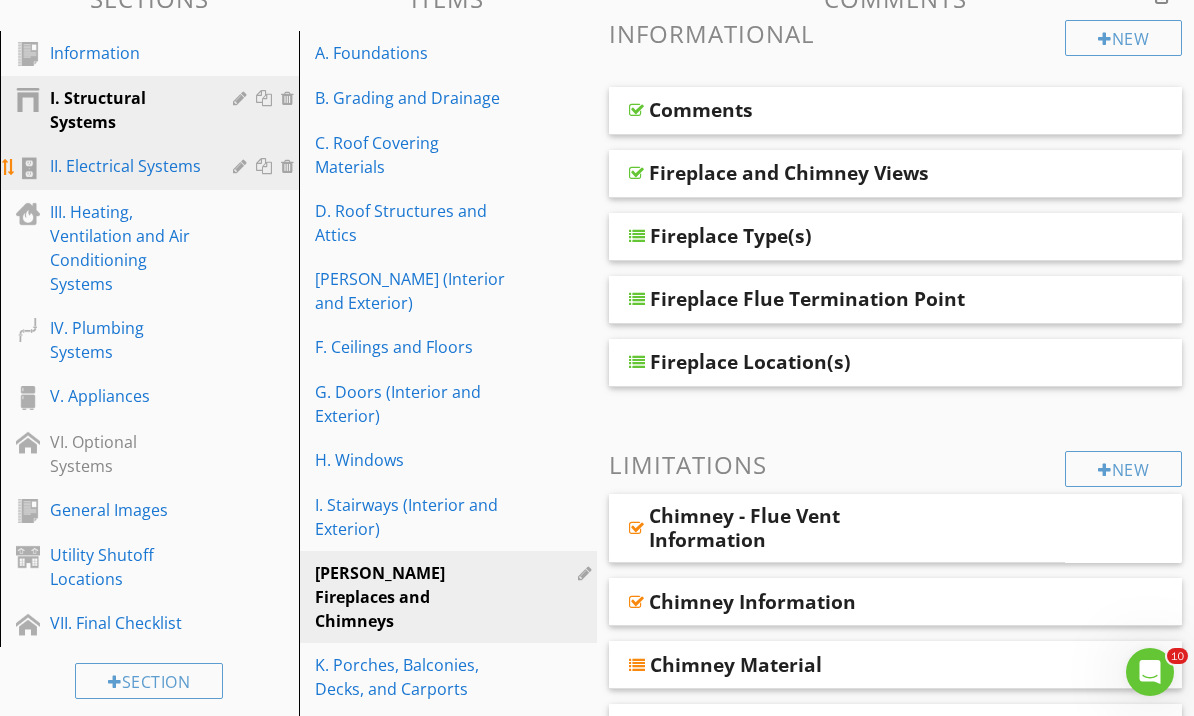 click on "II. Electrical Systems" at bounding box center (127, 166) 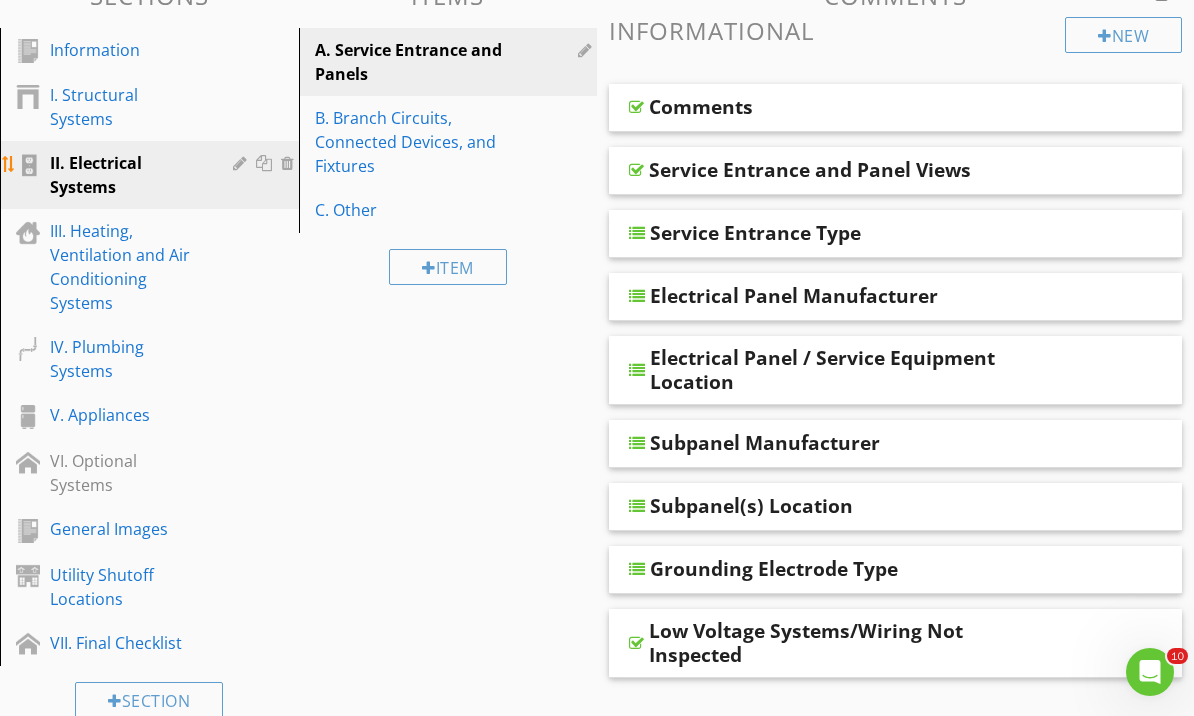 scroll, scrollTop: 354, scrollLeft: 0, axis: vertical 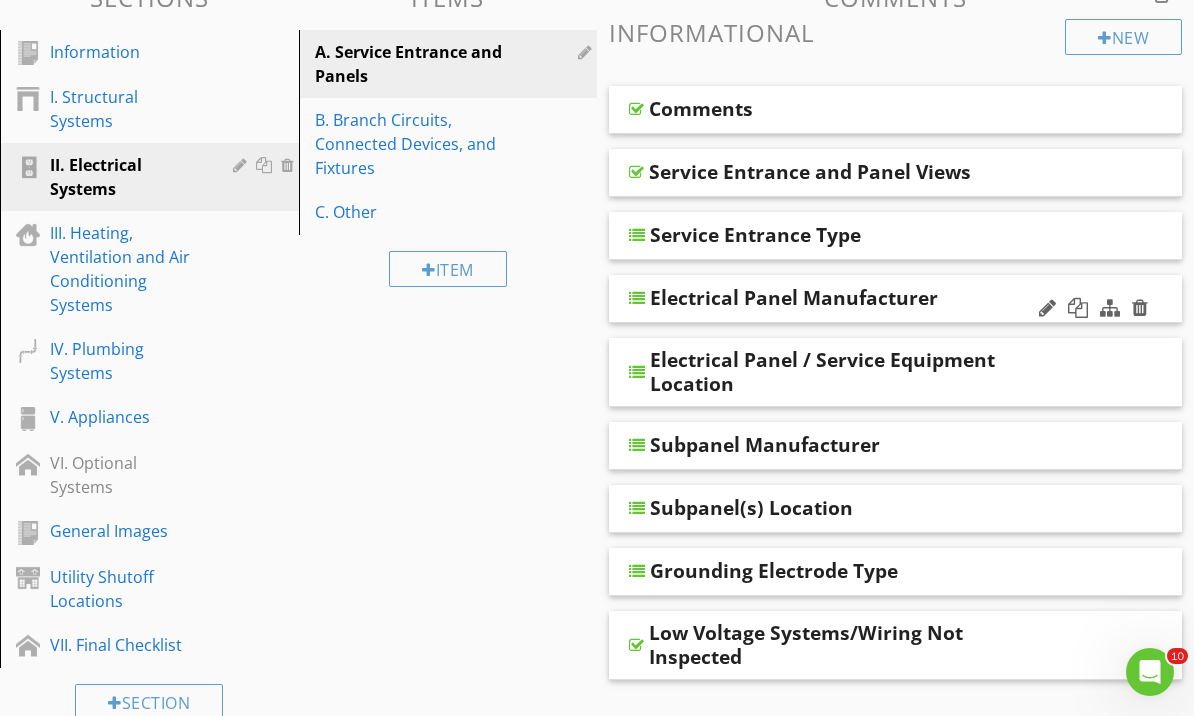 click on "Electrical Panel Manufacturer" at bounding box center (794, 298) 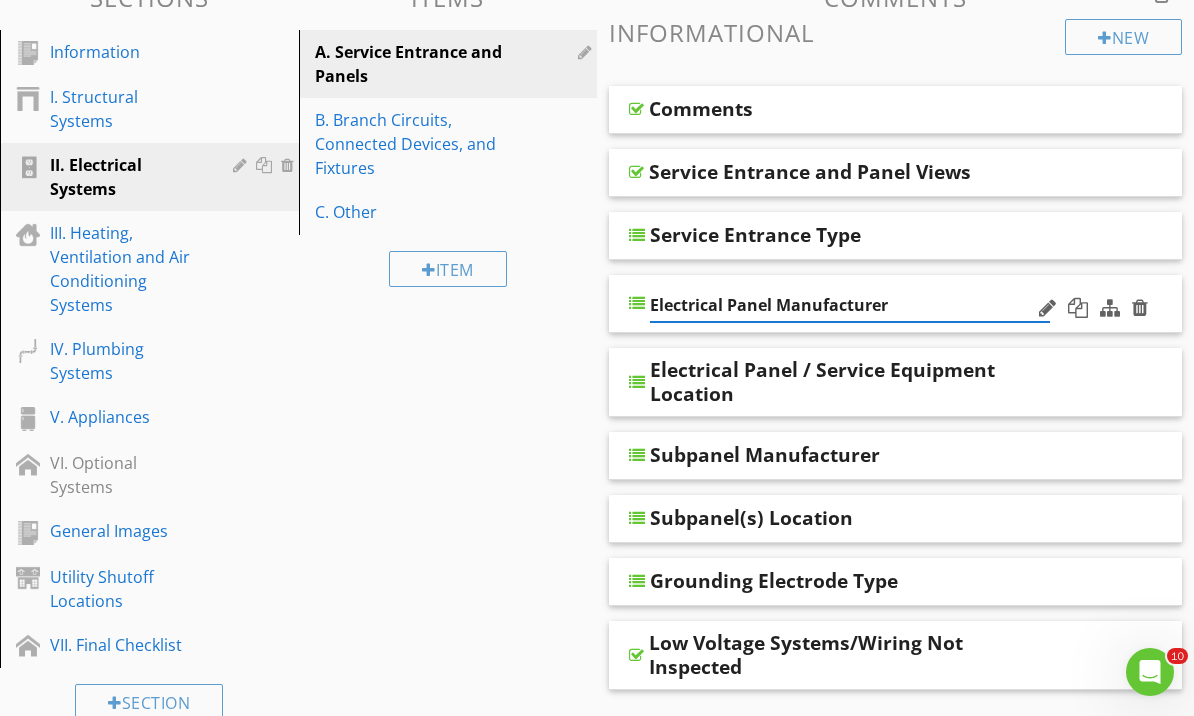 scroll, scrollTop: 353, scrollLeft: 0, axis: vertical 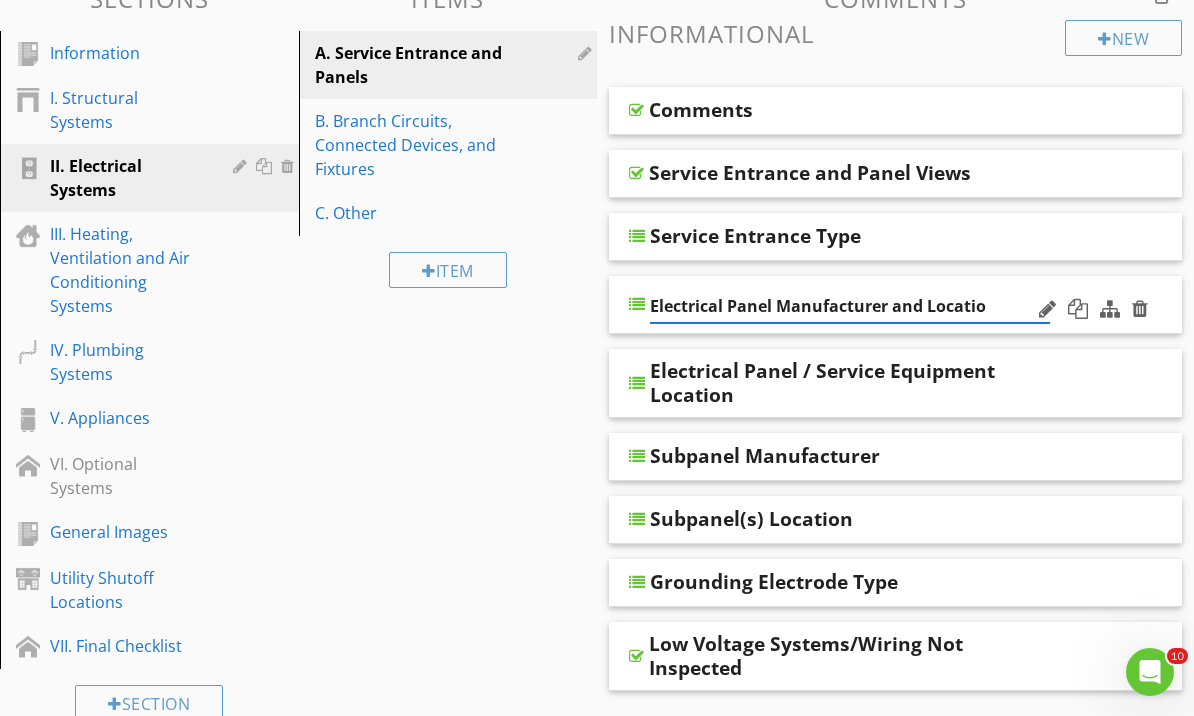 type on "Electrical Panel Manufacturer and Location" 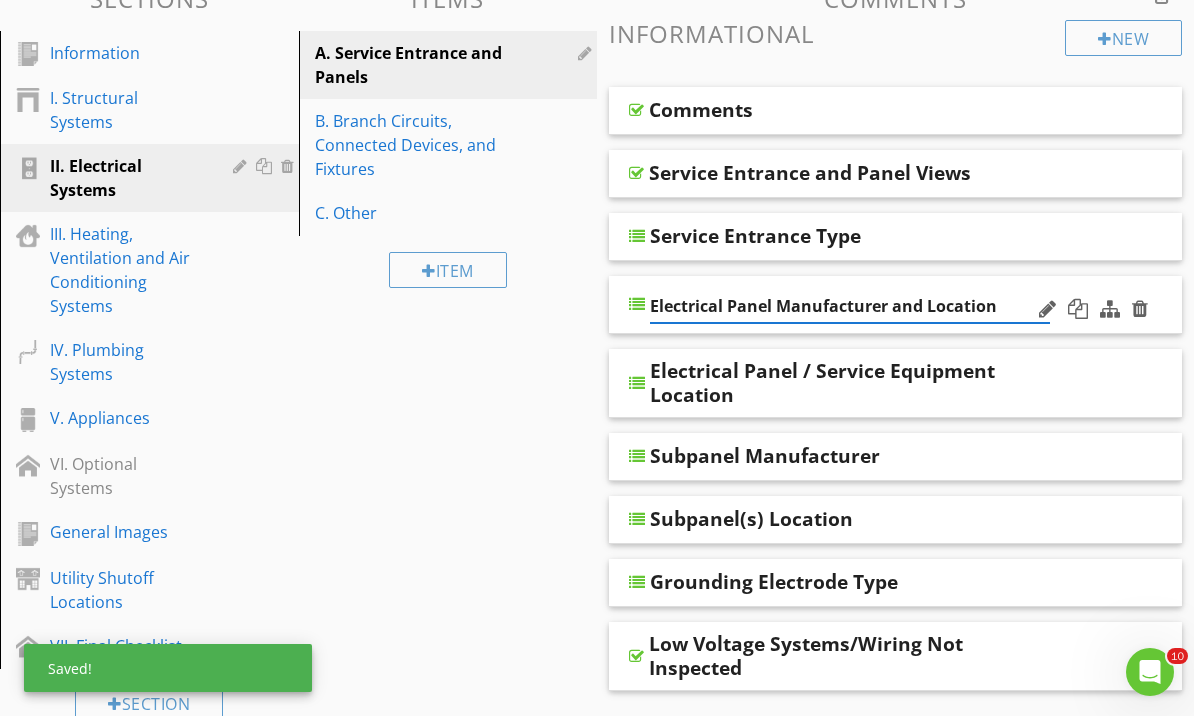 click on "Sections
Information           I. Structural Systems           II. Electrical Systems           III. Heating, Ventilation and Air Conditioning Systems           IV. Plumbing Systems           V. Appliances           VI. Optional Systems           General Images           Utility Shutoff Locations           VII. Final Checklist
Section
Attachments
Attachment
Items
A. Service Entrance and Panels           B. Branch Circuits, Connected Devices, and Fixtures           C. Other
Item
Comments
New
Informational
Comments
Service Entrance and Panel Views
Service Entrance Type
Electrical Panel Manufacturer and Location" at bounding box center (597, 7637) 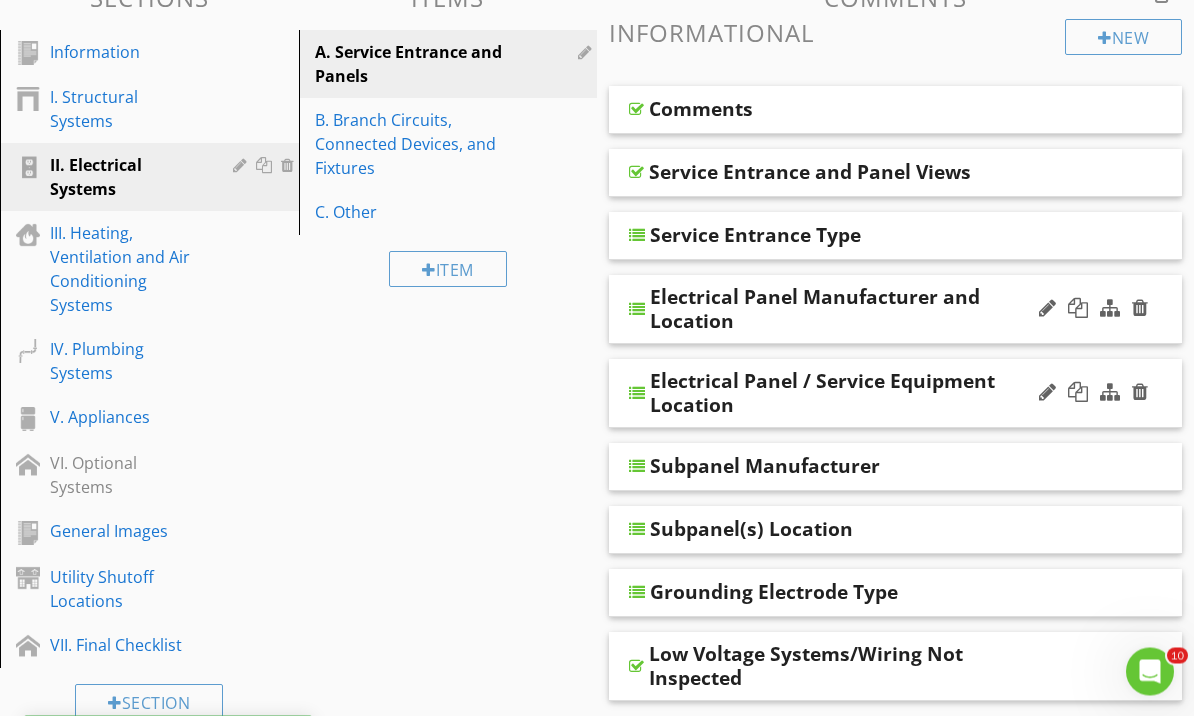 scroll, scrollTop: 354, scrollLeft: 0, axis: vertical 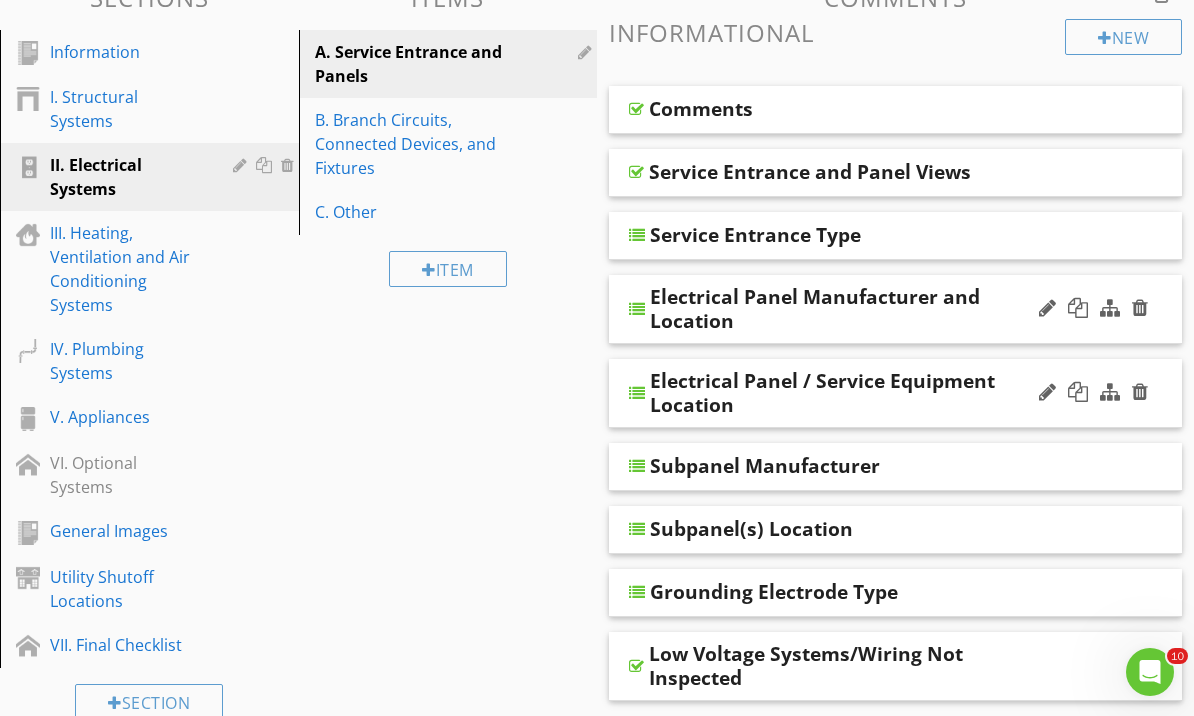 click on "Electrical Panel / Service Equipment Location" at bounding box center [850, 393] 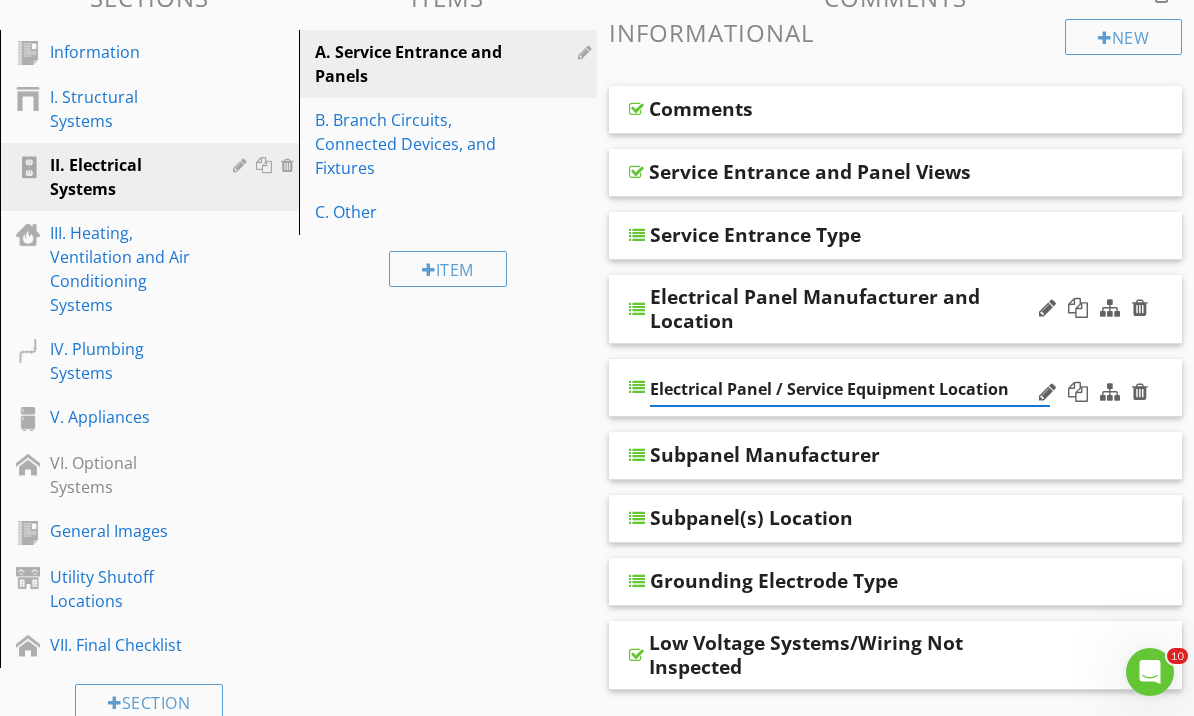 scroll, scrollTop: 353, scrollLeft: 0, axis: vertical 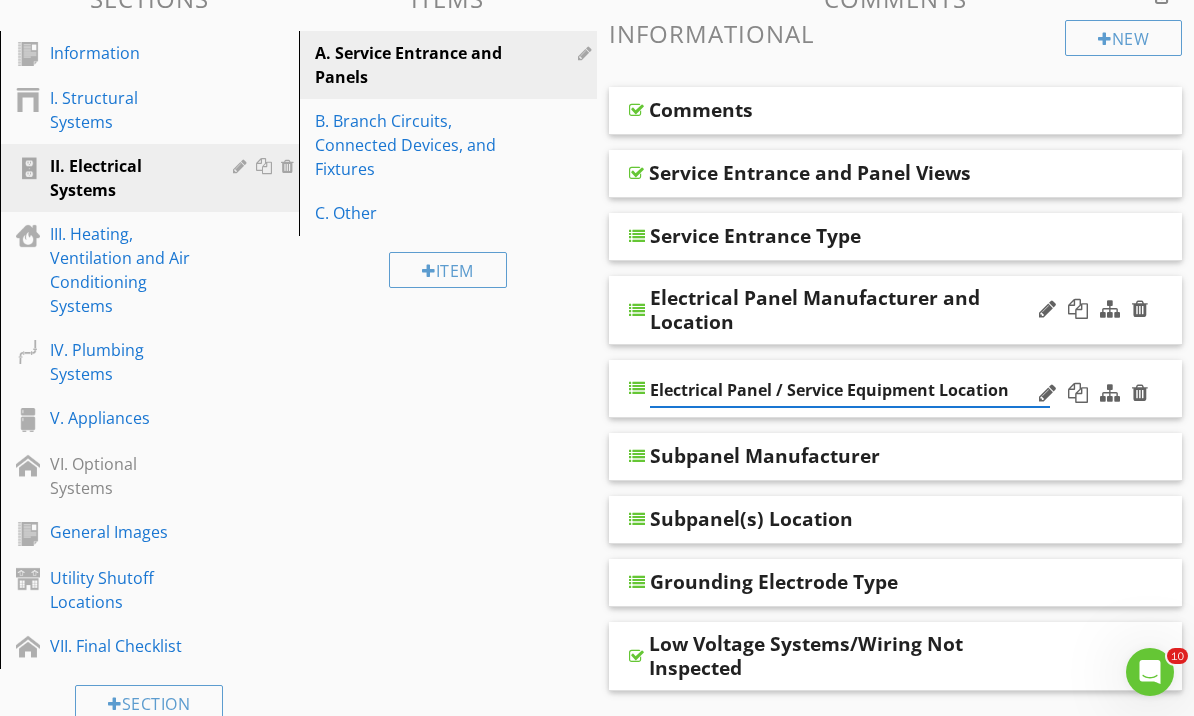 click on "Electrical Panel / Service Equipment Location" at bounding box center (895, 389) 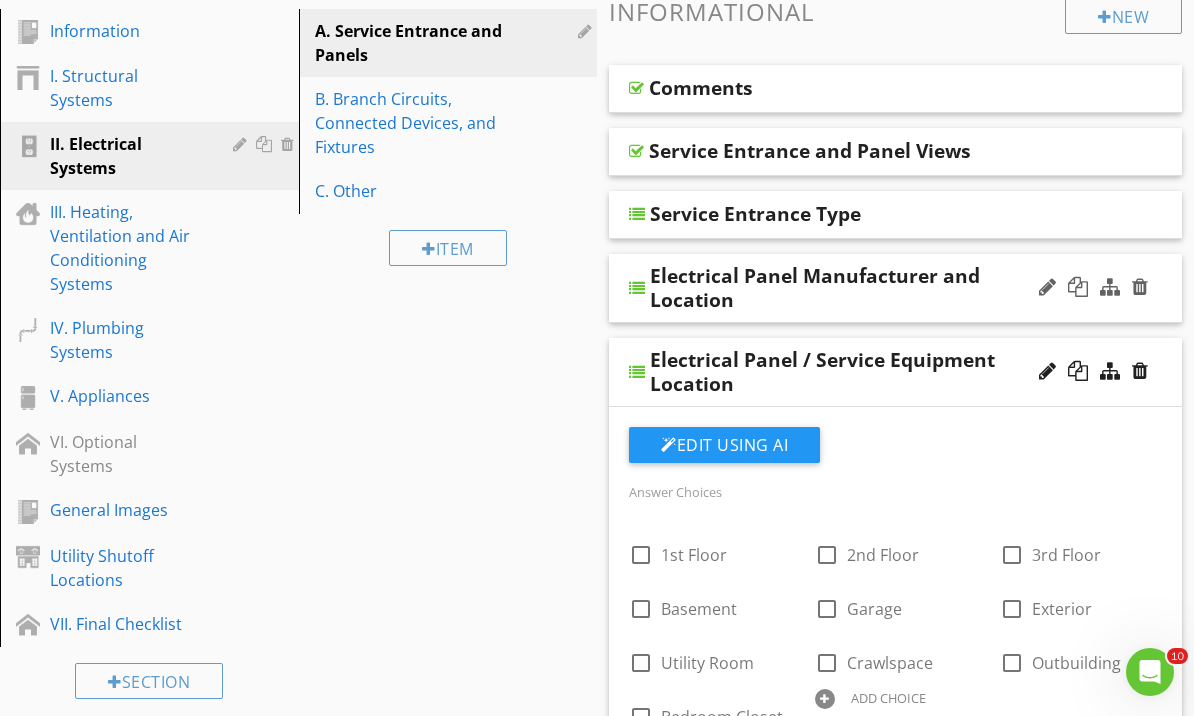 scroll, scrollTop: 350, scrollLeft: 0, axis: vertical 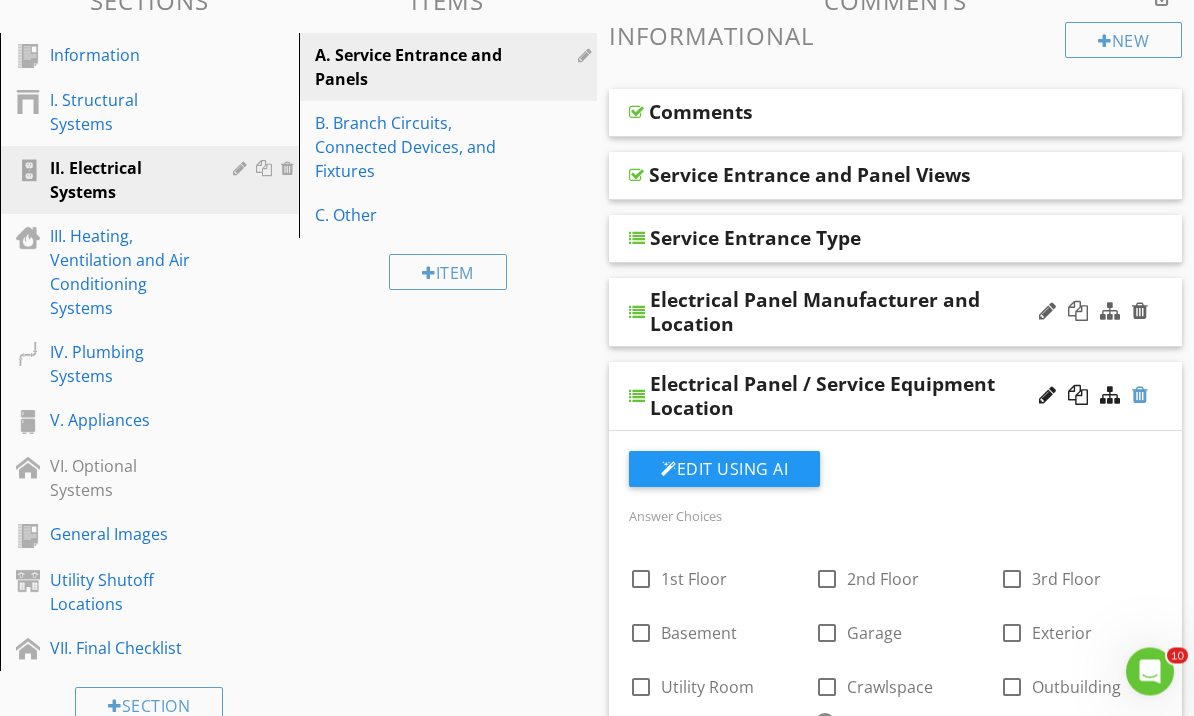 click at bounding box center [1140, 396] 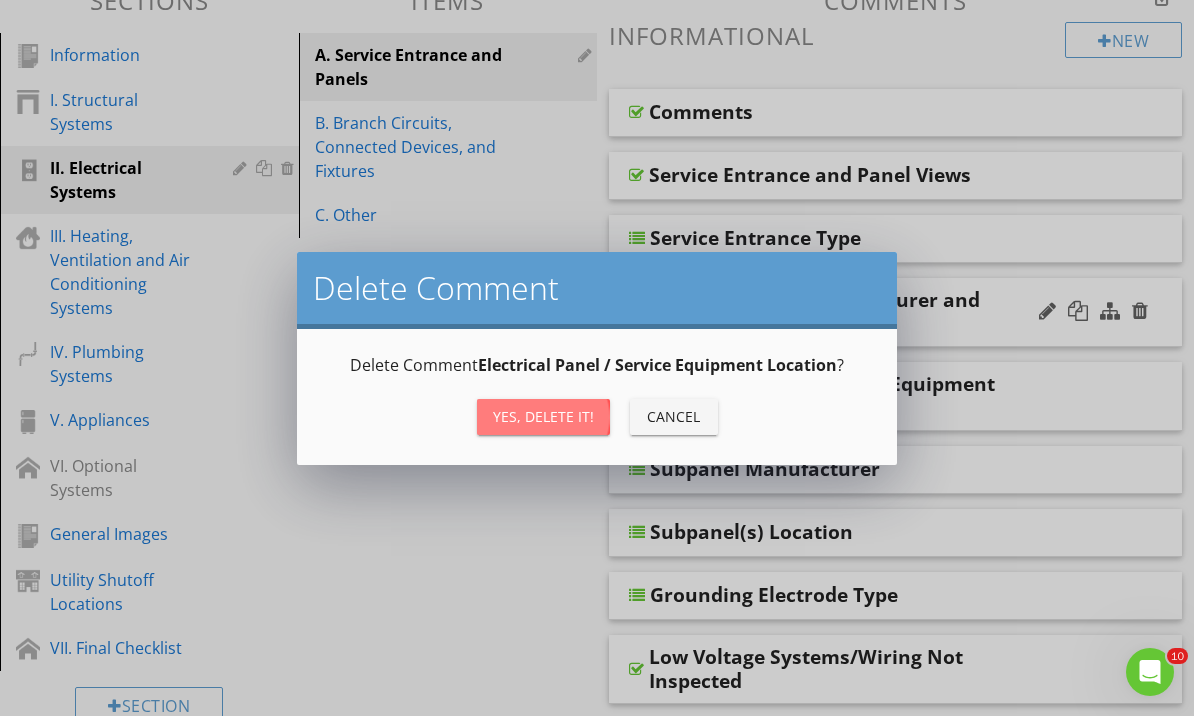 click on "Yes, Delete it!" at bounding box center (543, 416) 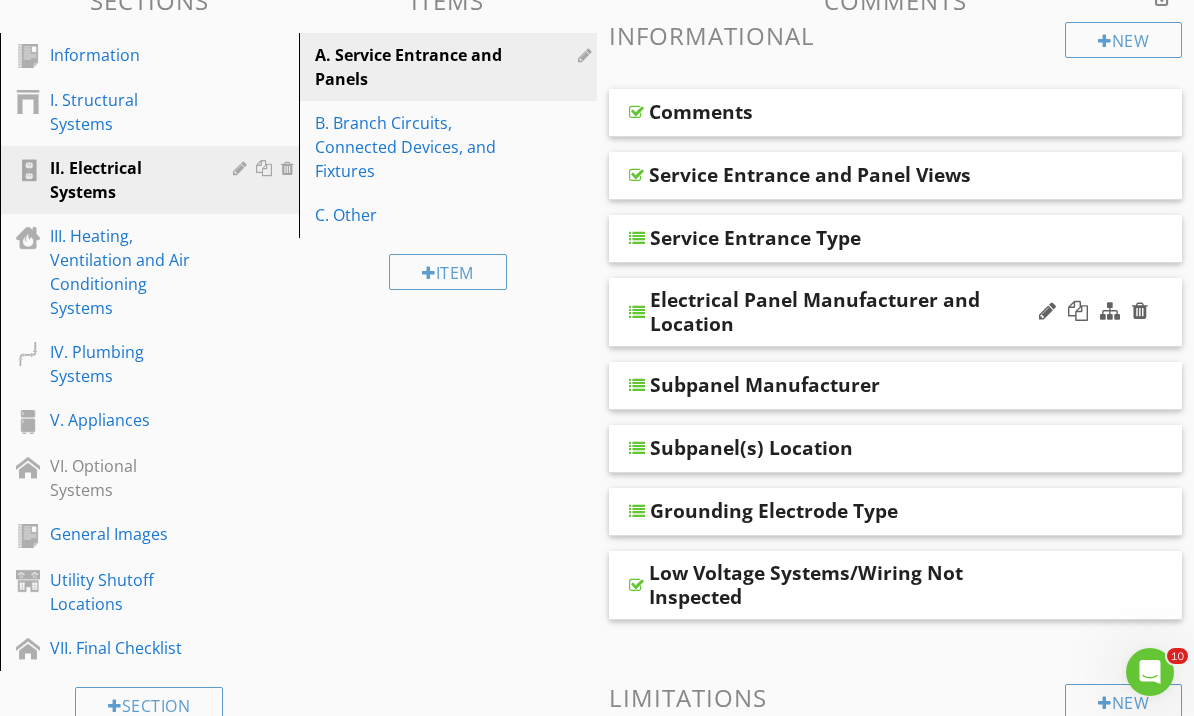 click on "Electrical Panel Manufacturer and Location" at bounding box center (850, 312) 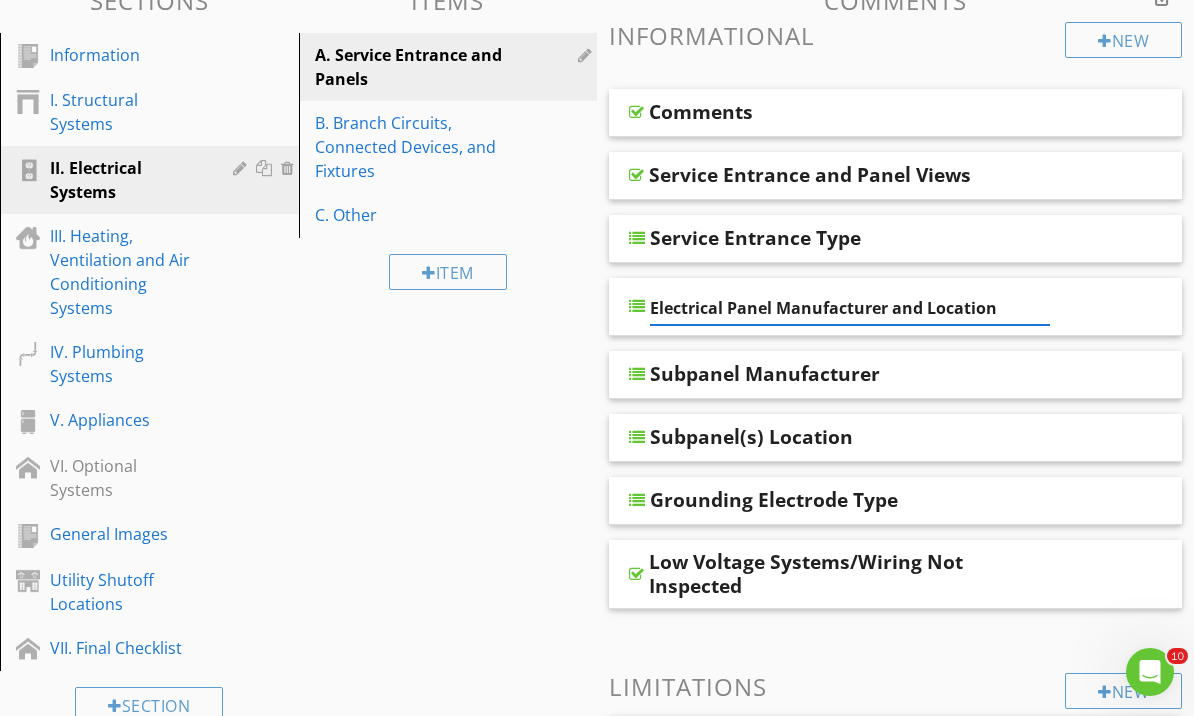 scroll, scrollTop: 350, scrollLeft: 0, axis: vertical 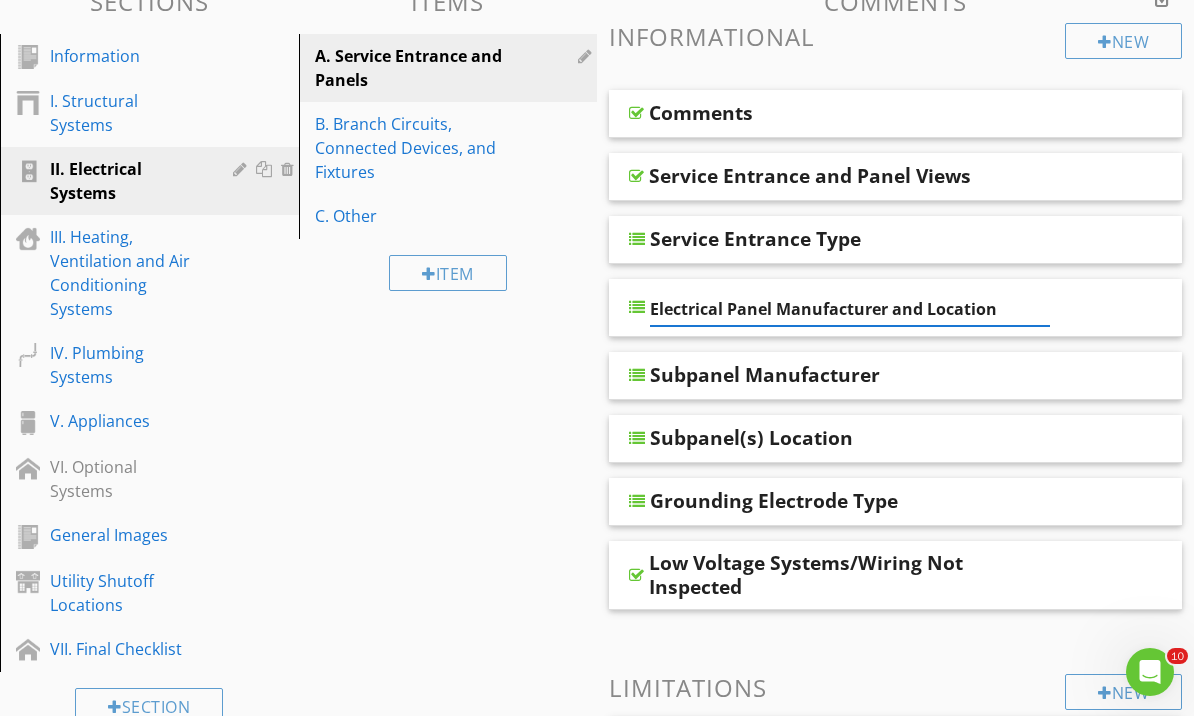 click on "Electrical Panel Manufacturer and Location" at bounding box center [895, 308] 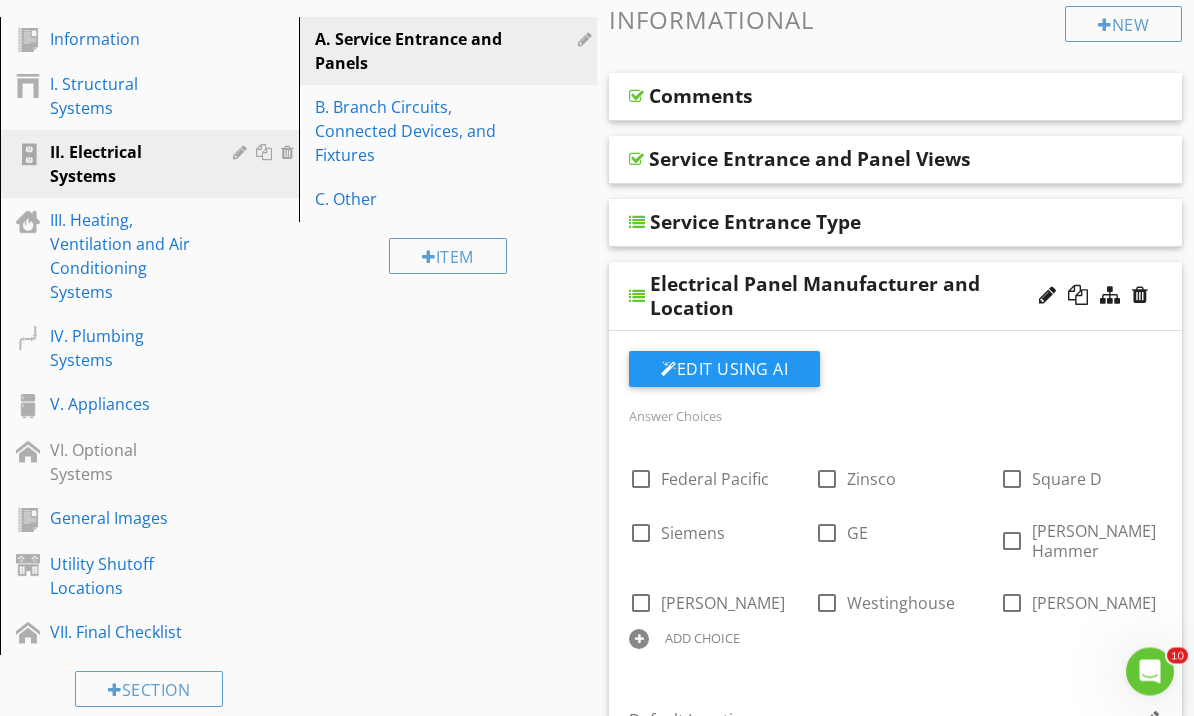 scroll, scrollTop: 480, scrollLeft: 0, axis: vertical 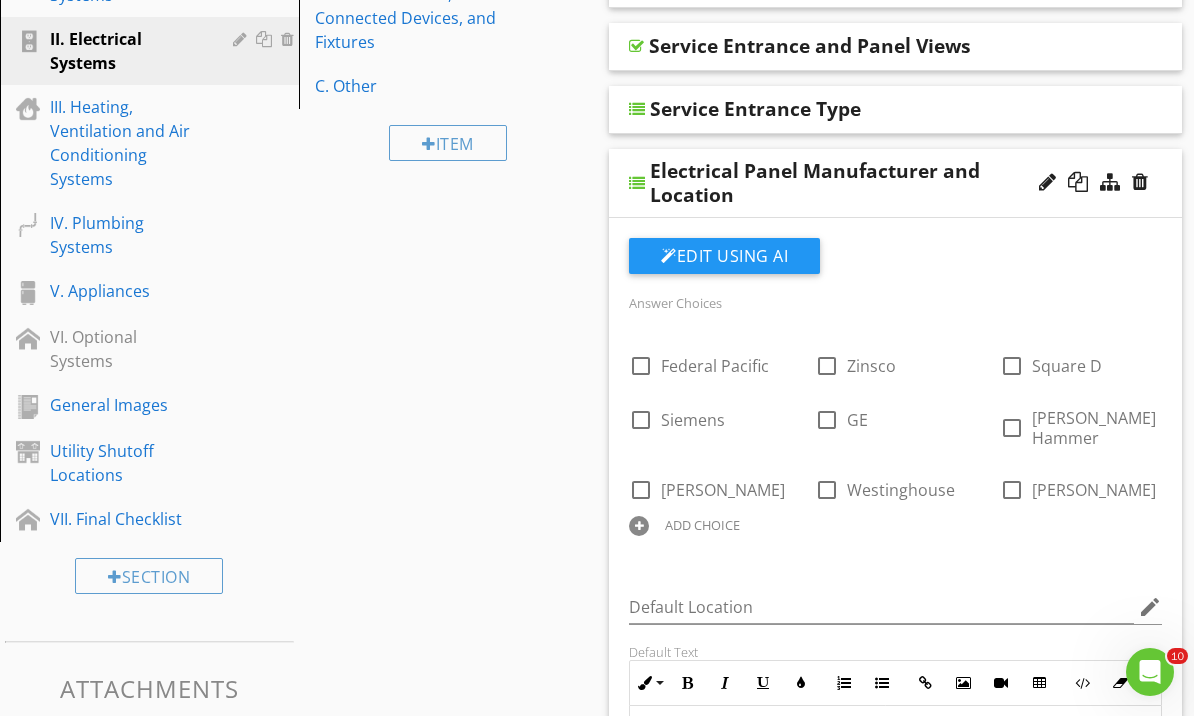 click on "ADD CHOICE" at bounding box center [702, 525] 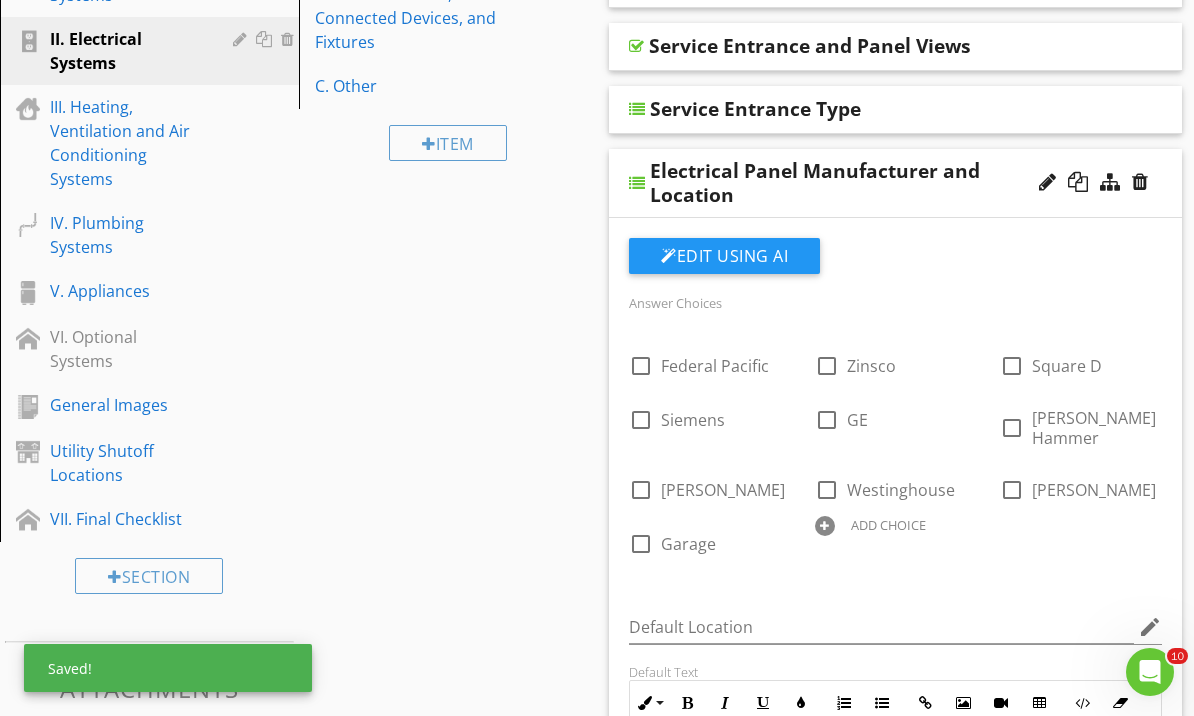 click on "ADD CHOICE" at bounding box center (896, 524) 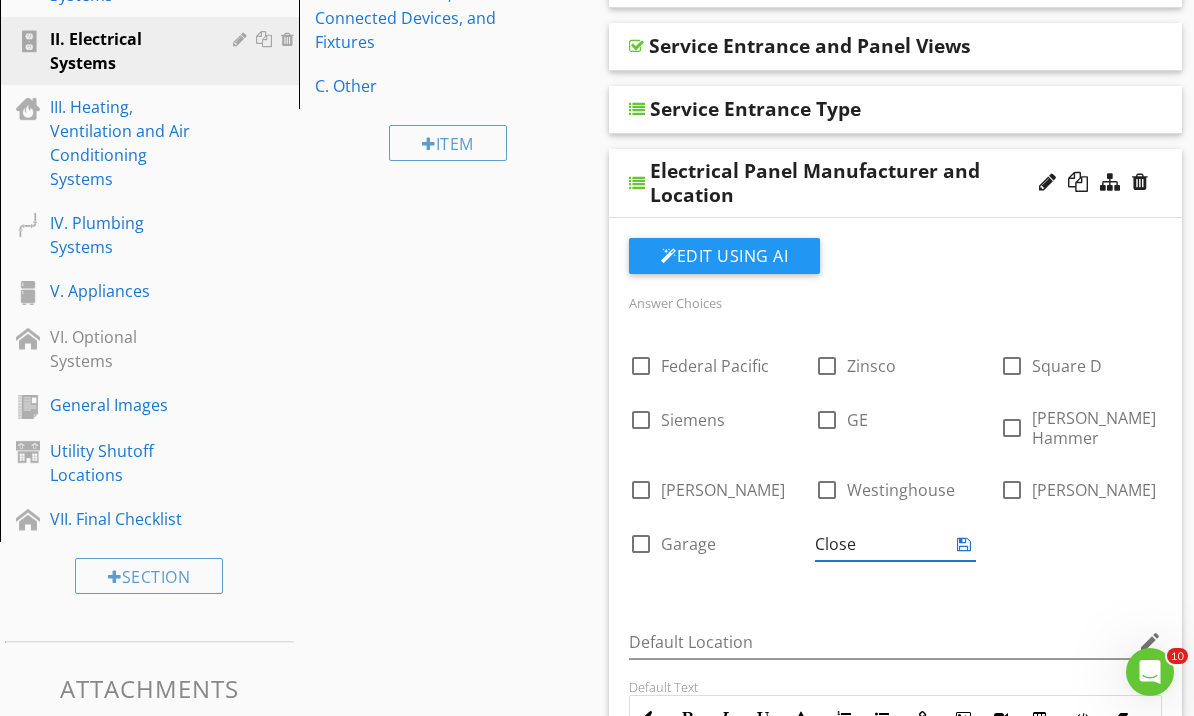 type on "Closet" 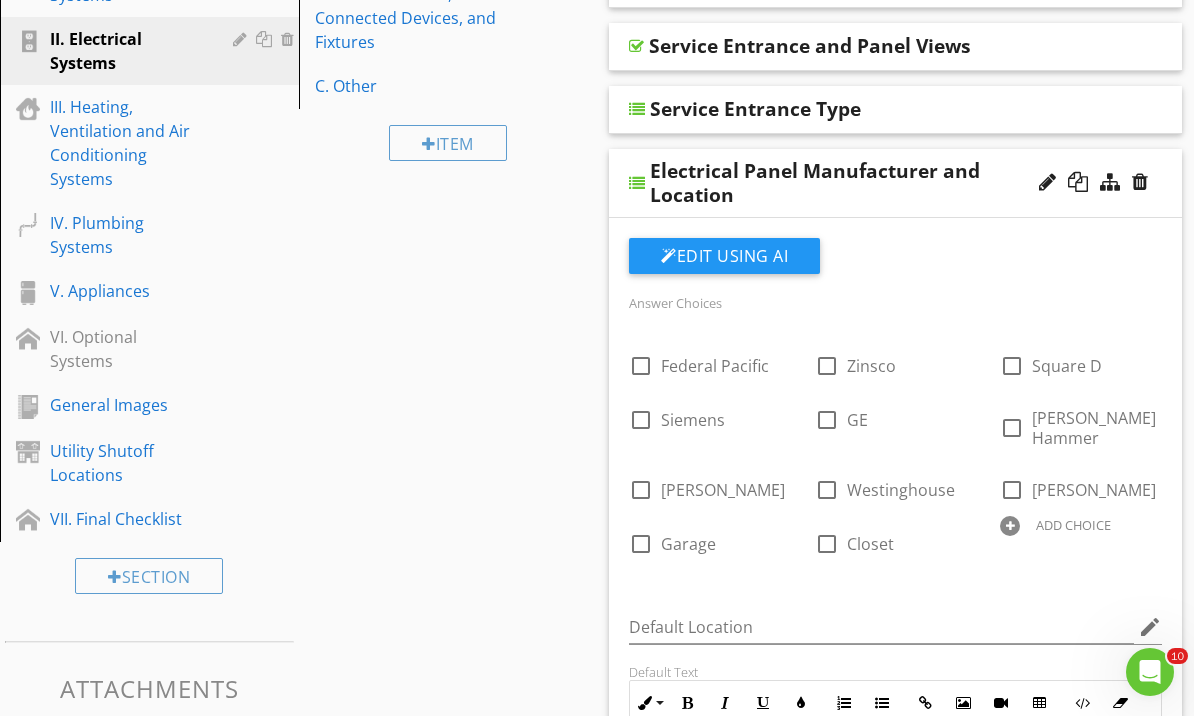 click on "Electrical Panel Manufacturer and Location" at bounding box center [850, 183] 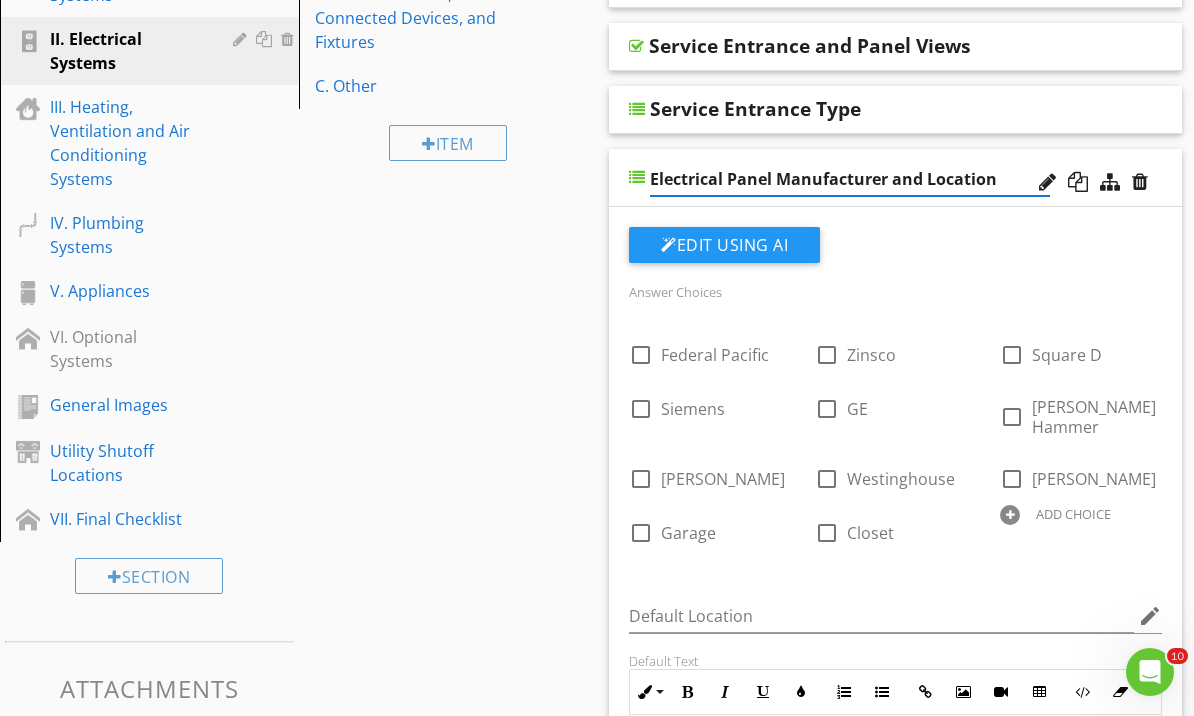 click on "Electrical Panel Manufacturer and Location" at bounding box center [895, 178] 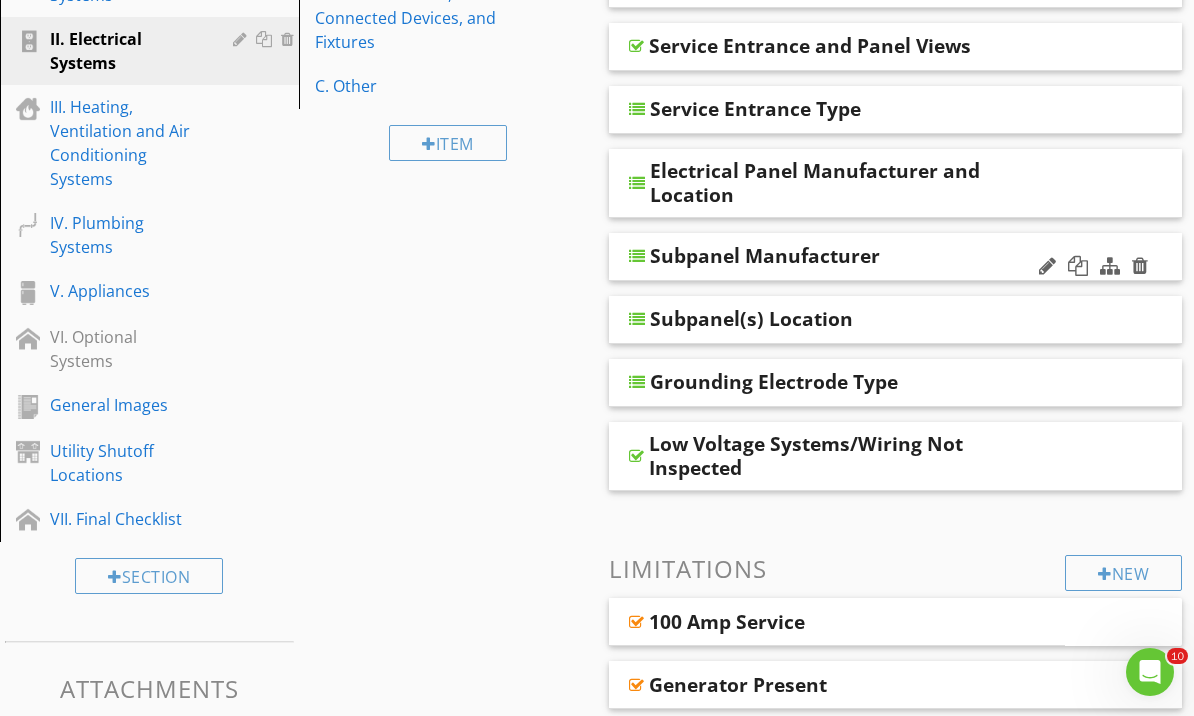 click on "Subpanel Manufacturer" at bounding box center (895, 257) 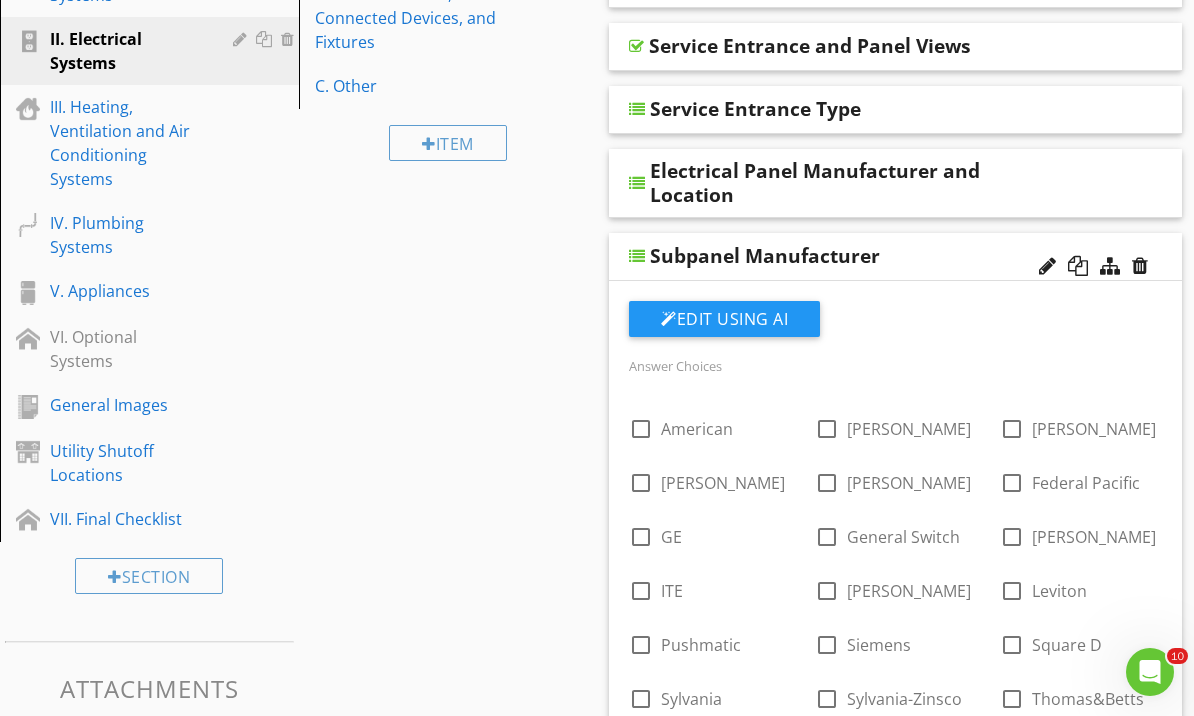 click on "Subpanel Manufacturer" at bounding box center [850, 256] 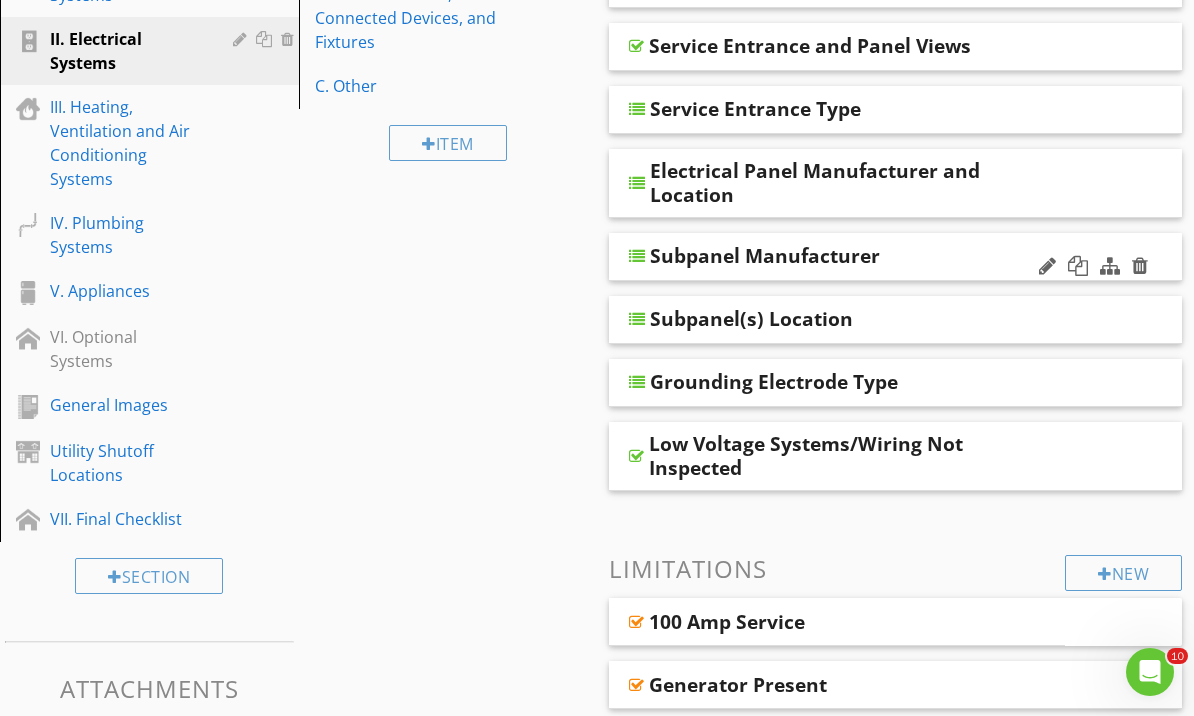 click on "Subpanel Manufacturer" at bounding box center (765, 256) 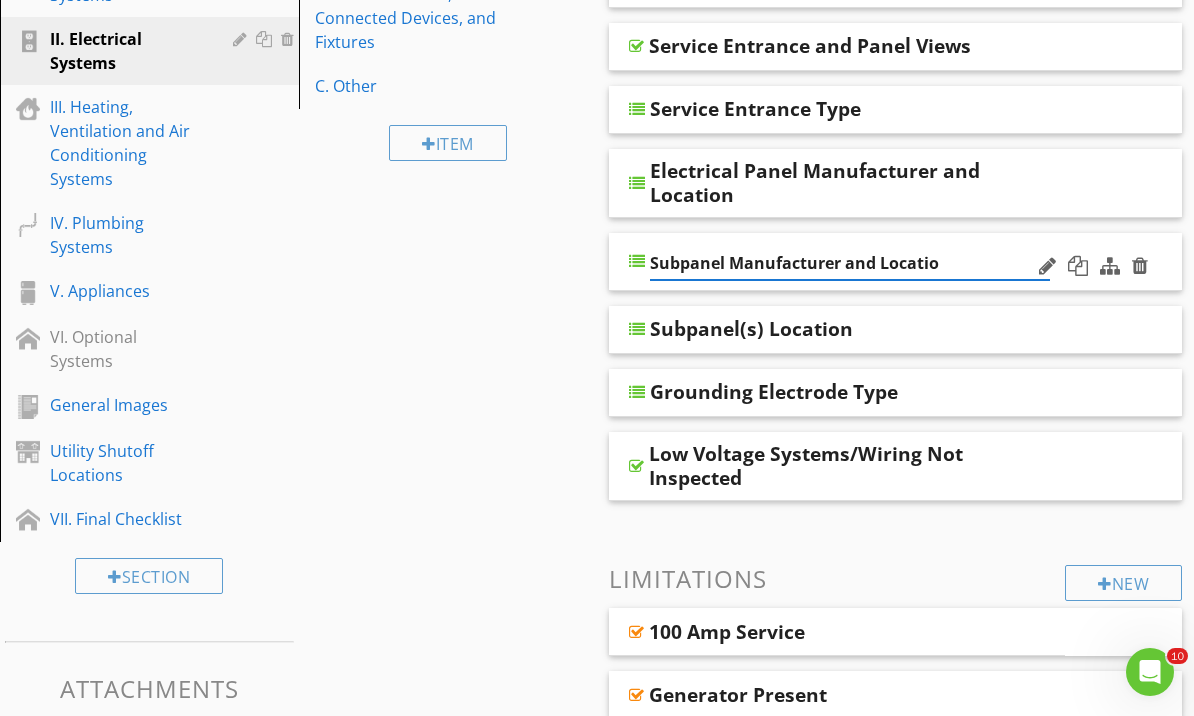 type on "Subpanel Manufacturer and Location" 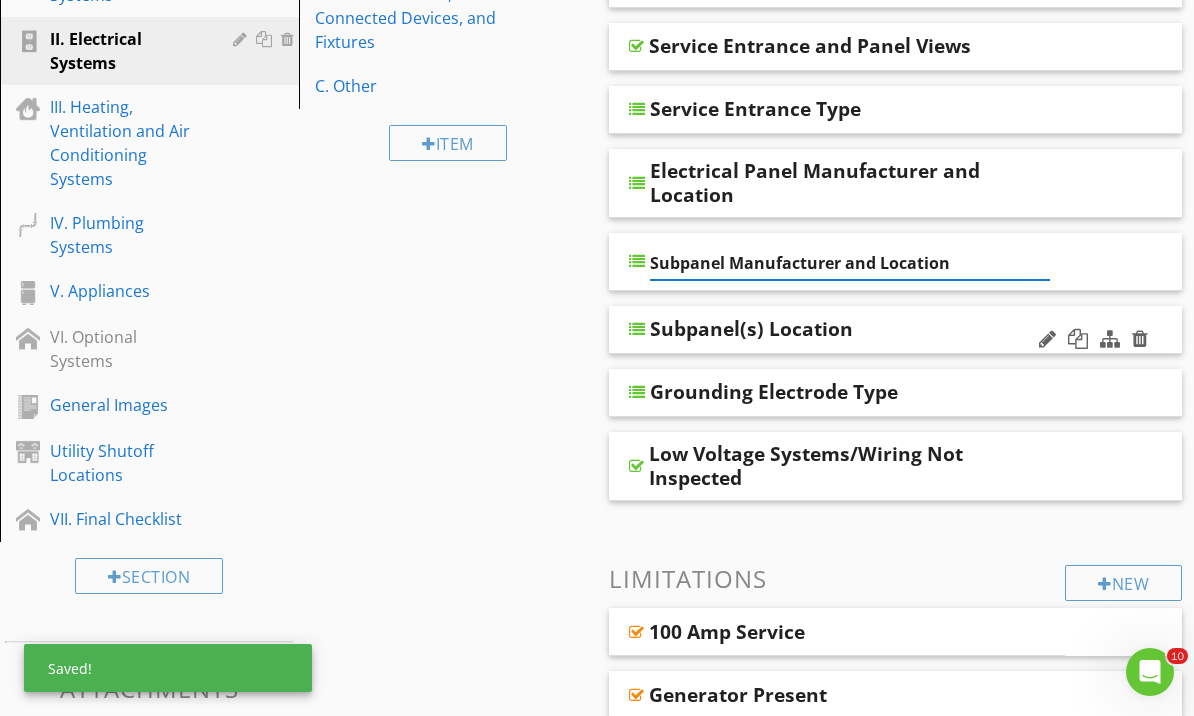 click on "Subpanel(s) Location" at bounding box center [895, 330] 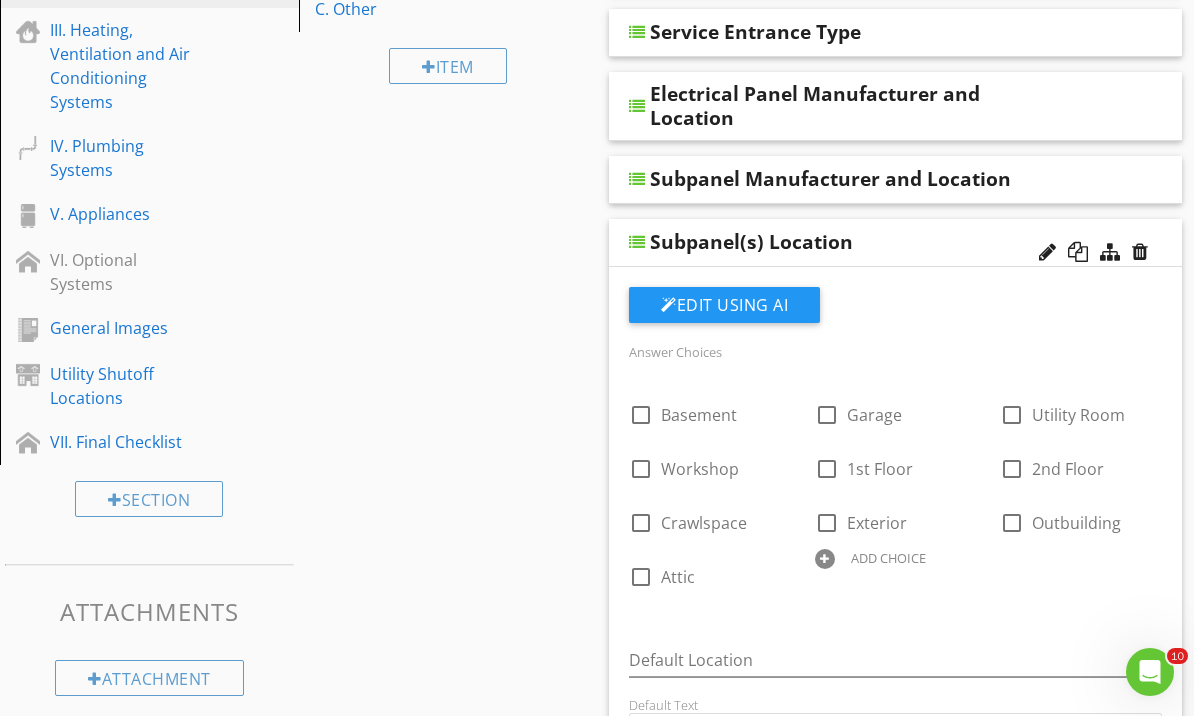 scroll, scrollTop: 434, scrollLeft: 0, axis: vertical 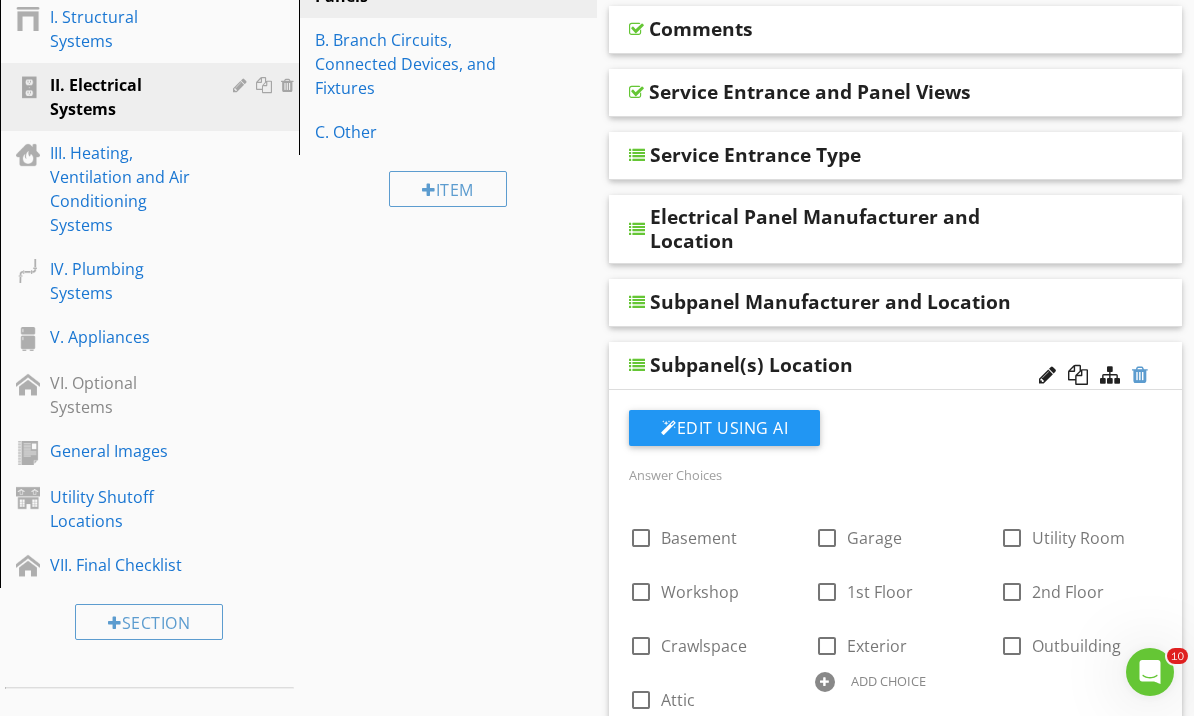 click at bounding box center (1140, 375) 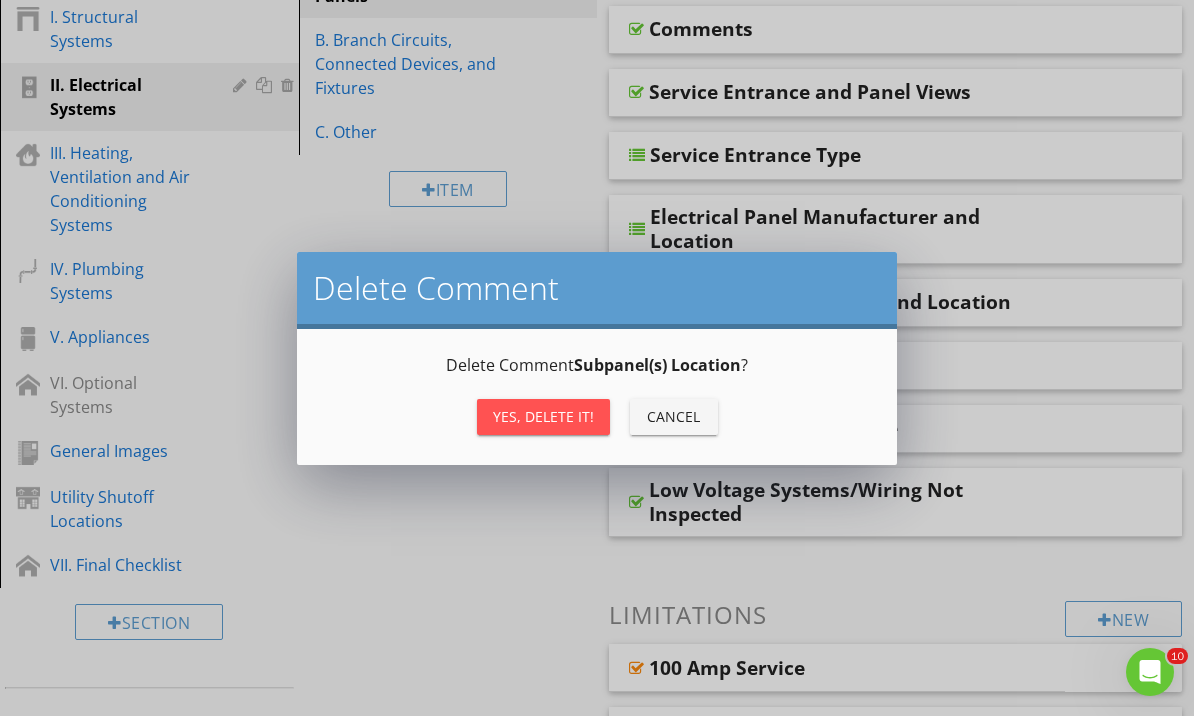 click on "Yes, Delete it!" at bounding box center [543, 416] 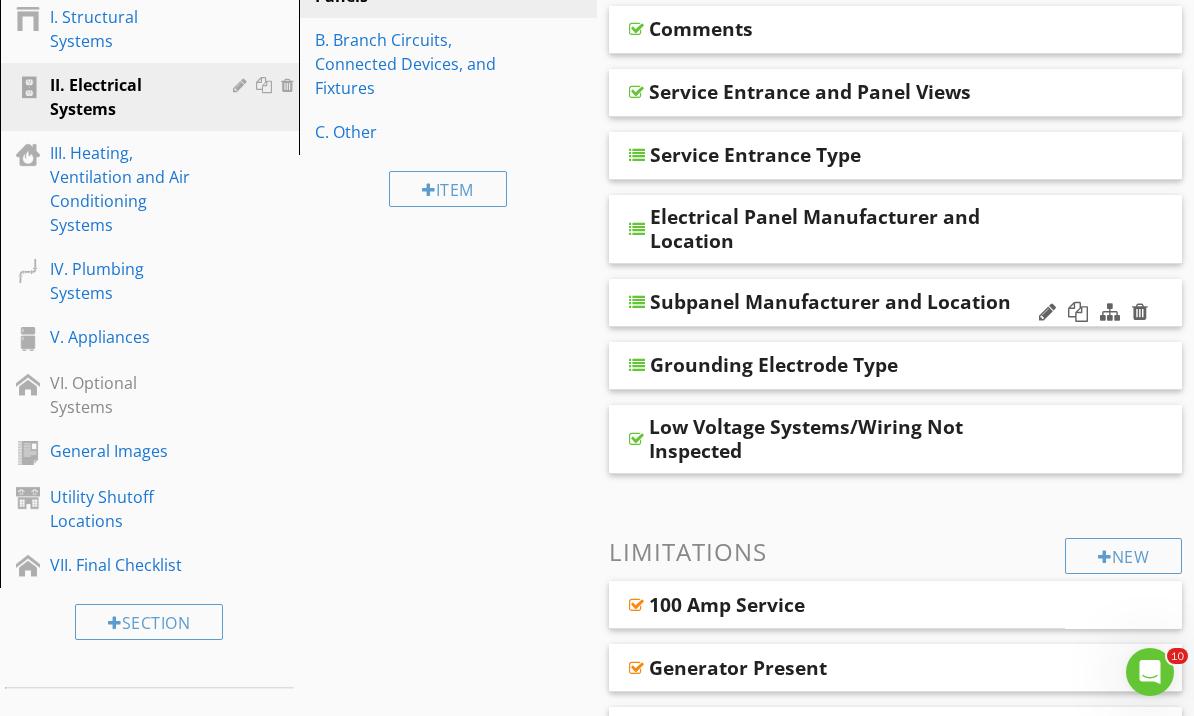 click on "Subpanel Manufacturer and Location" at bounding box center [895, 303] 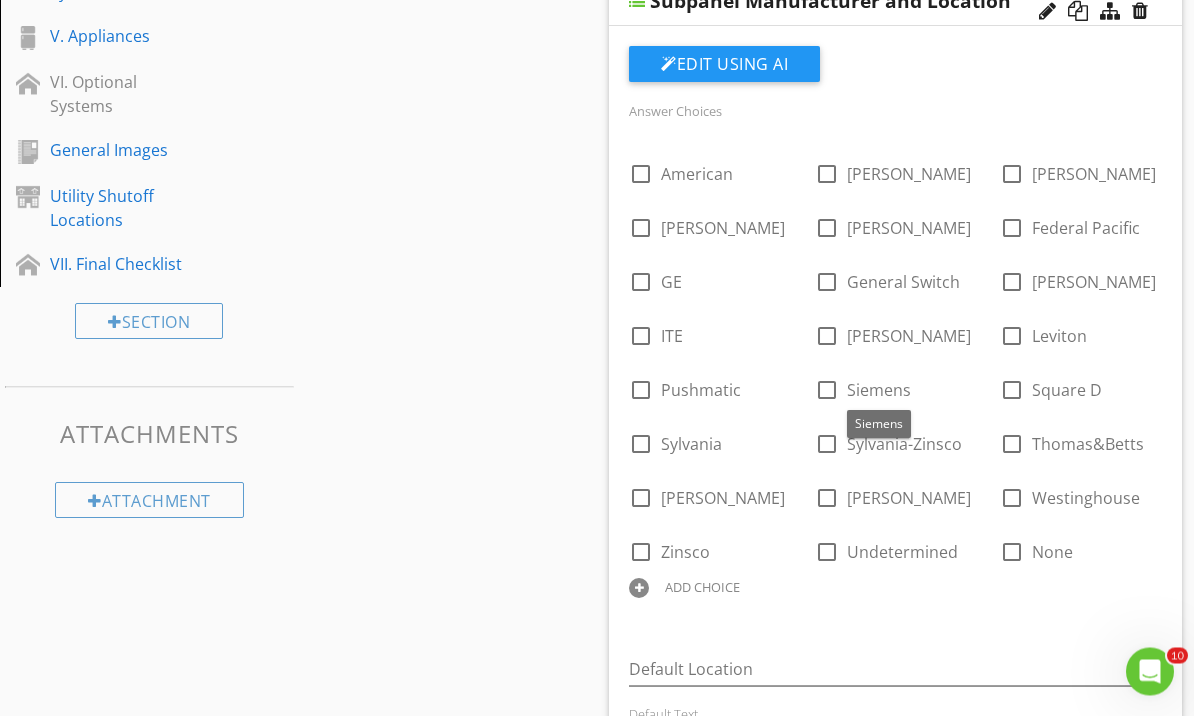 scroll, scrollTop: 735, scrollLeft: 0, axis: vertical 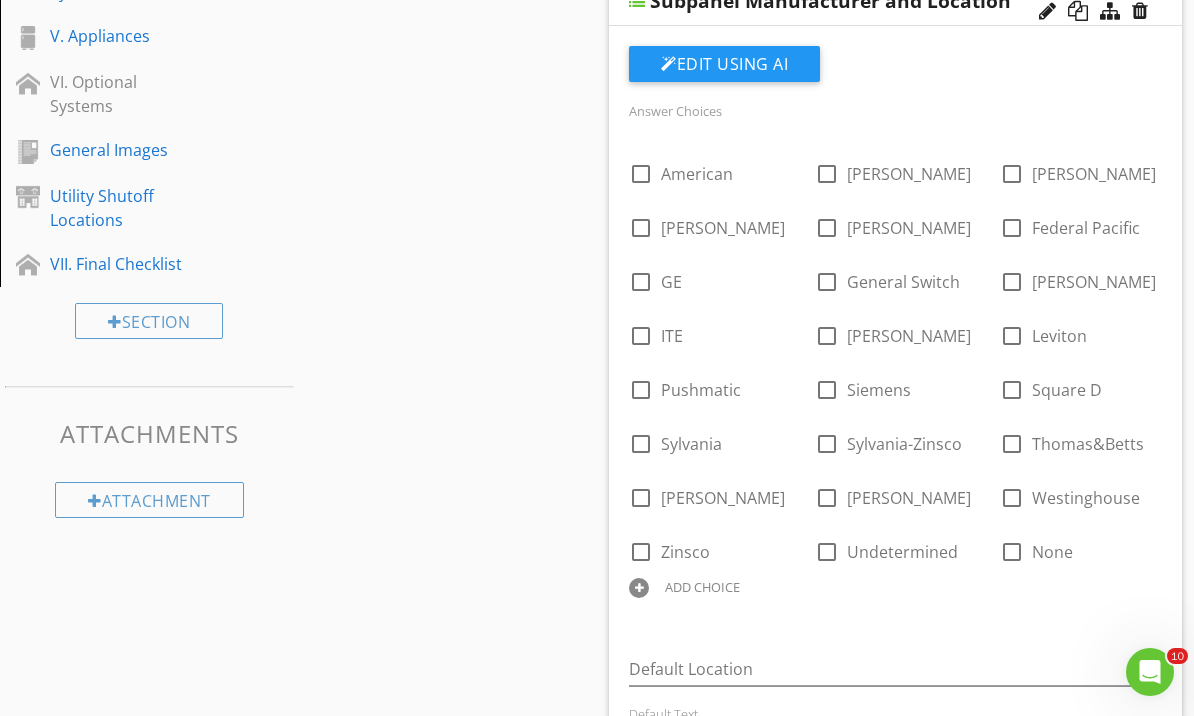click at bounding box center (639, 588) 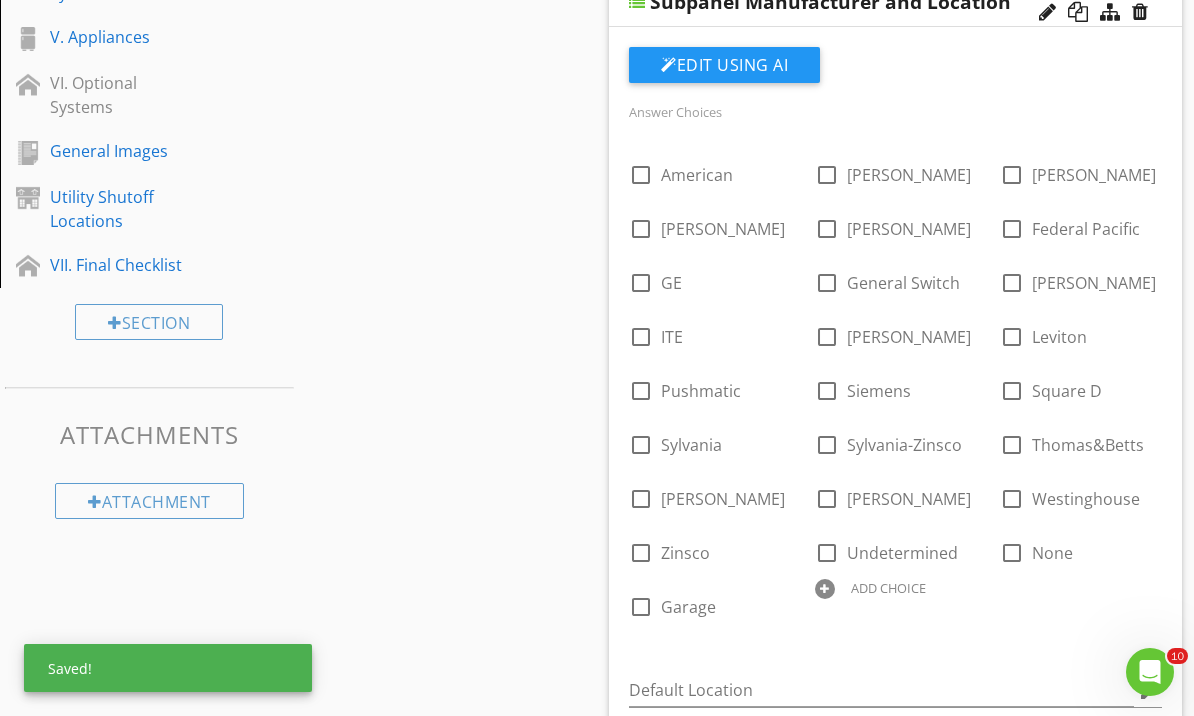 scroll, scrollTop: 735, scrollLeft: 0, axis: vertical 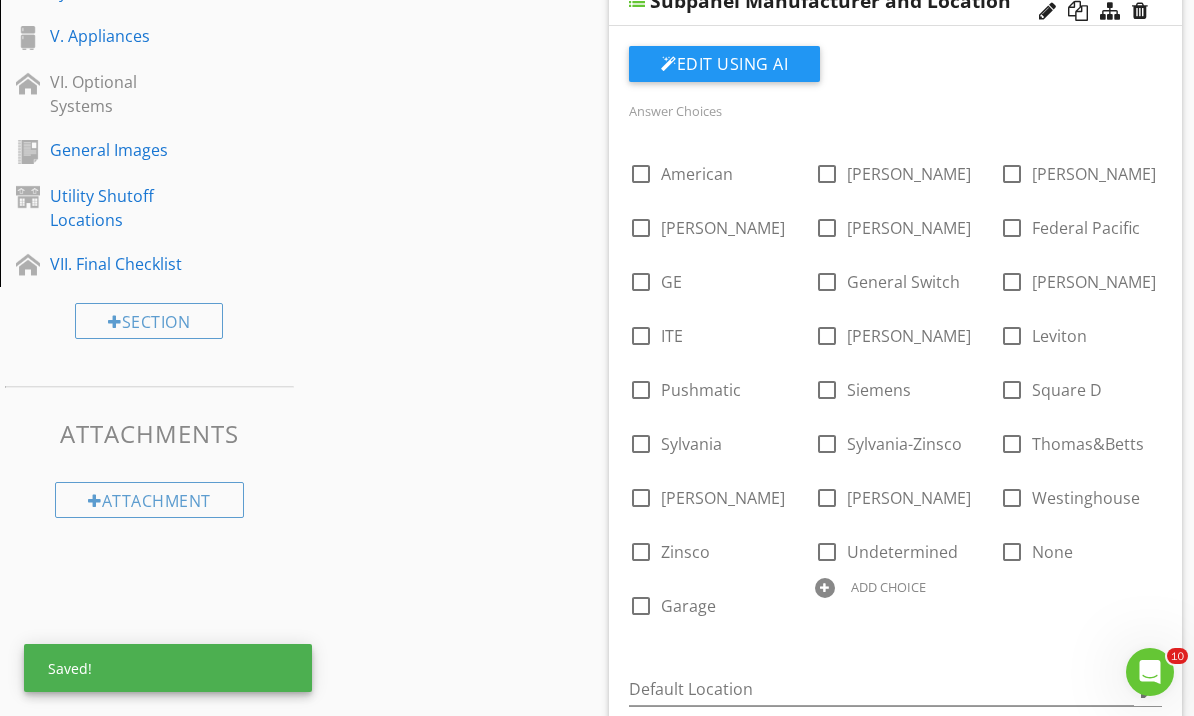 click at bounding box center [825, 588] 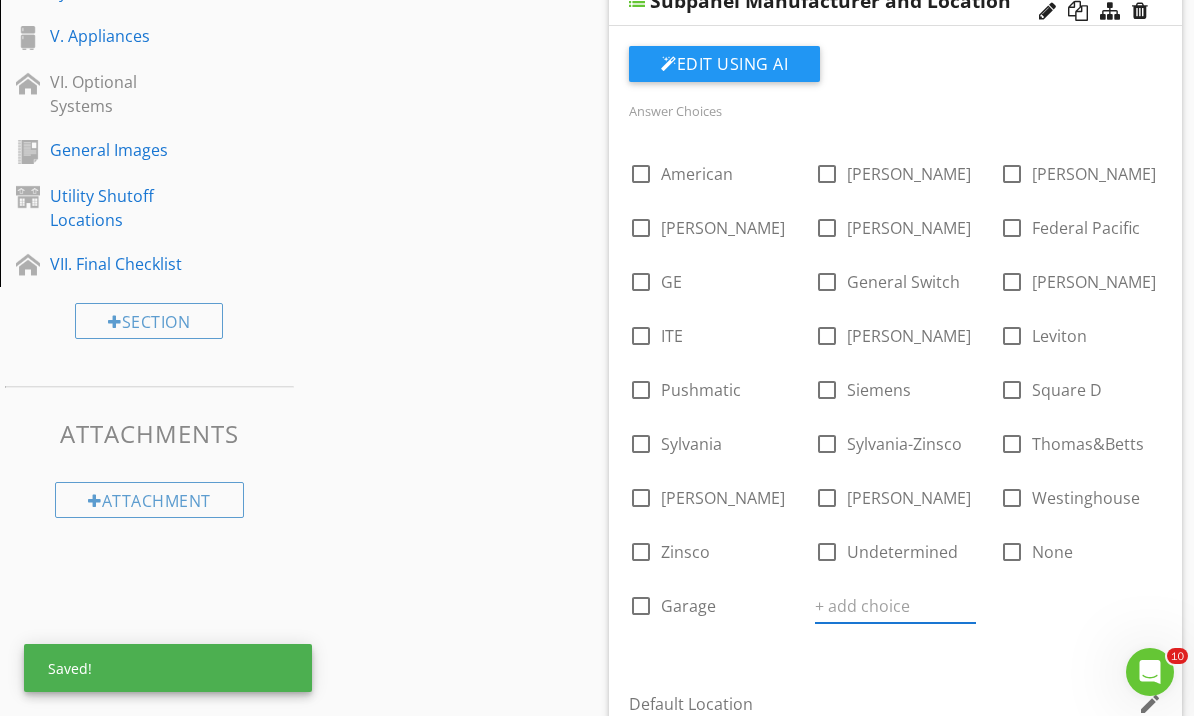 scroll, scrollTop: 734, scrollLeft: 0, axis: vertical 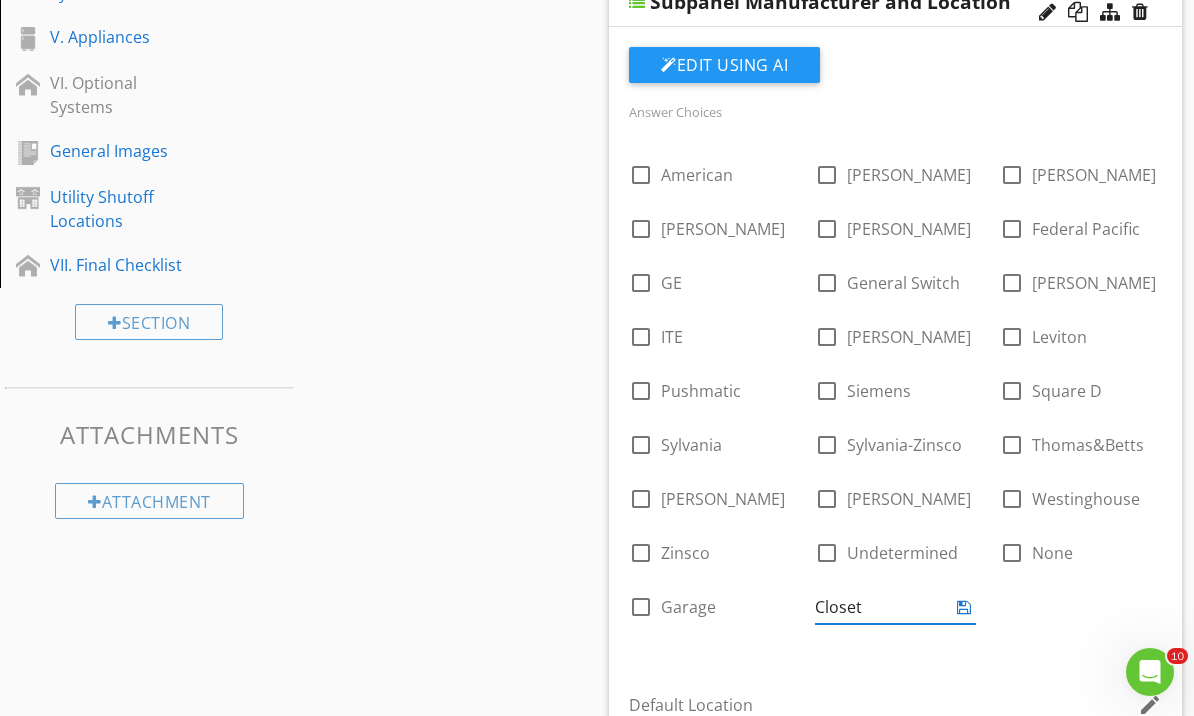 type on "Closet" 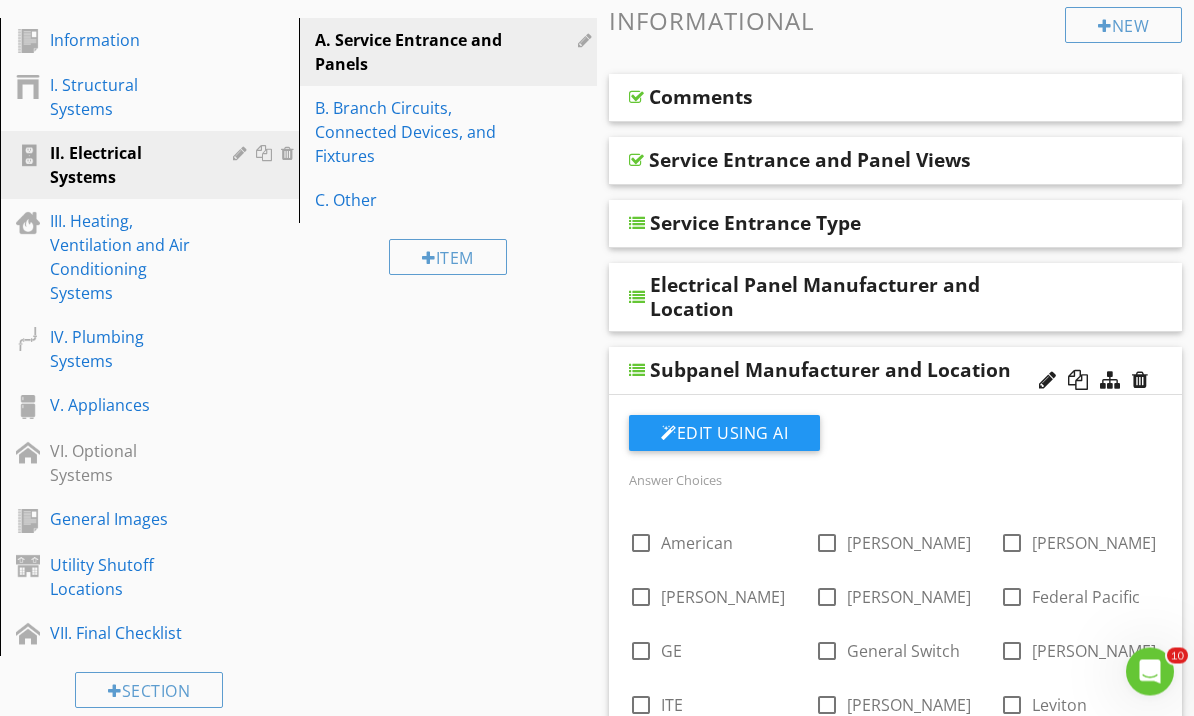 scroll, scrollTop: 344, scrollLeft: 0, axis: vertical 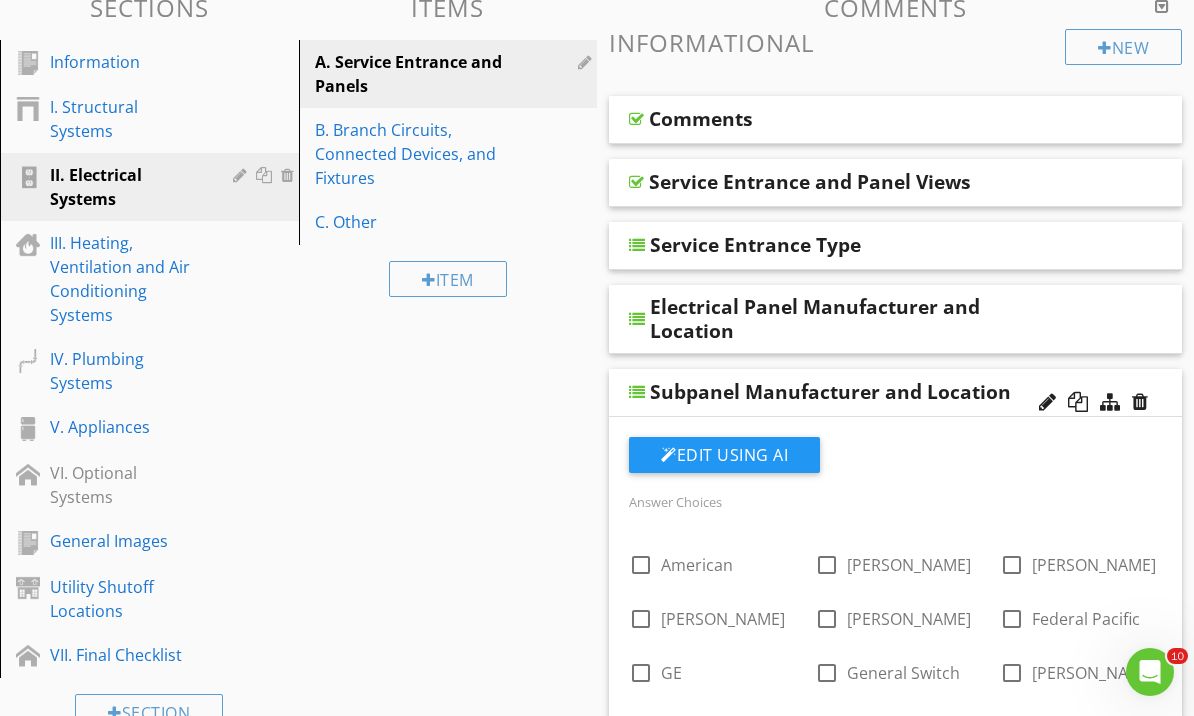 click on "Subpanel Manufacturer and Location" at bounding box center (895, 393) 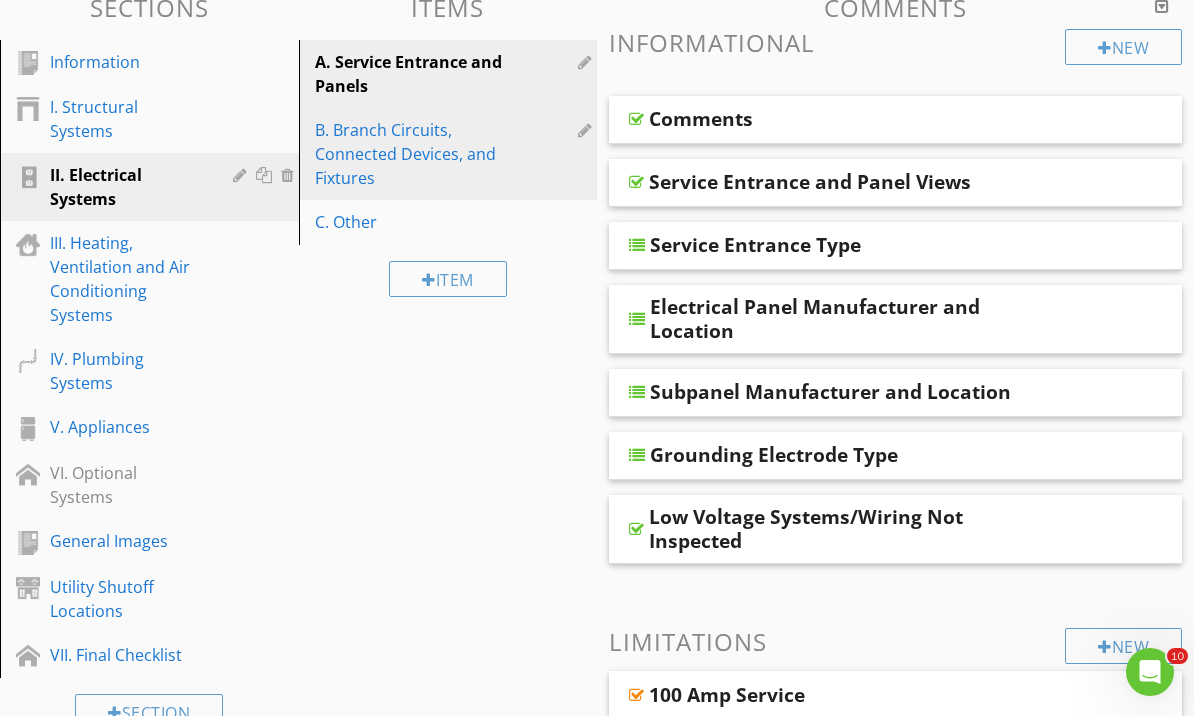 click on "B. Branch Circuits, Connected Devices, and Fixtures" at bounding box center [414, 154] 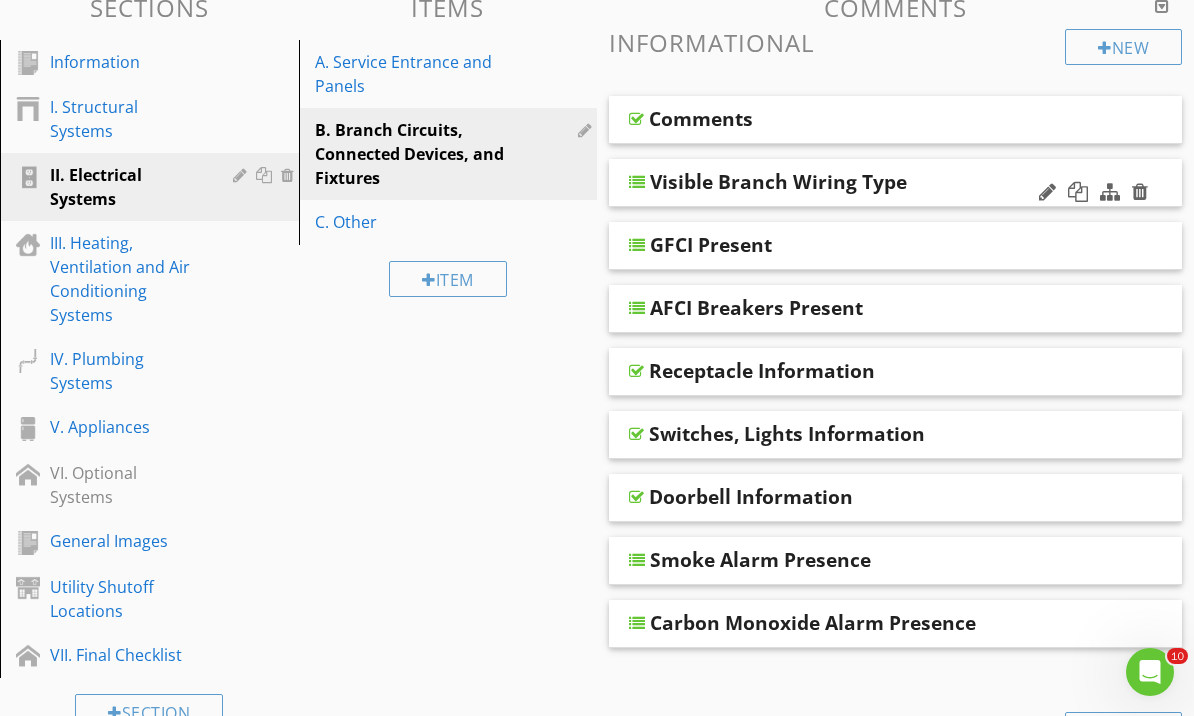 click on "Visible Branch Wiring Type" at bounding box center [895, 183] 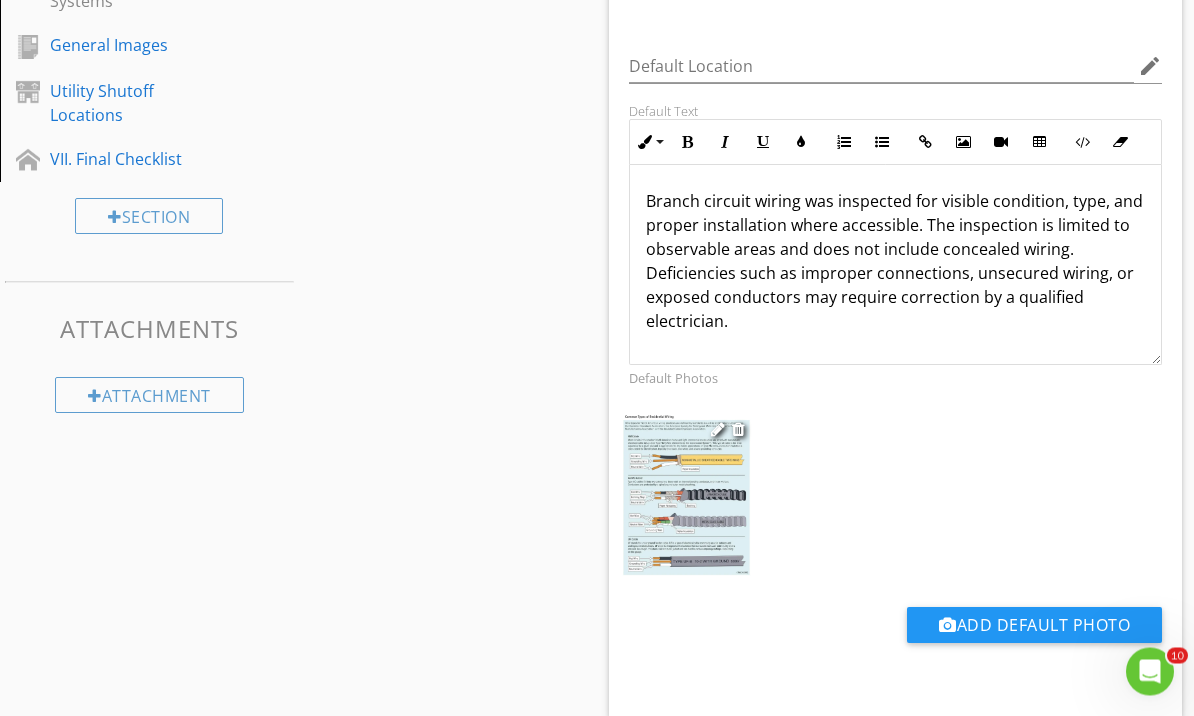 scroll, scrollTop: 840, scrollLeft: 0, axis: vertical 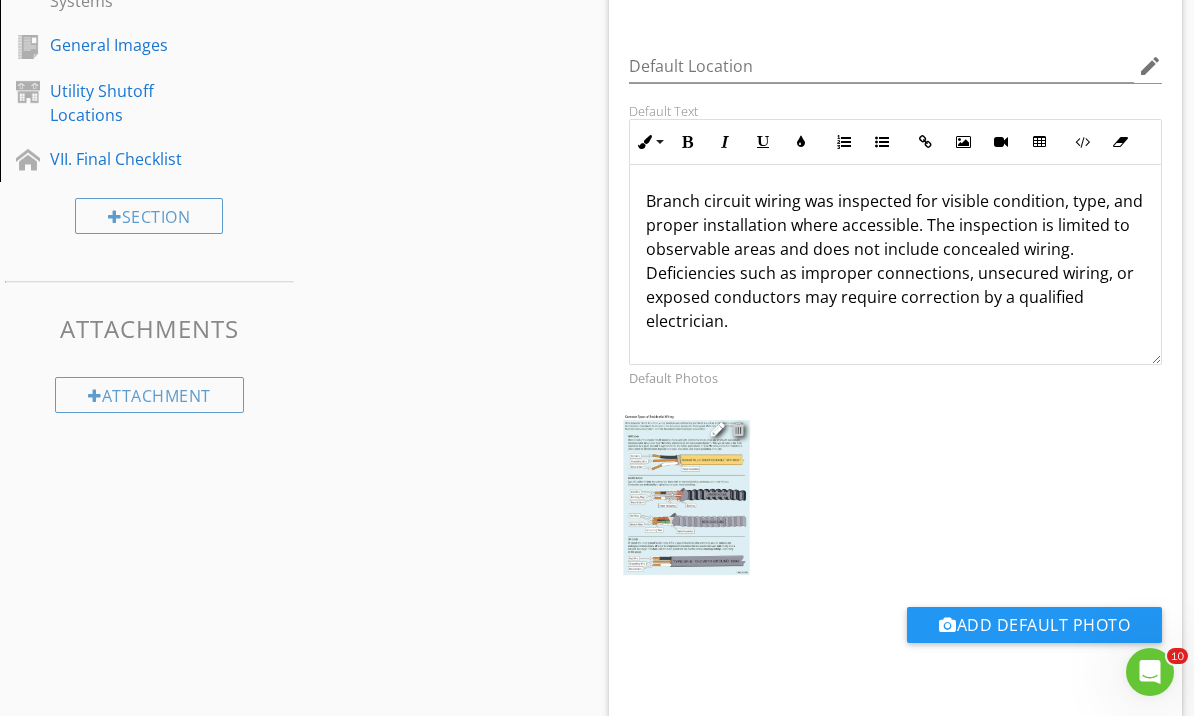 click at bounding box center (738, 429) 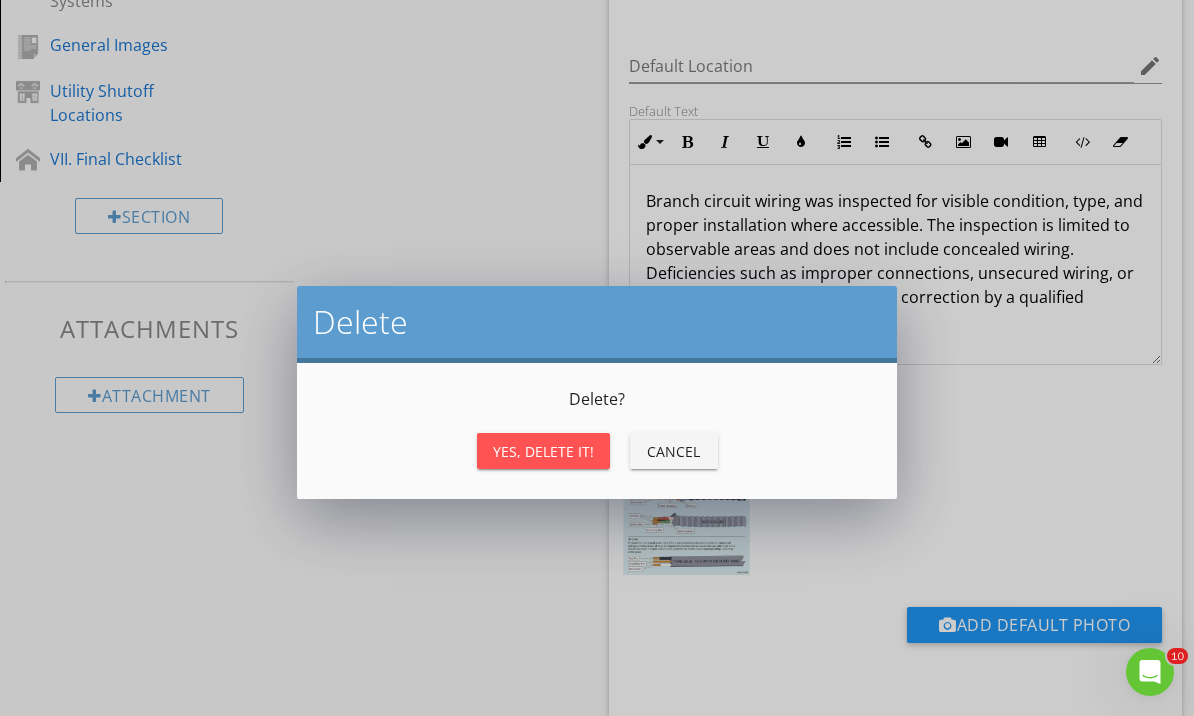 click on "Yes, Delete it!" at bounding box center [543, 451] 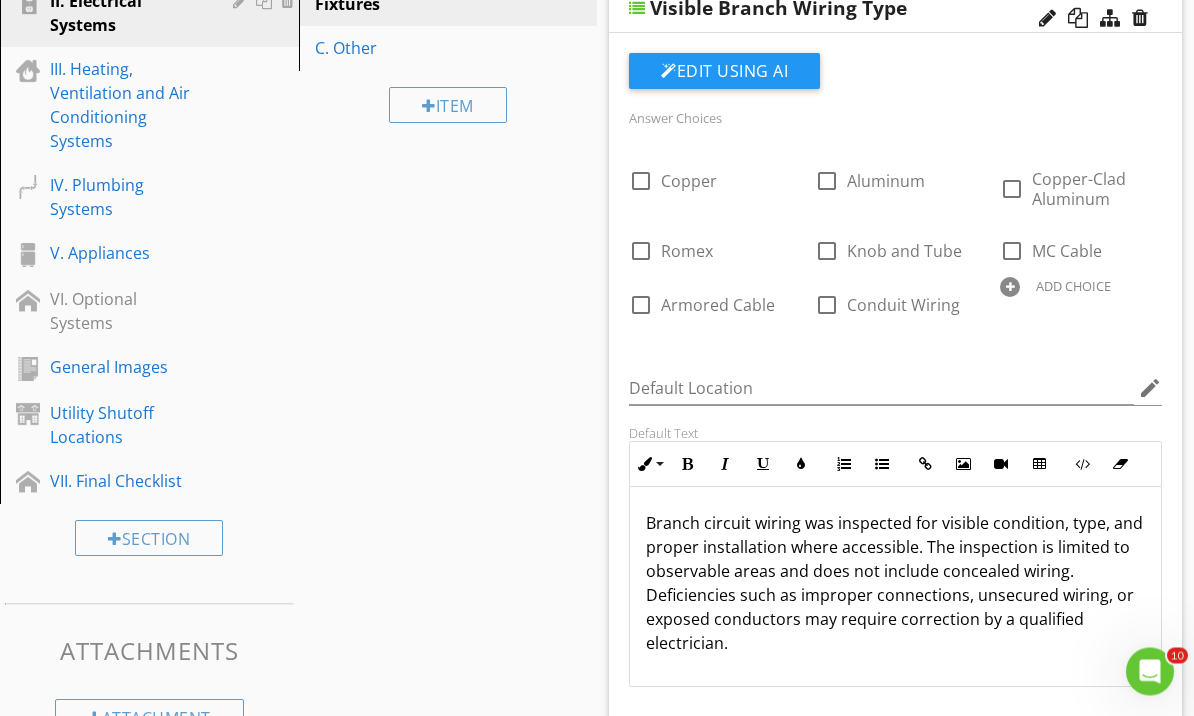 scroll, scrollTop: 511, scrollLeft: 0, axis: vertical 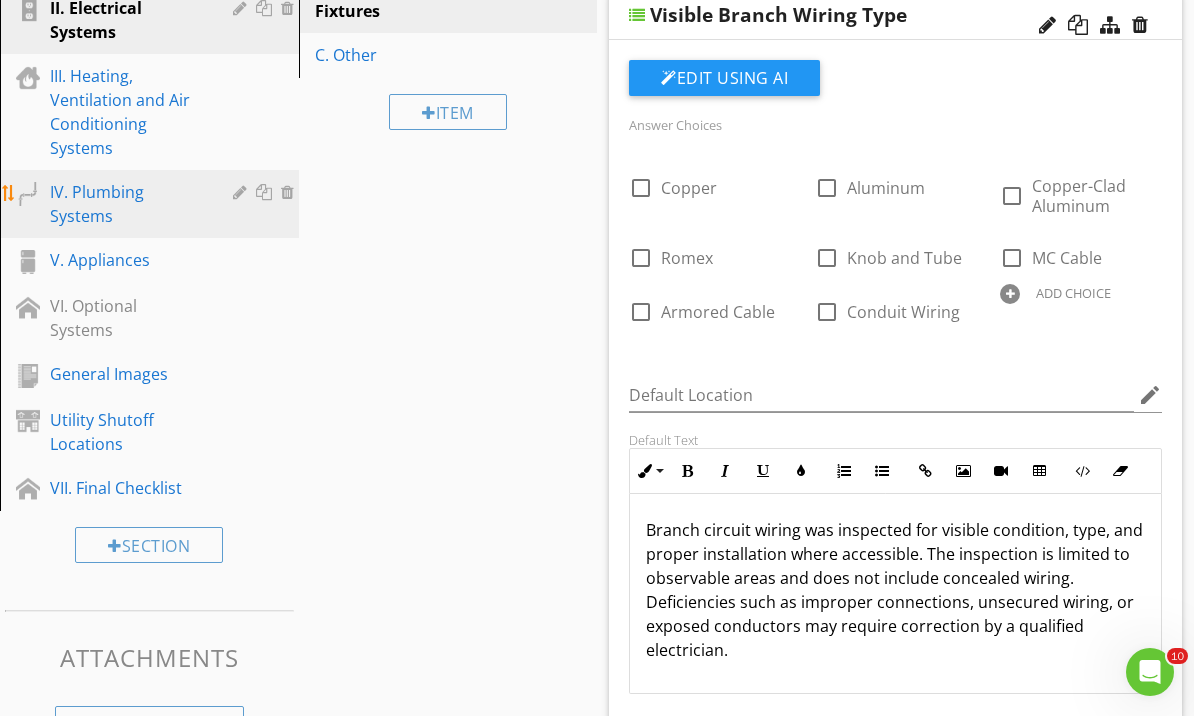 click on "IV. Plumbing Systems" at bounding box center [127, 204] 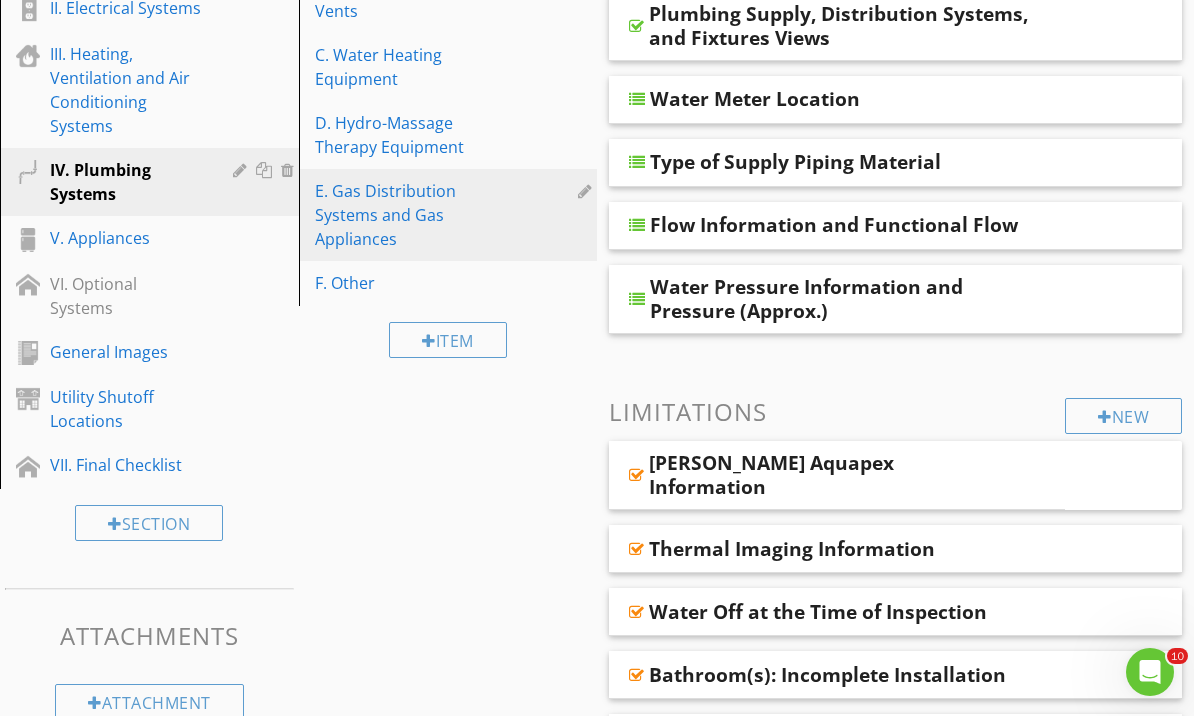 click on "E. Gas Distribution Systems and Gas Appliances" at bounding box center (414, 215) 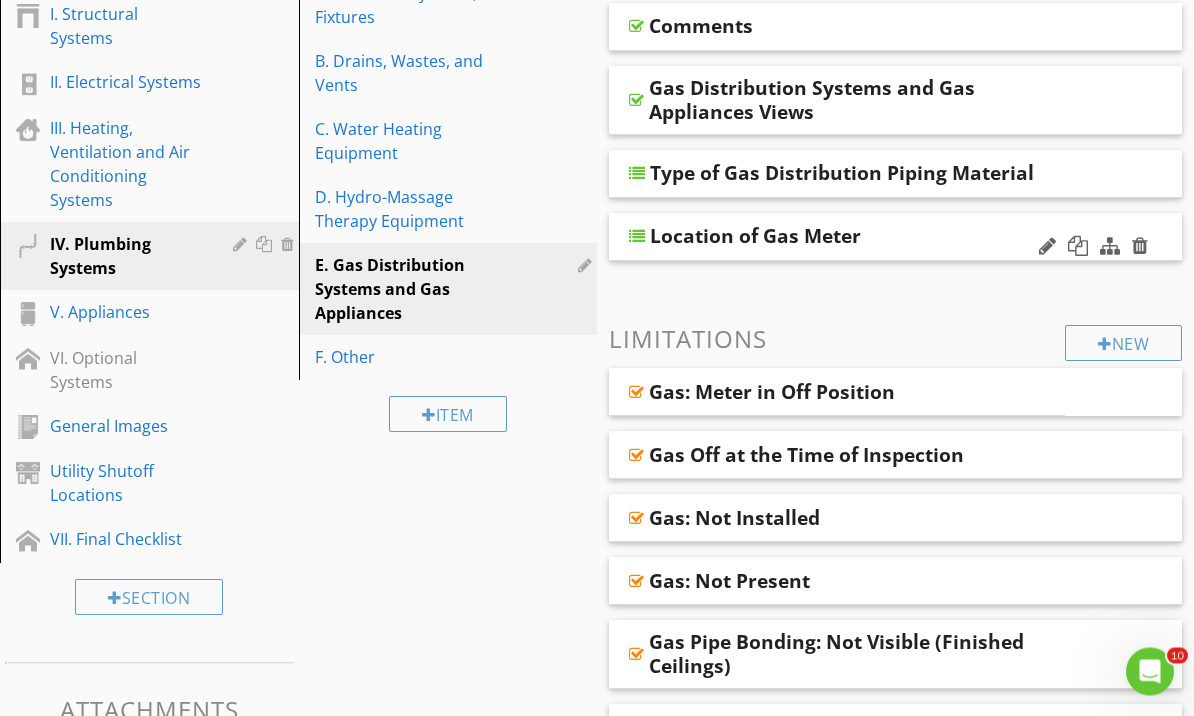 scroll, scrollTop: 421, scrollLeft: 0, axis: vertical 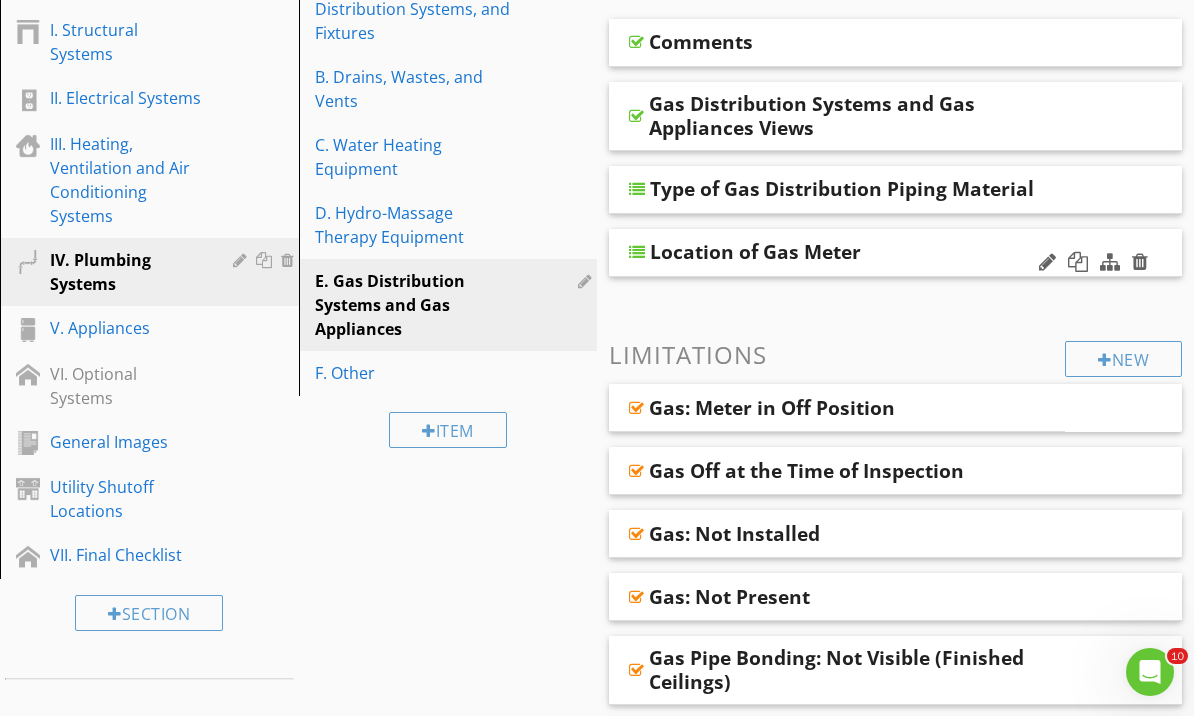 type 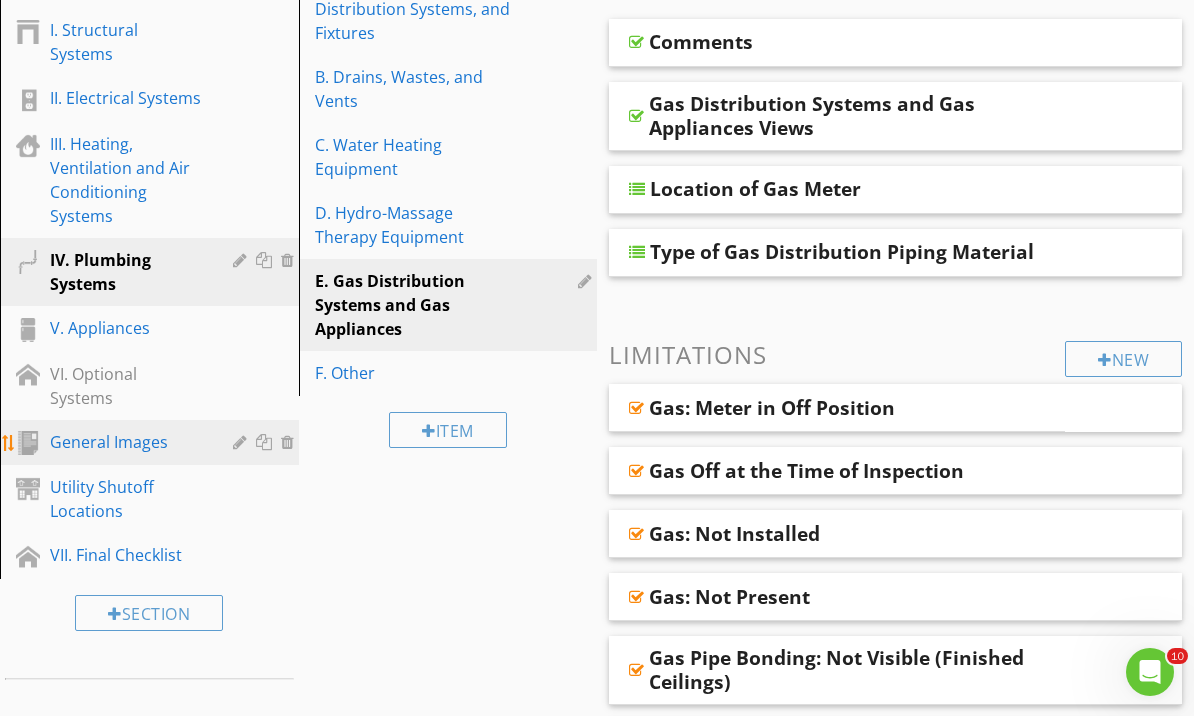 click on "General Images" at bounding box center [127, 442] 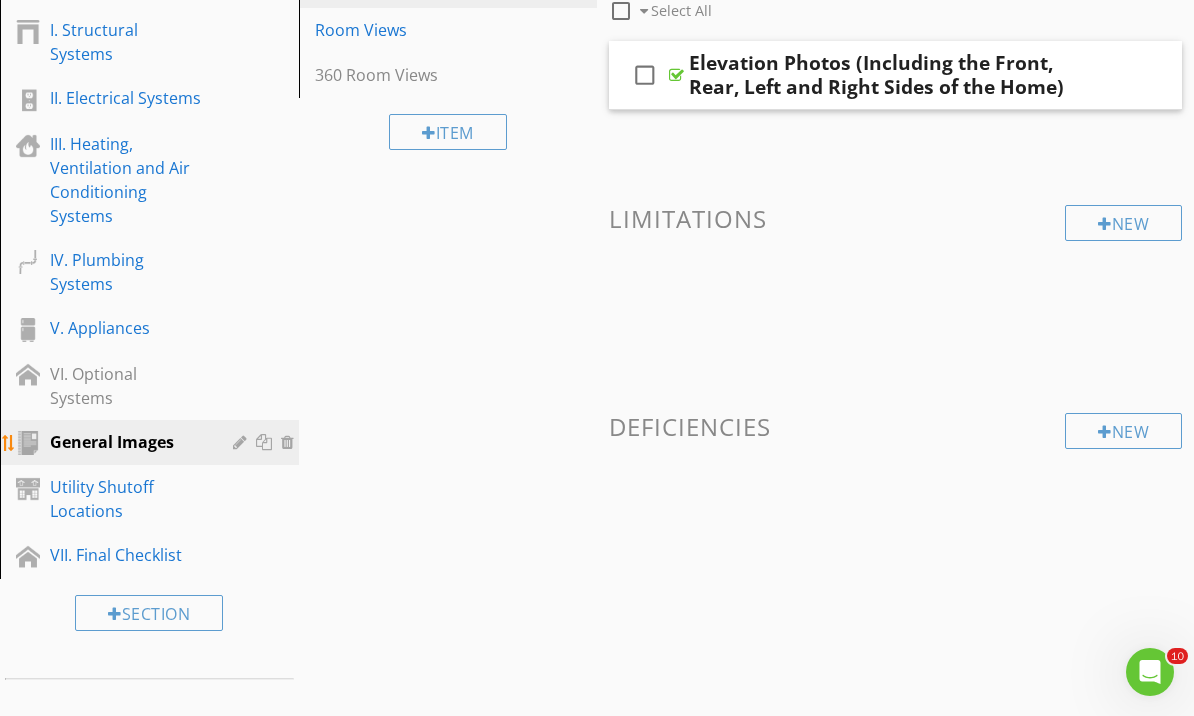 click at bounding box center [242, 442] 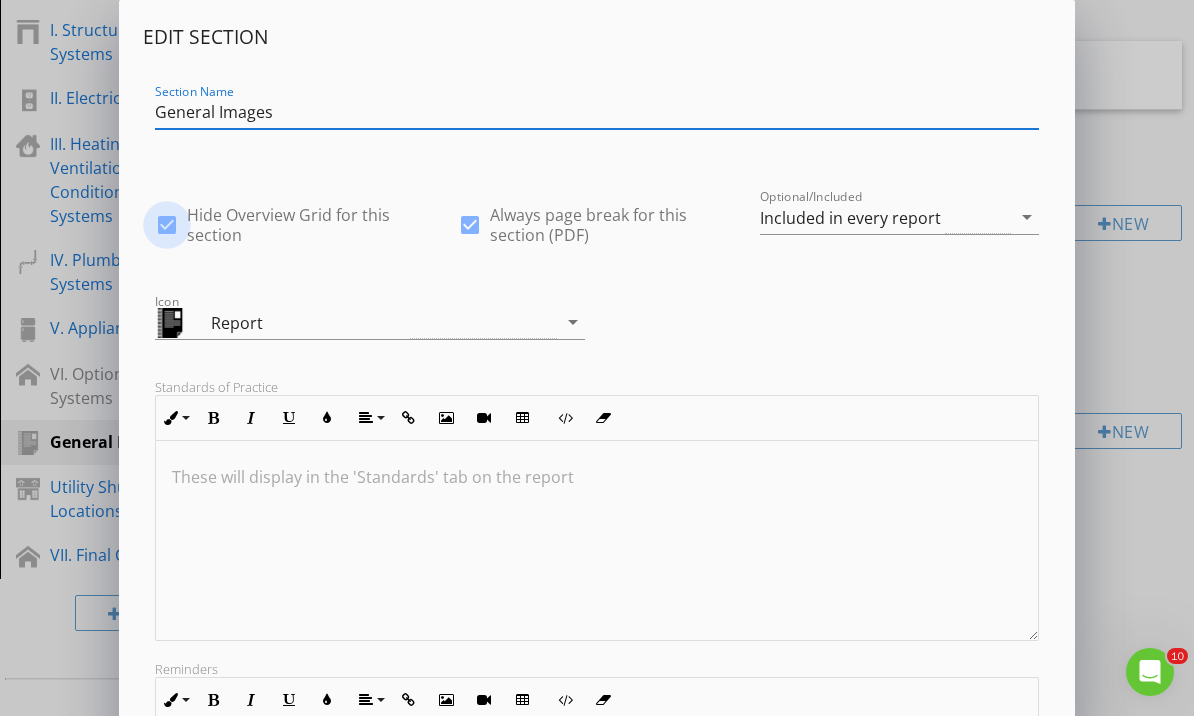 click at bounding box center [167, 225] 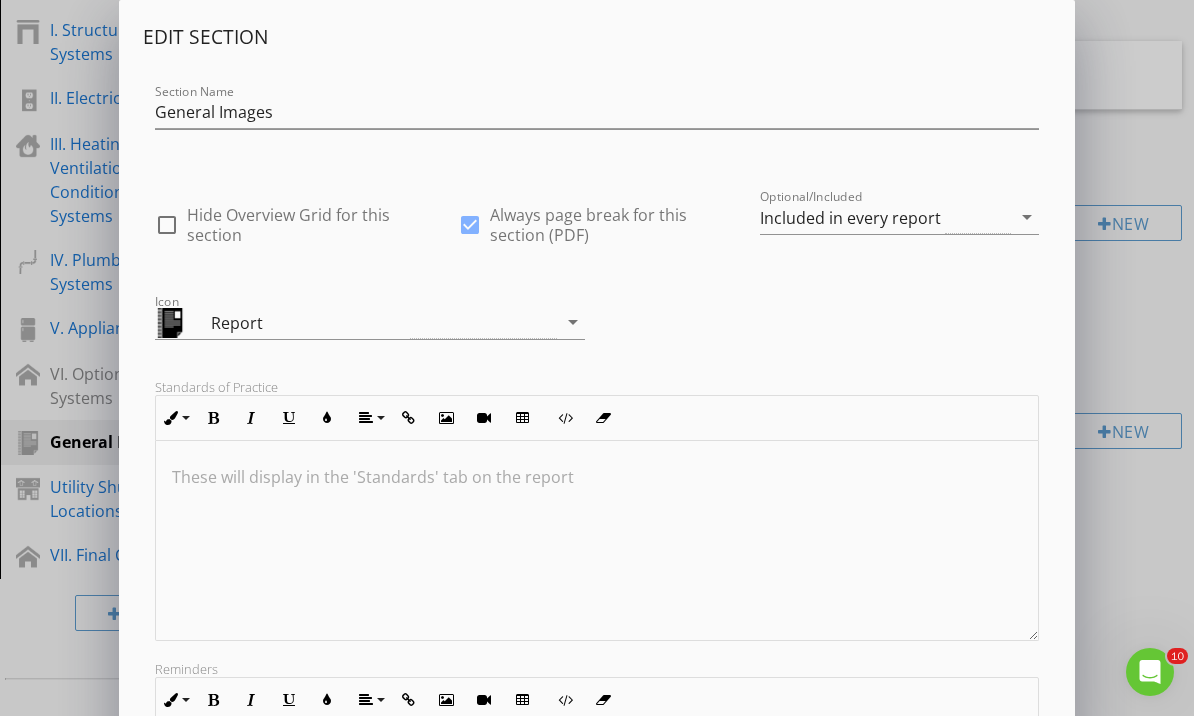 click at bounding box center [167, 233] 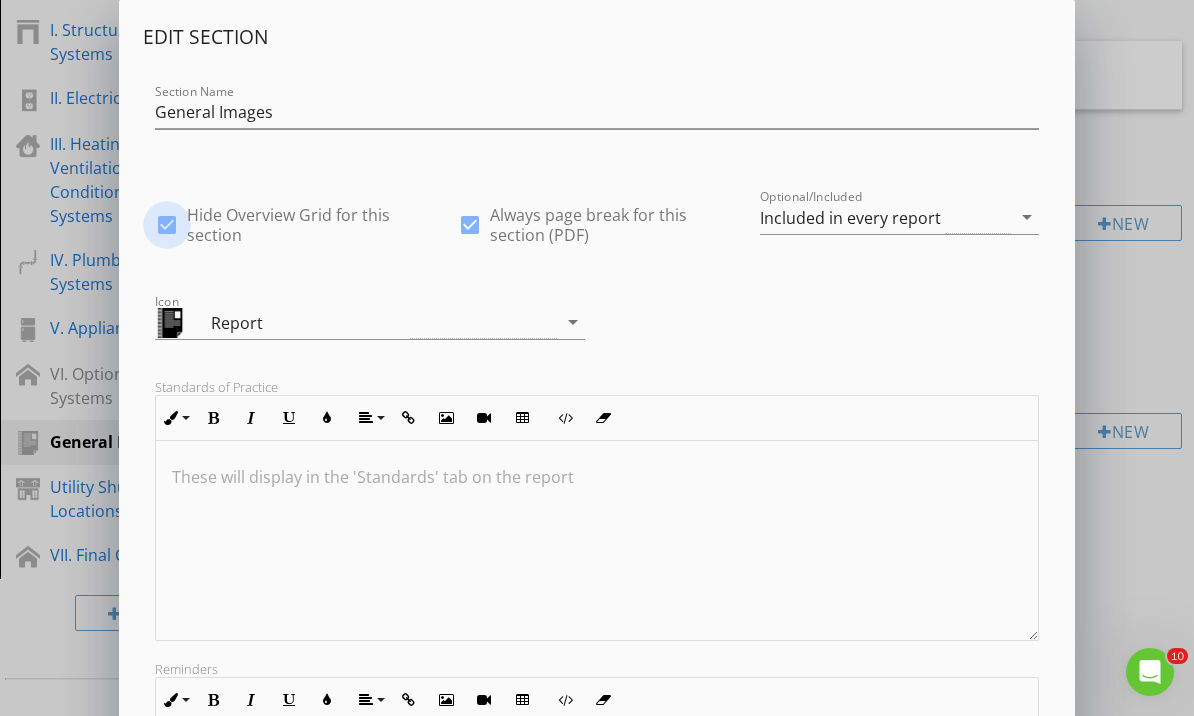 click at bounding box center (167, 225) 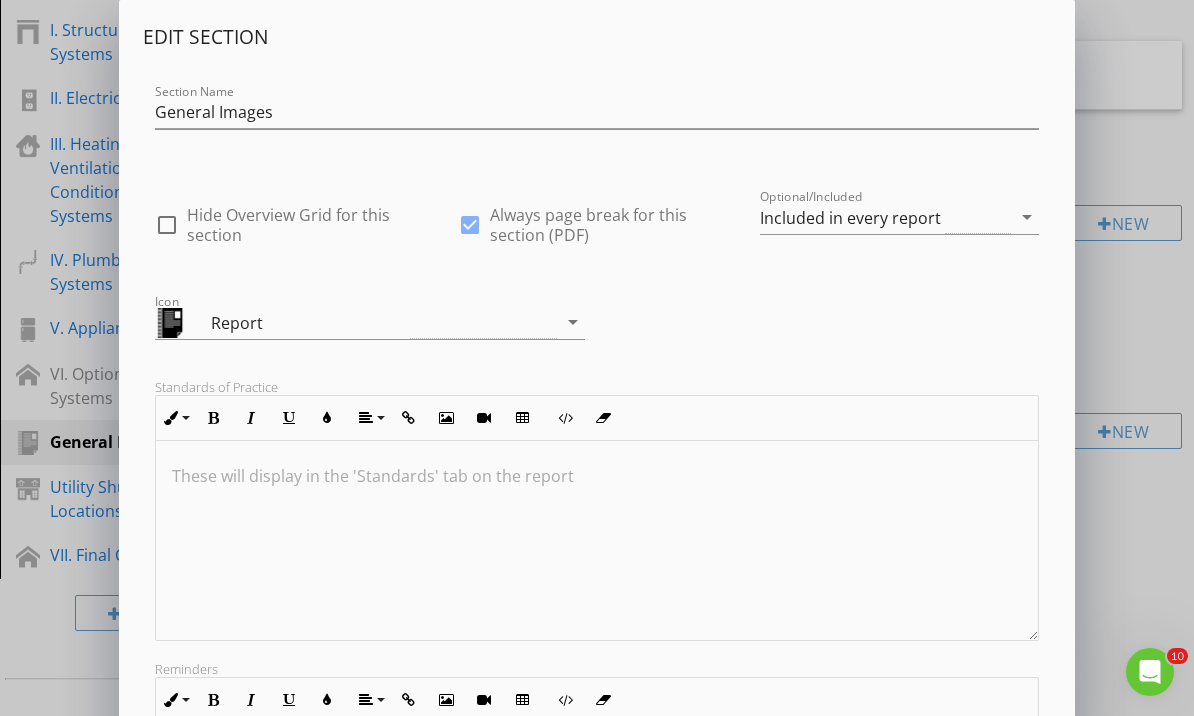 scroll, scrollTop: 1, scrollLeft: 0, axis: vertical 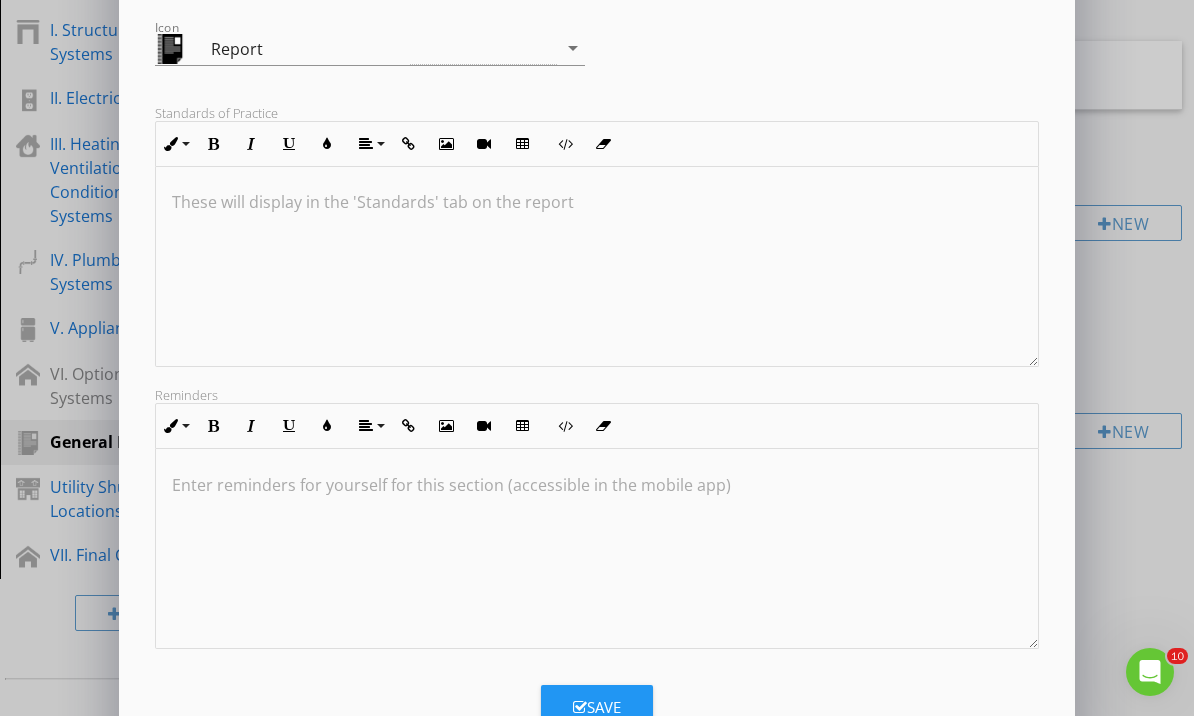 click on "Save" at bounding box center [597, 707] 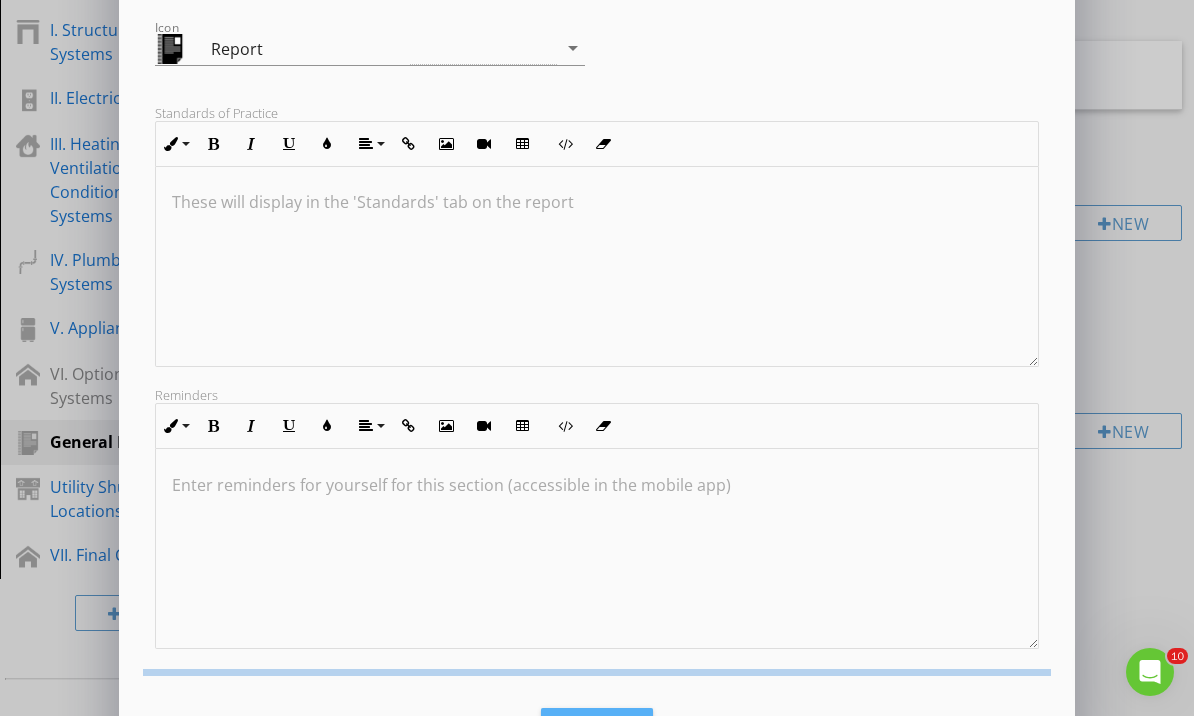 scroll, scrollTop: 57, scrollLeft: 0, axis: vertical 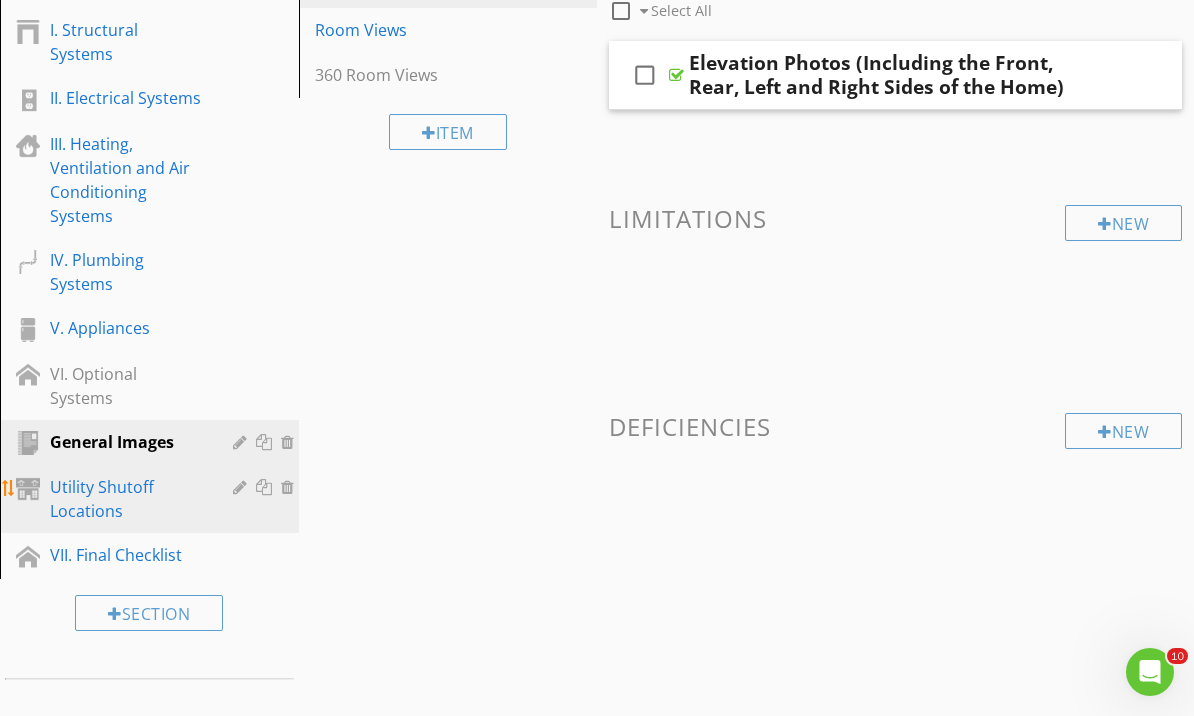 click at bounding box center (242, 487) 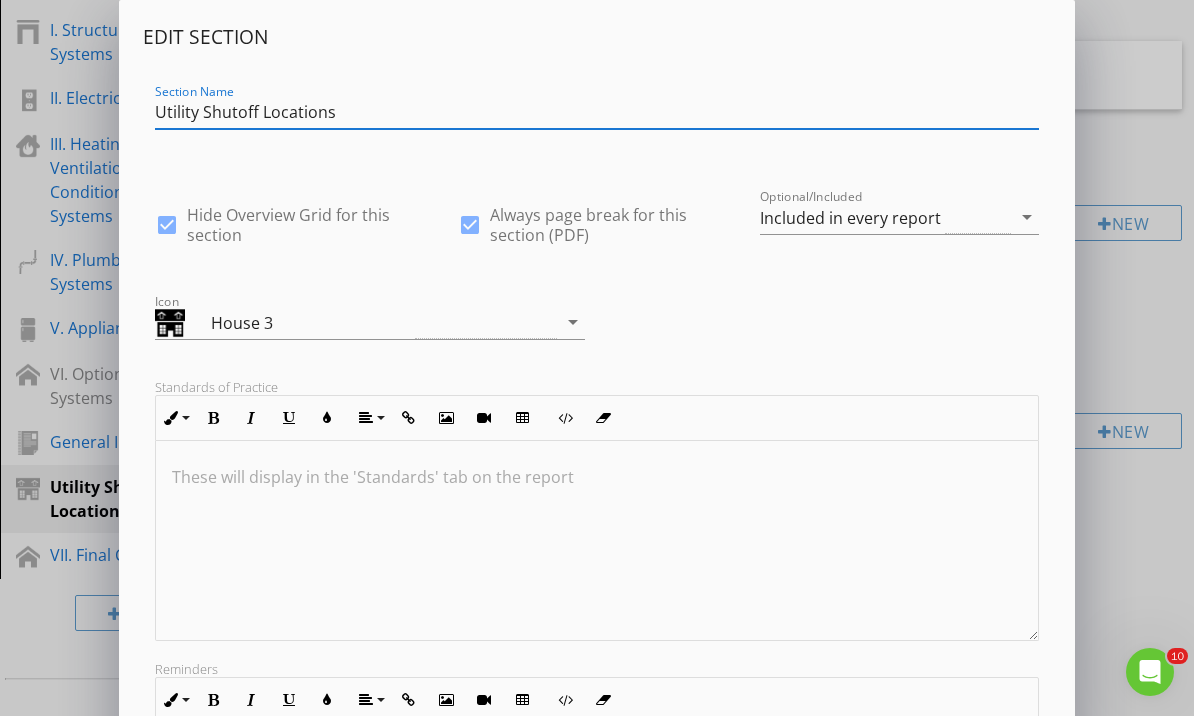 click at bounding box center (167, 225) 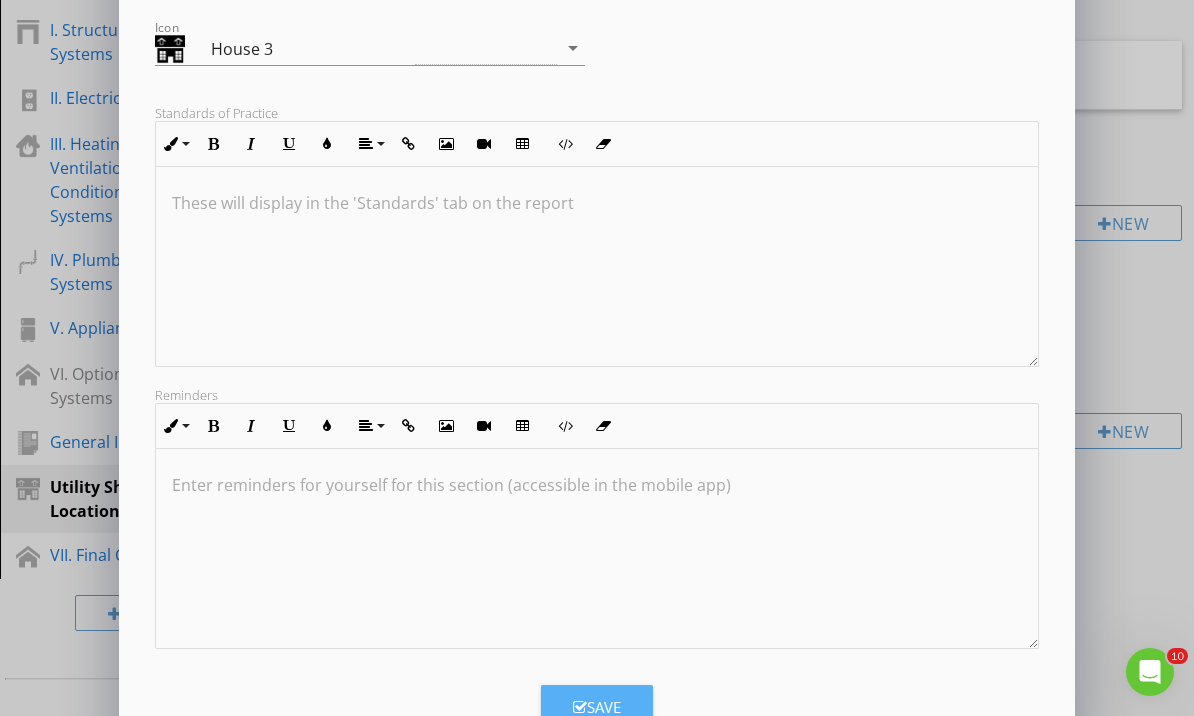 click on "Save" at bounding box center [597, 707] 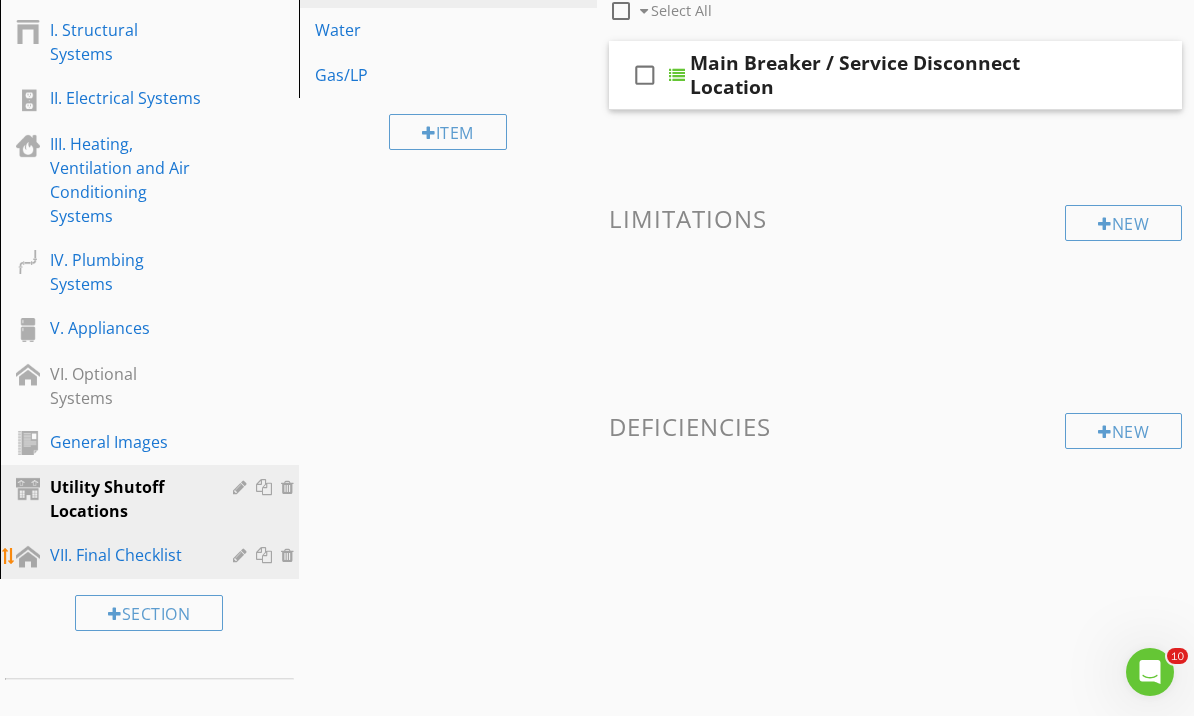 click on "VII. Final Checklist" at bounding box center (152, 556) 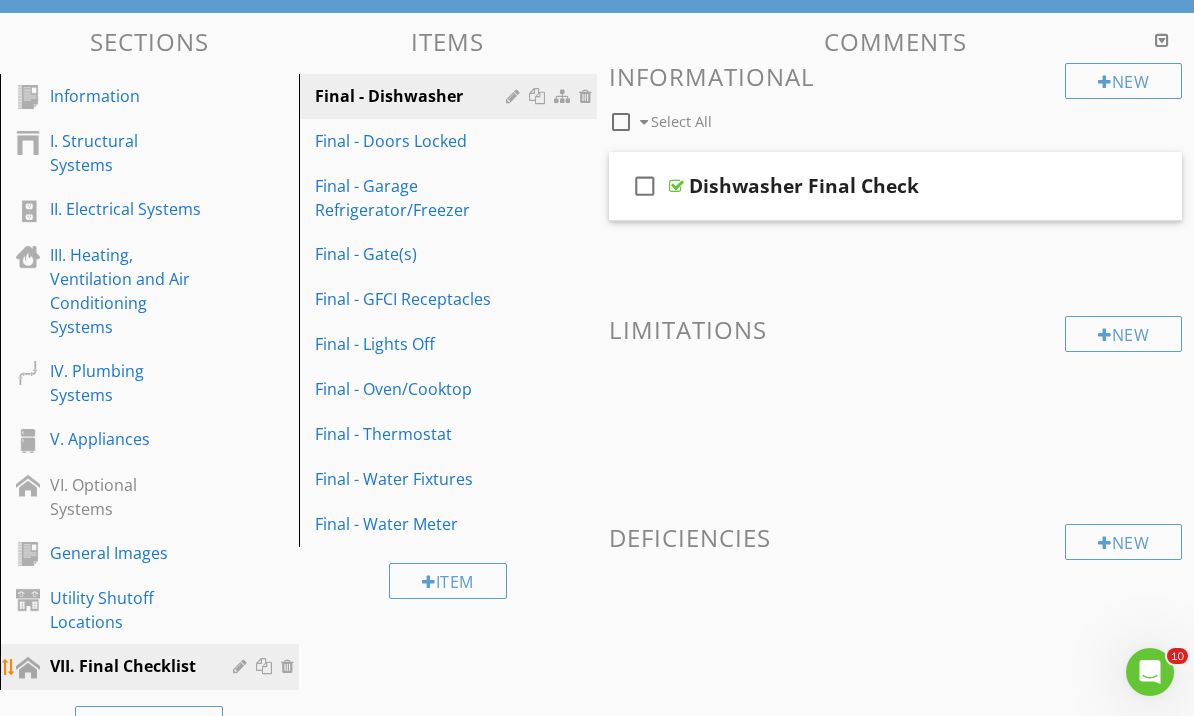 scroll, scrollTop: 308, scrollLeft: 0, axis: vertical 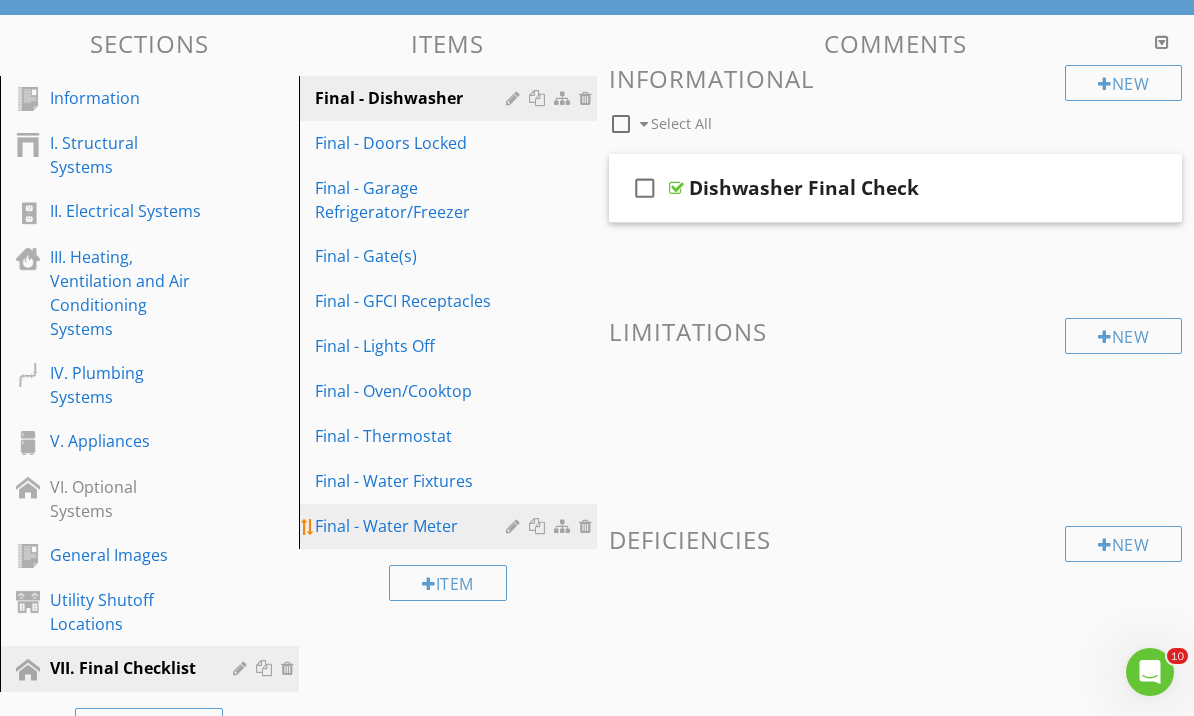 click at bounding box center [588, 526] 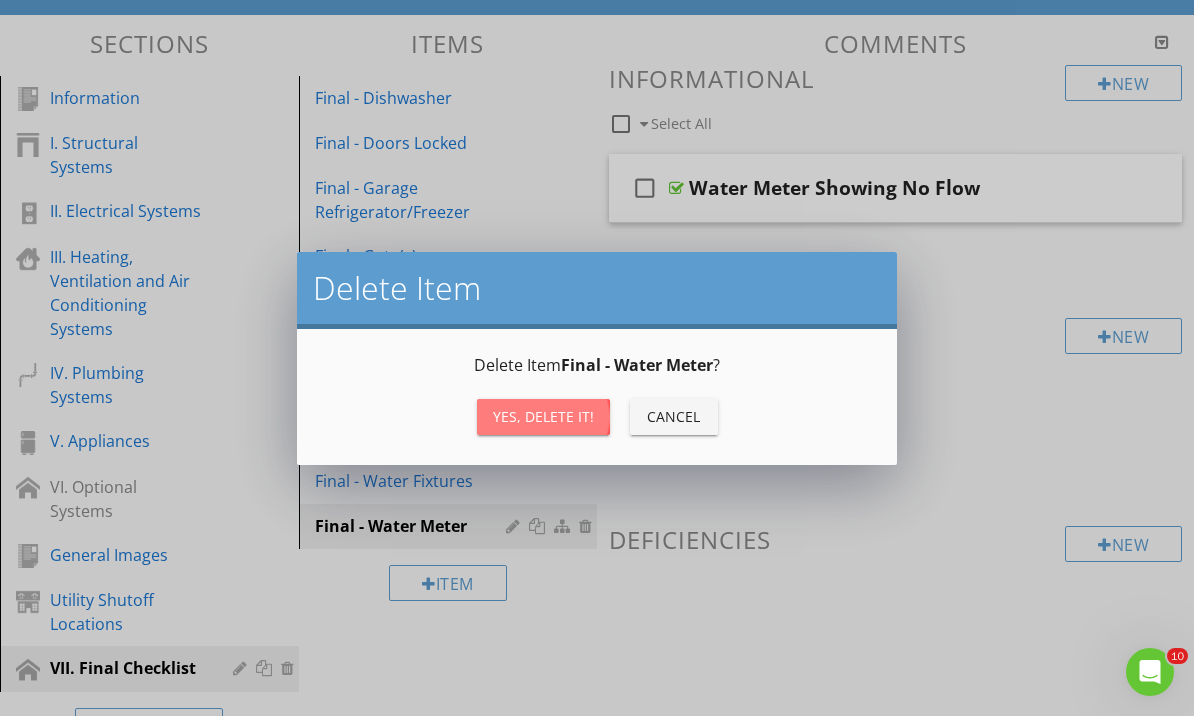 click on "Yes, Delete it!" at bounding box center [543, 416] 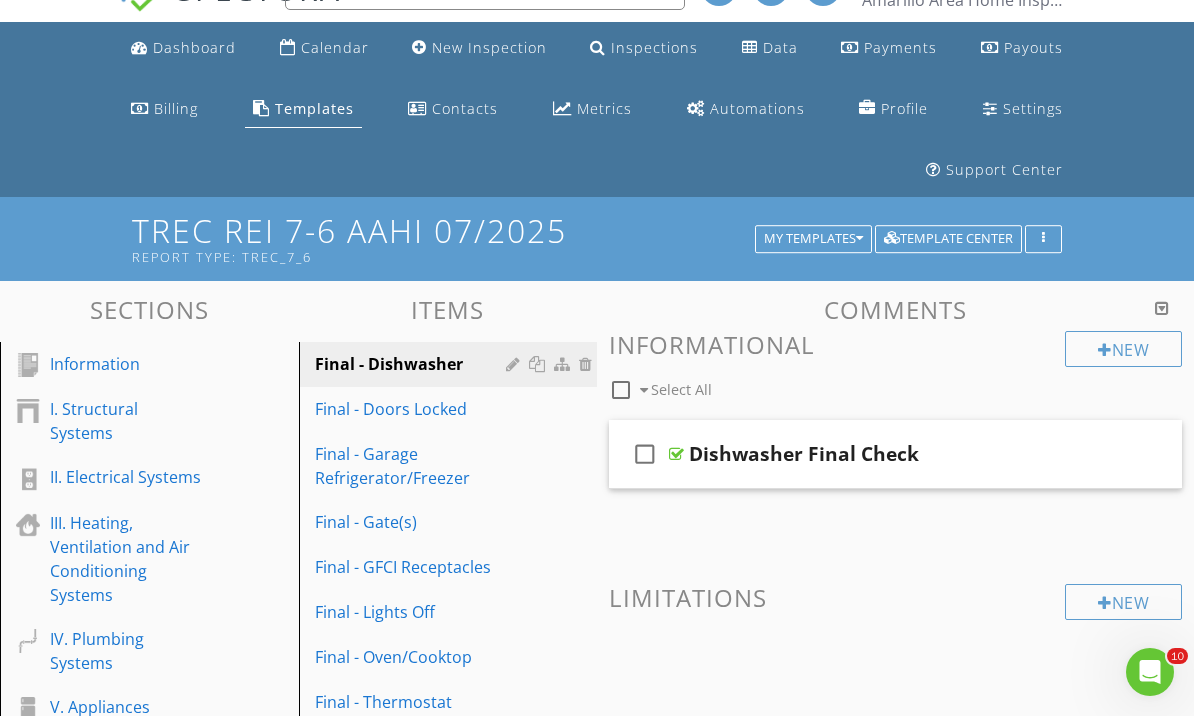 scroll, scrollTop: 0, scrollLeft: 0, axis: both 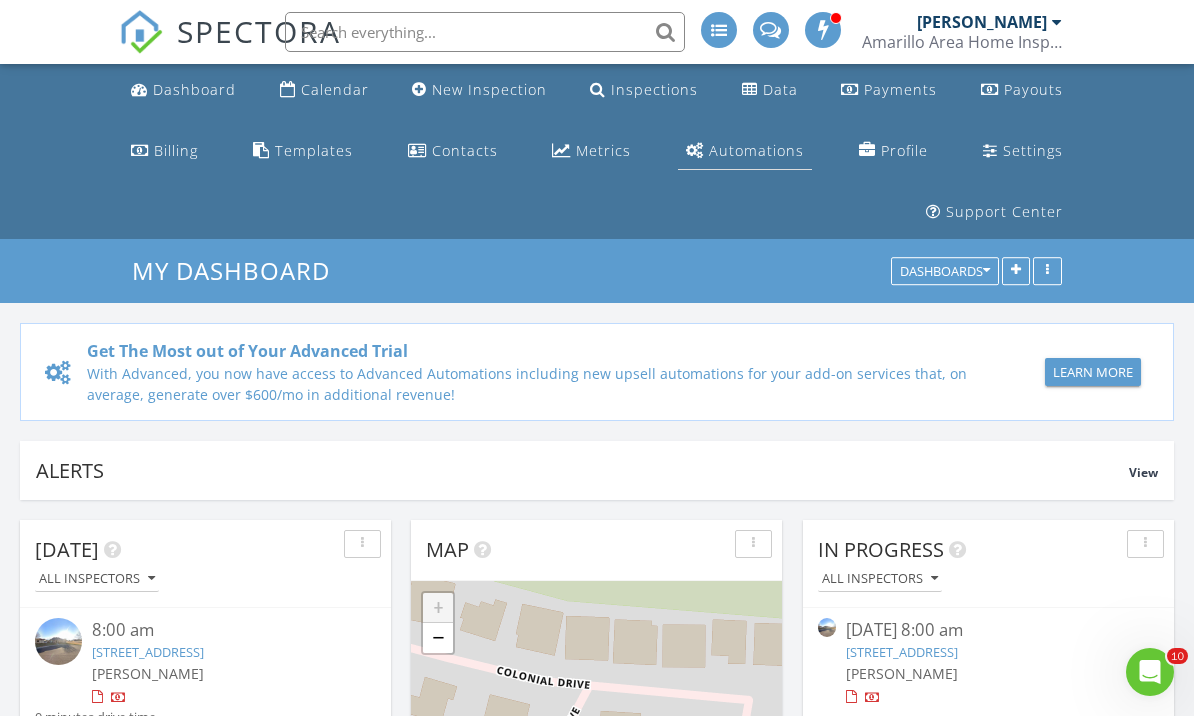 click on "Automations" at bounding box center [756, 150] 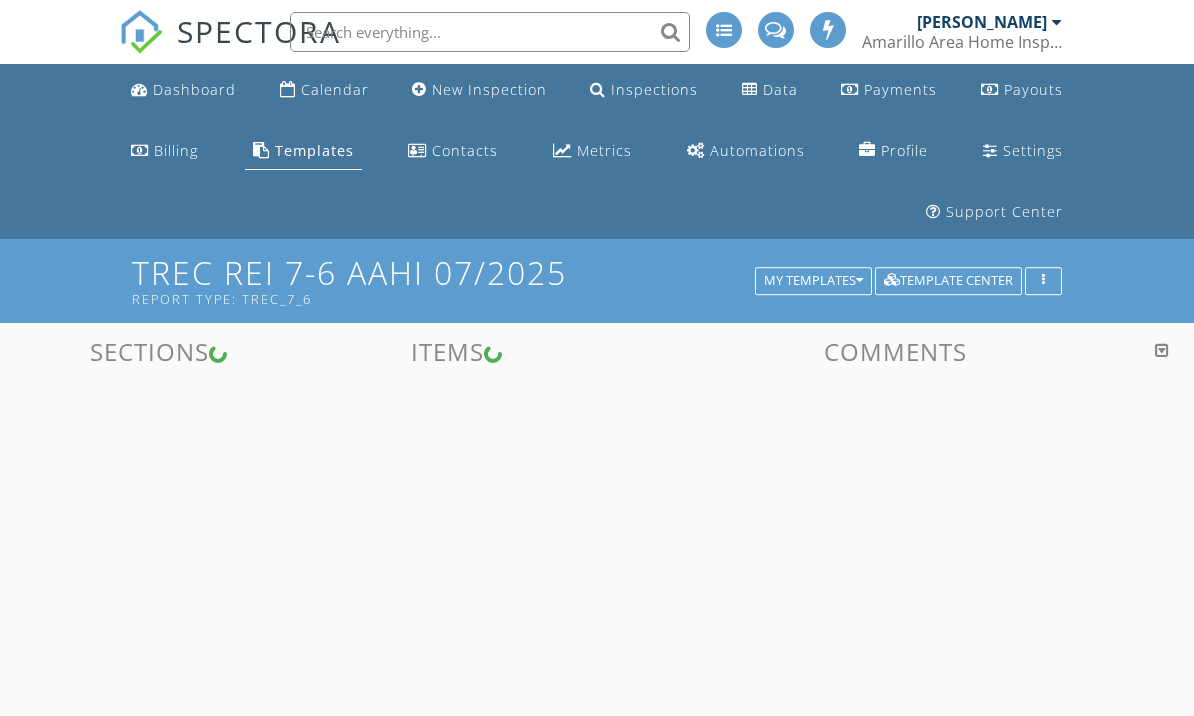 scroll, scrollTop: 0, scrollLeft: 0, axis: both 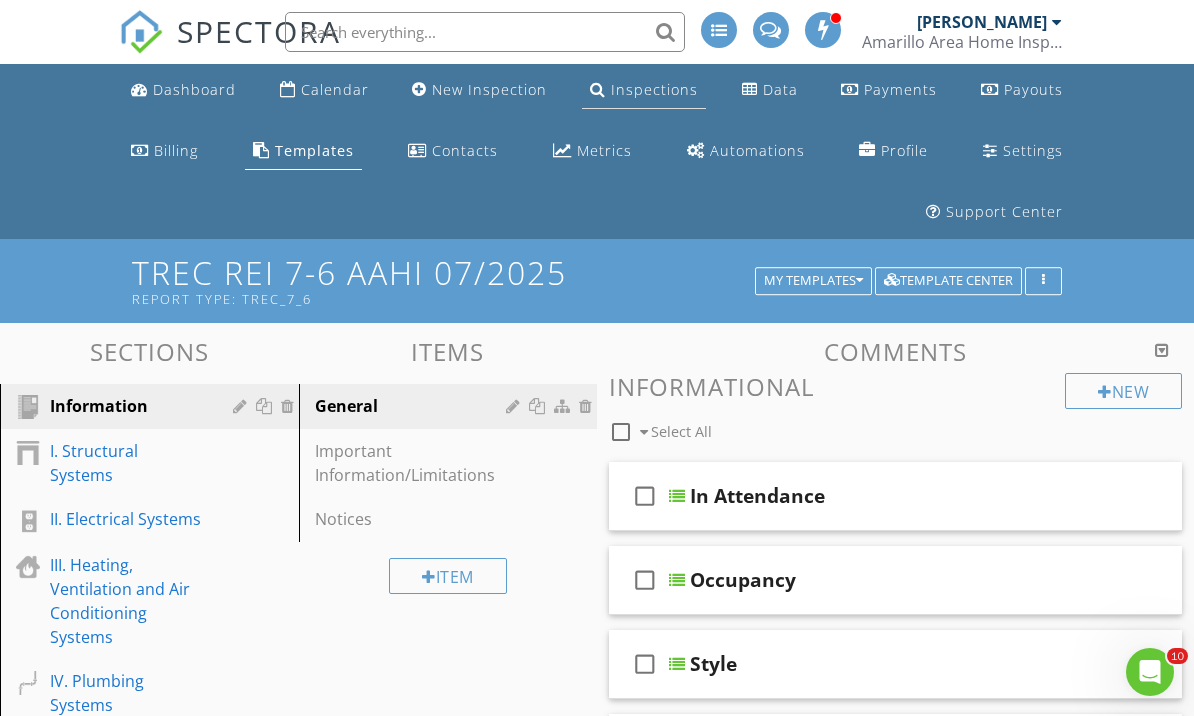 click on "Inspections" at bounding box center [654, 89] 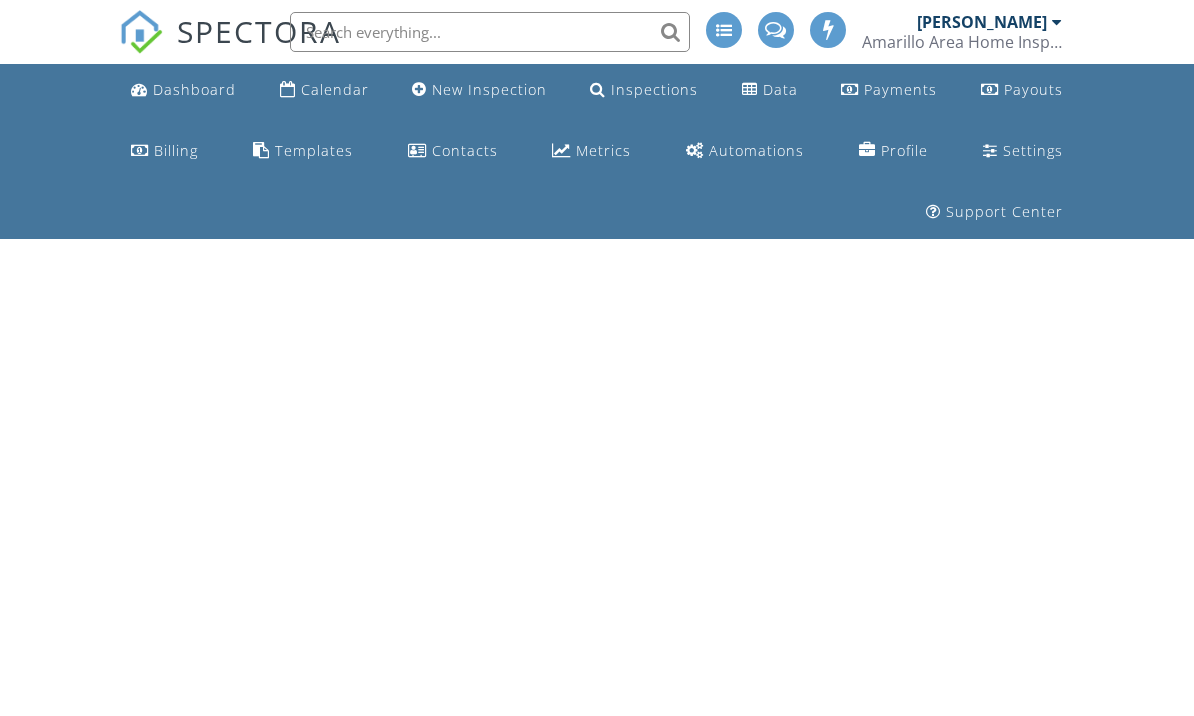 scroll, scrollTop: 0, scrollLeft: 0, axis: both 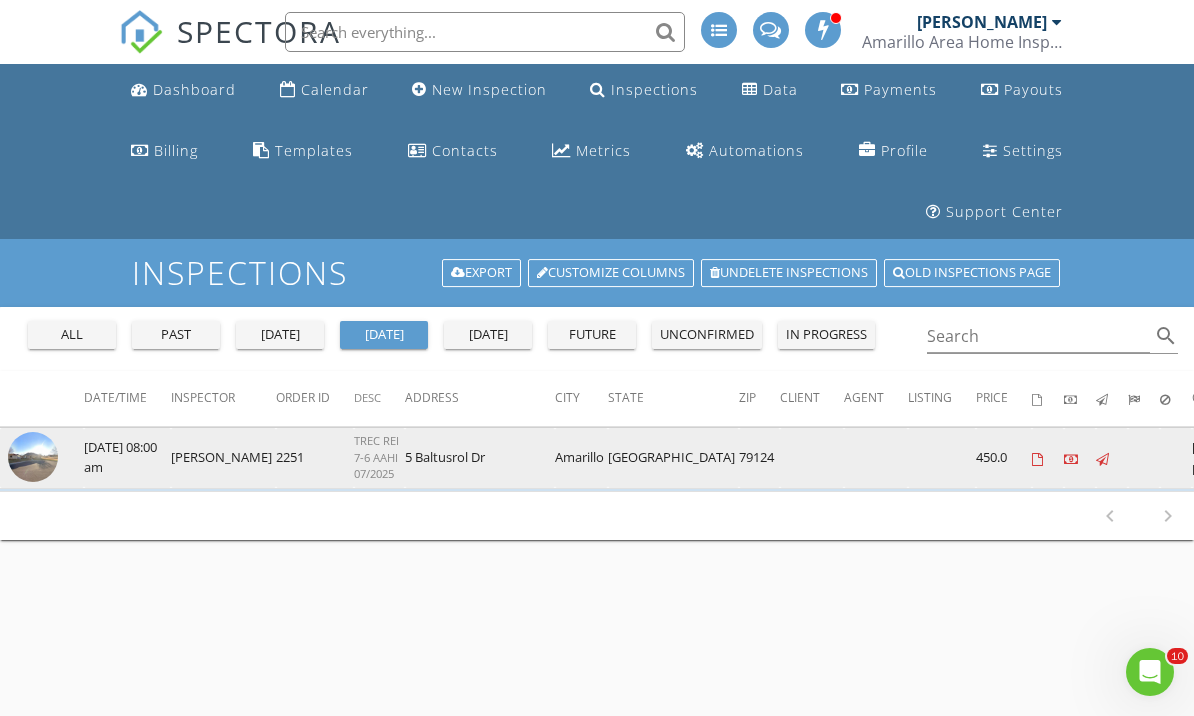 click at bounding box center [33, 457] 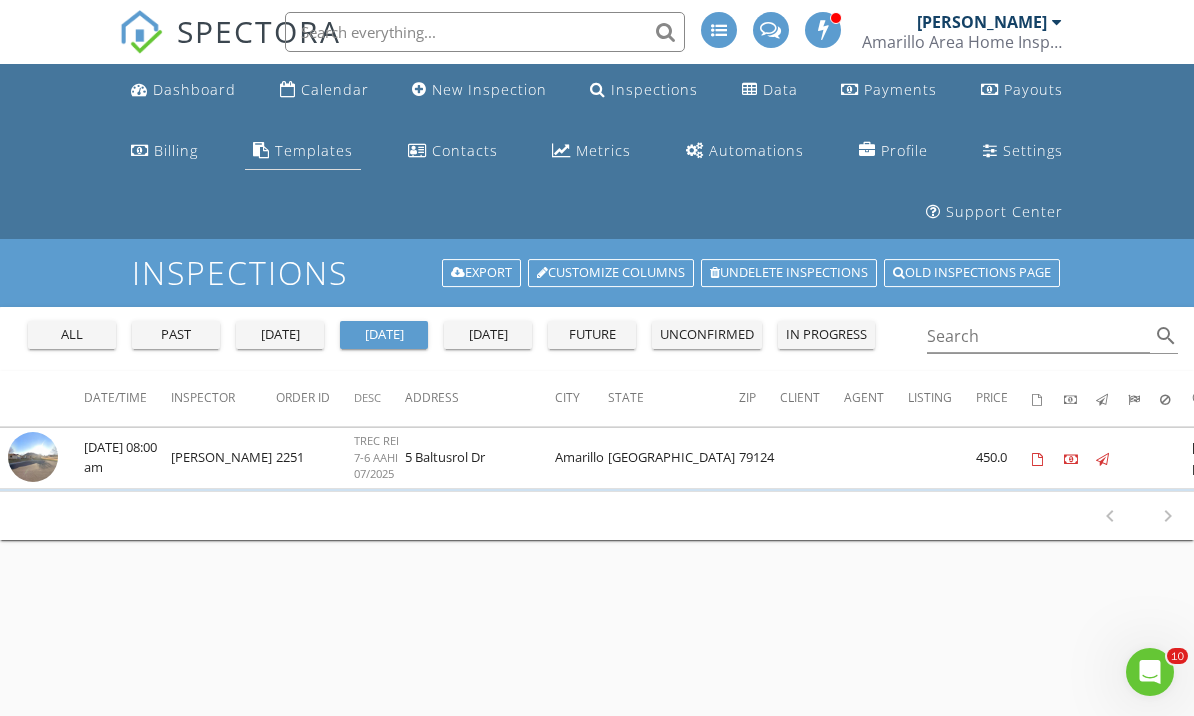 click on "Templates" at bounding box center [314, 150] 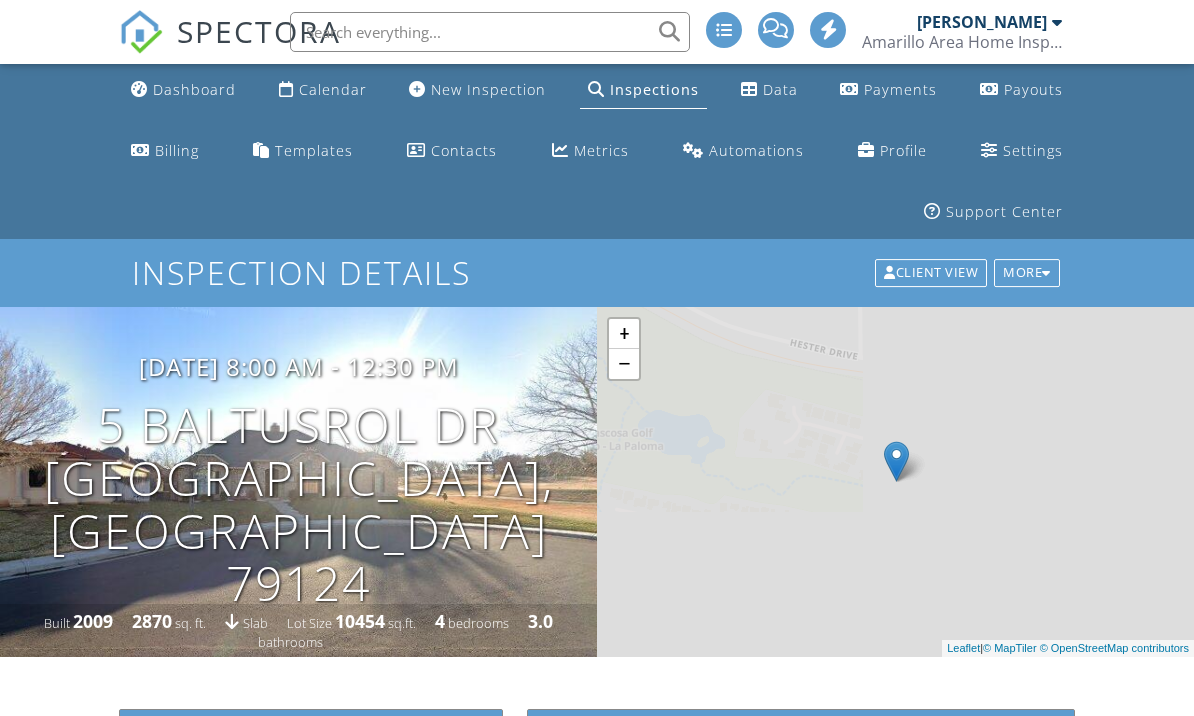 scroll, scrollTop: 0, scrollLeft: 0, axis: both 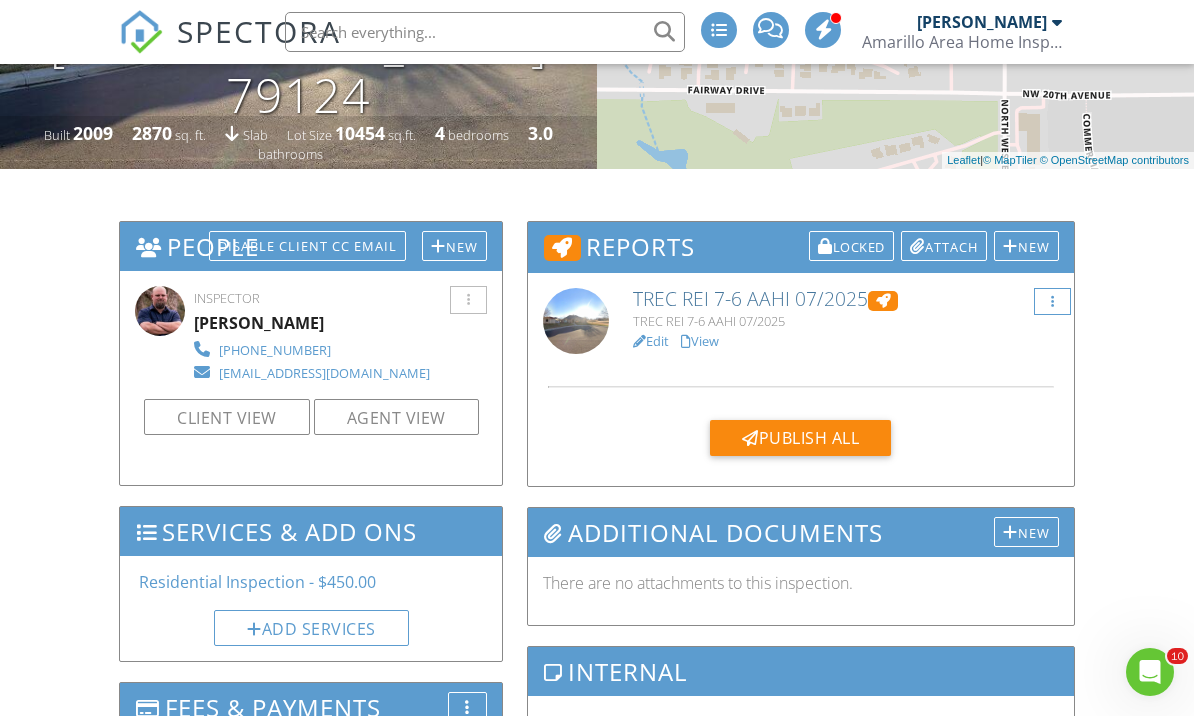 click at bounding box center (1052, 302) 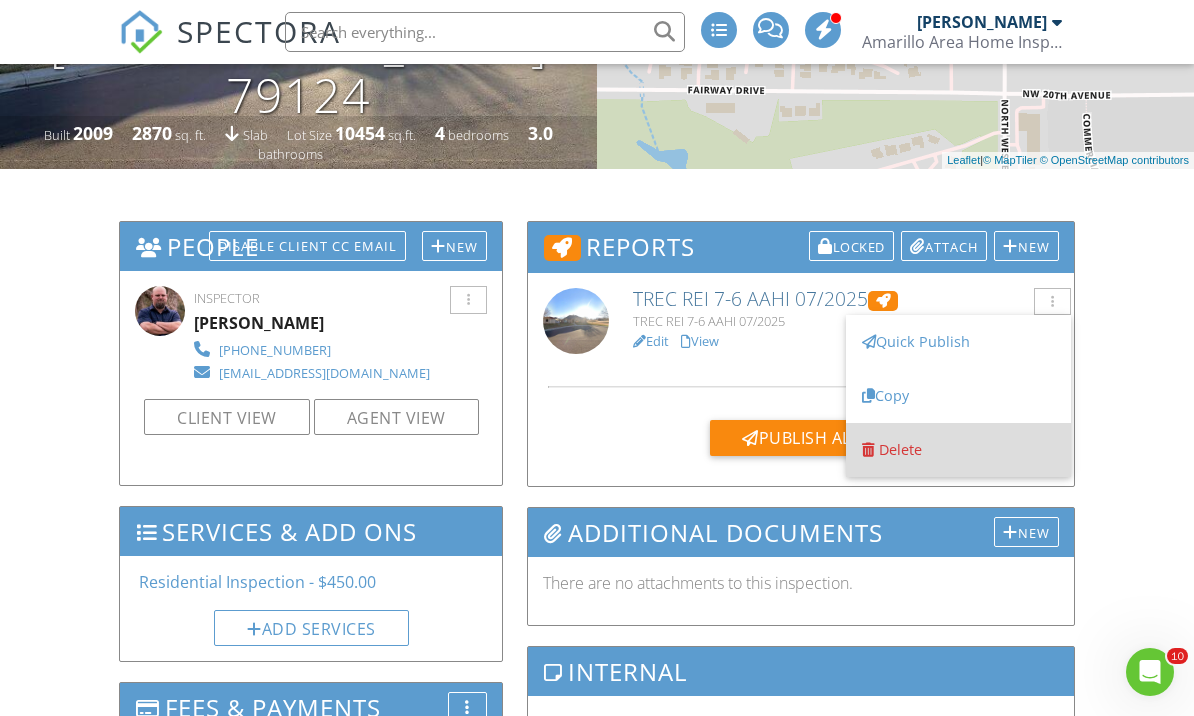 click on "Delete" at bounding box center [958, 450] 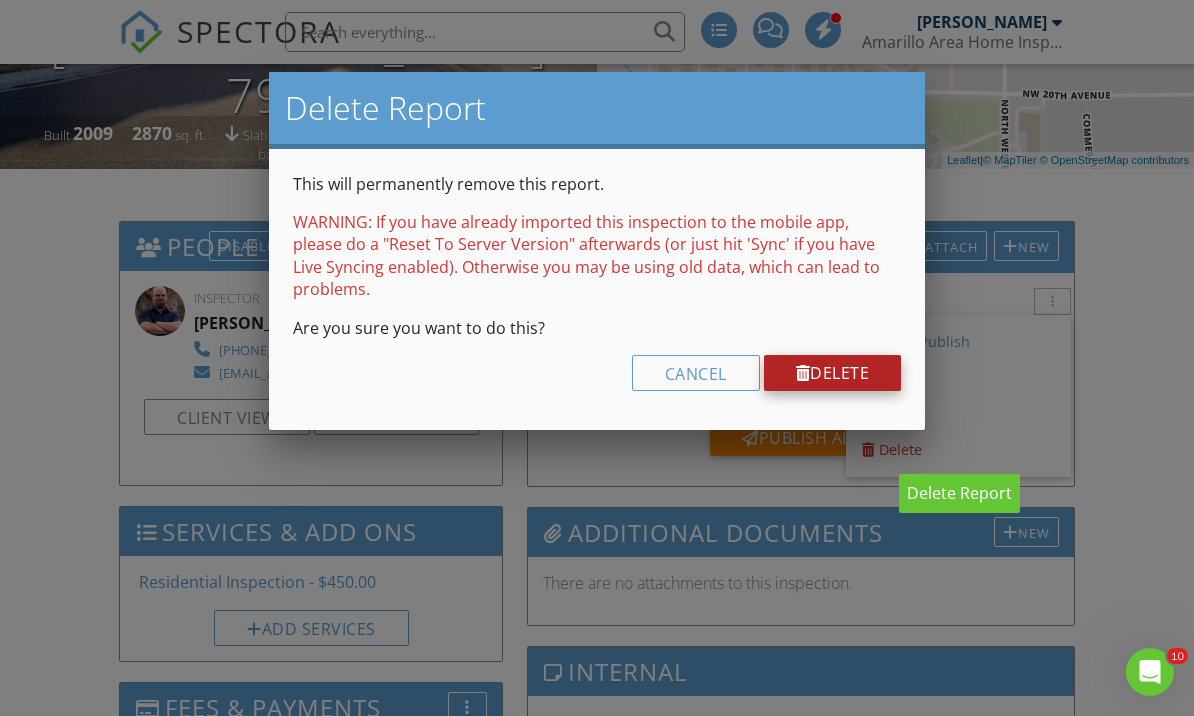 click on "Delete" at bounding box center [833, 373] 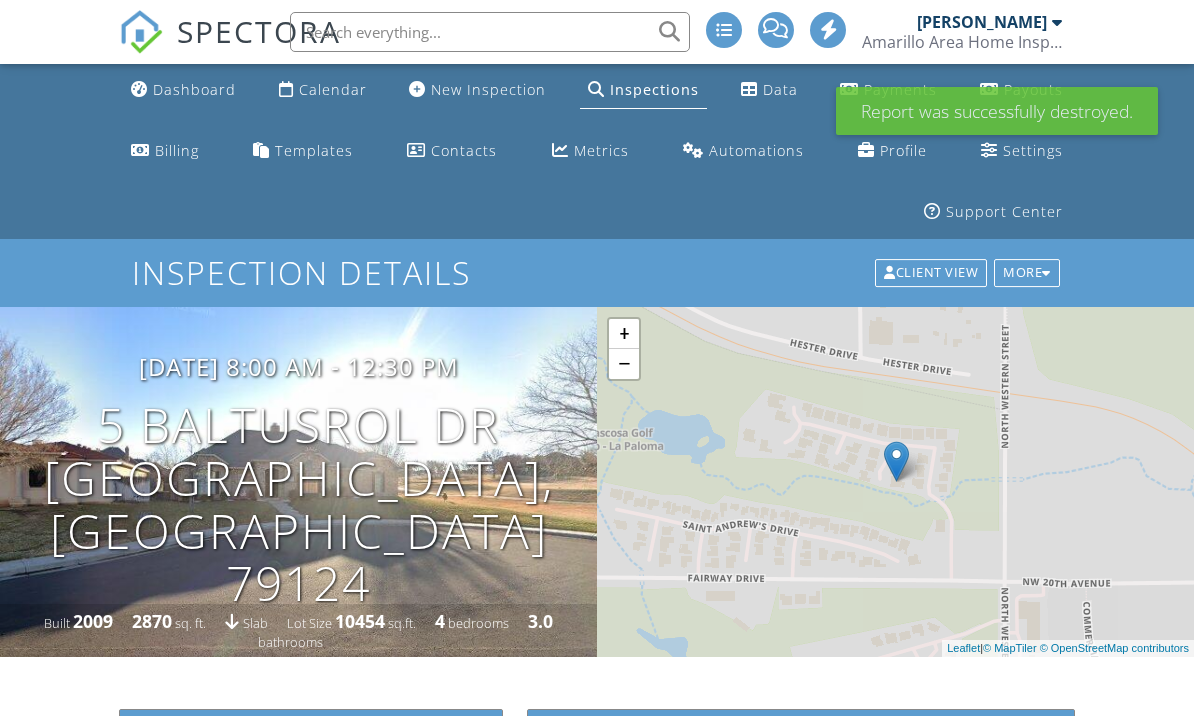 scroll, scrollTop: 0, scrollLeft: 0, axis: both 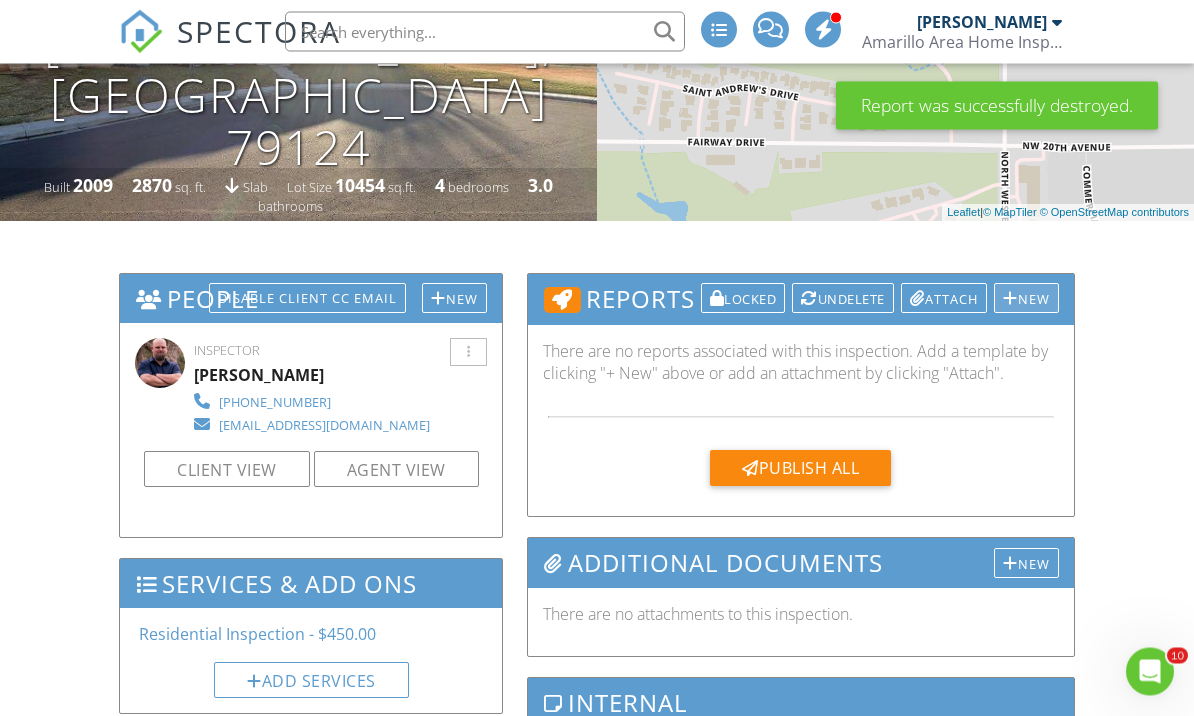click on "New" at bounding box center [1026, 299] 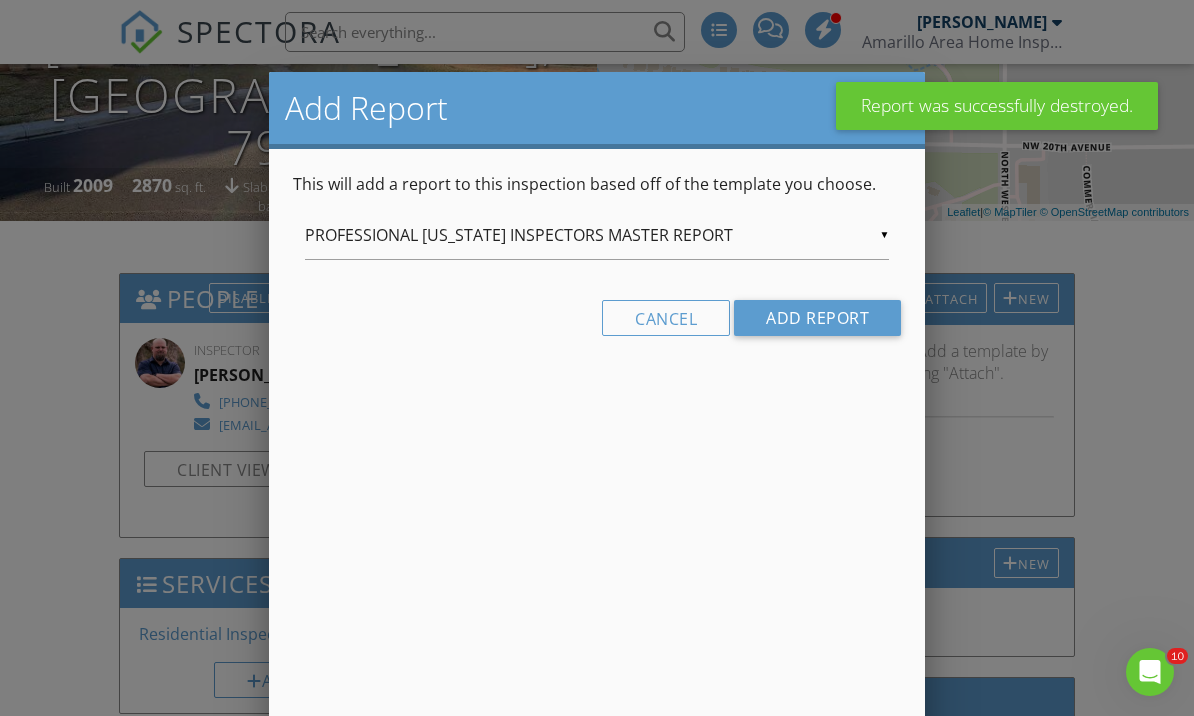 click on "PROFESSIONAL [US_STATE] INSPECTORS MASTER REPORT" at bounding box center (597, 235) 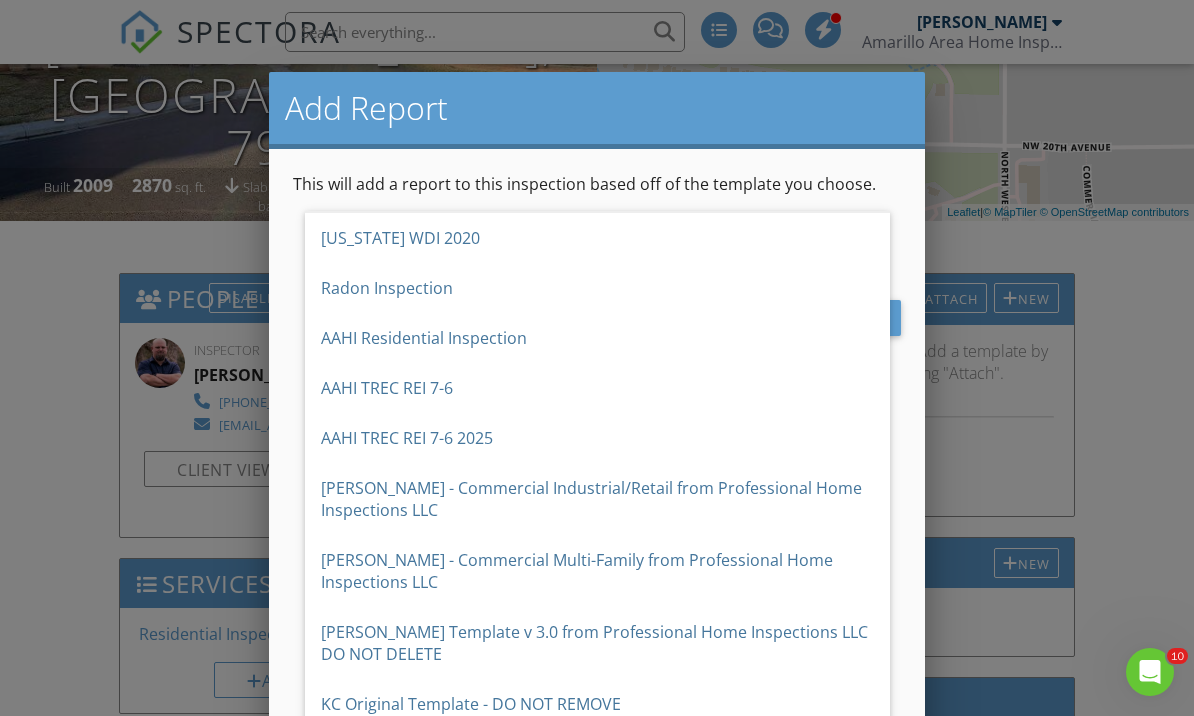 scroll, scrollTop: 48, scrollLeft: 0, axis: vertical 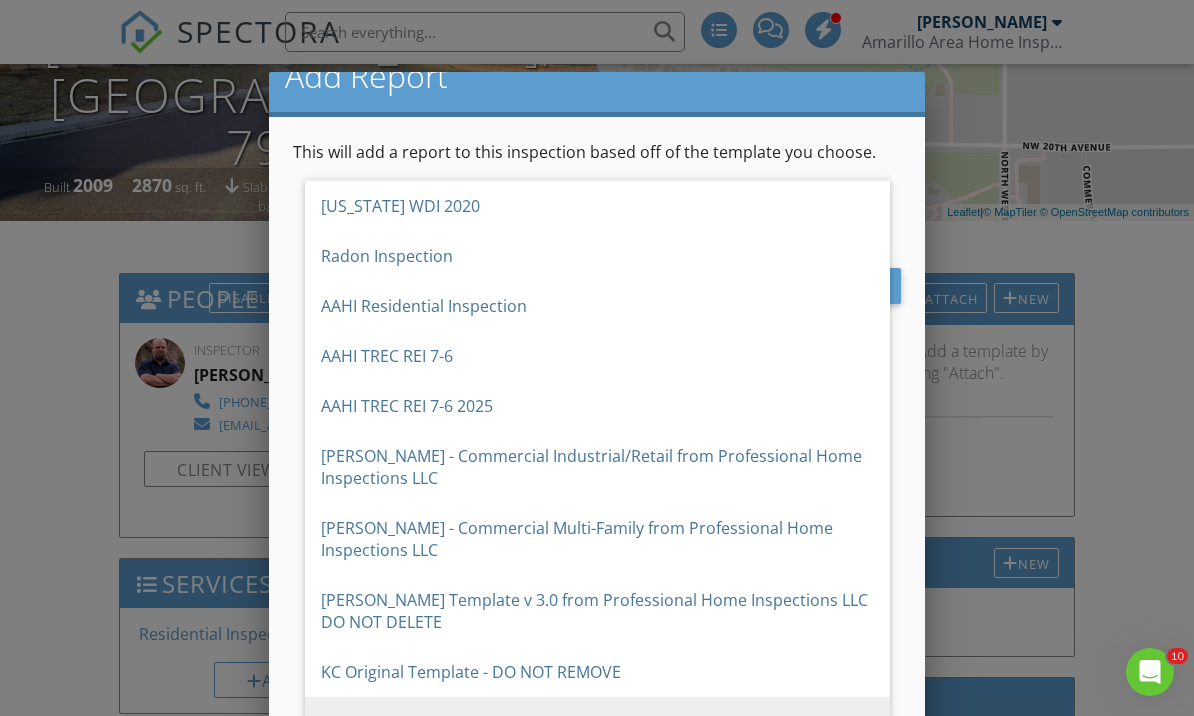 click on "TREC REI 7-6 AAHI 07/2025" at bounding box center [597, 722] 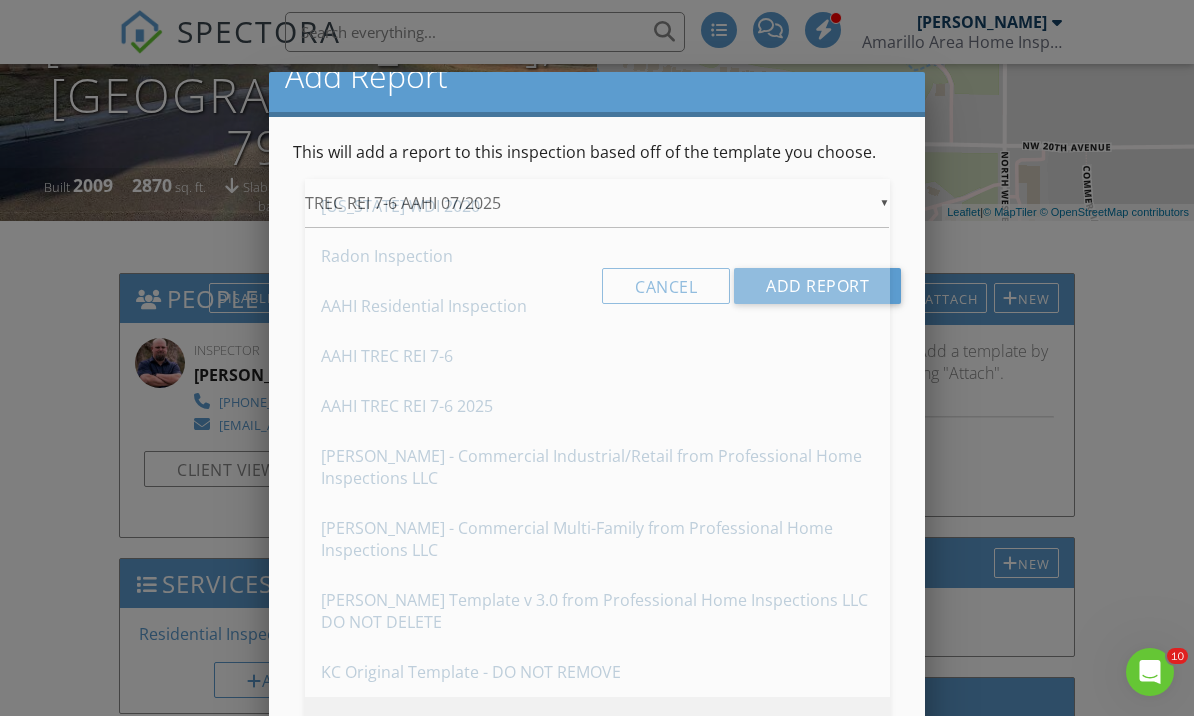 scroll, scrollTop: 0, scrollLeft: 0, axis: both 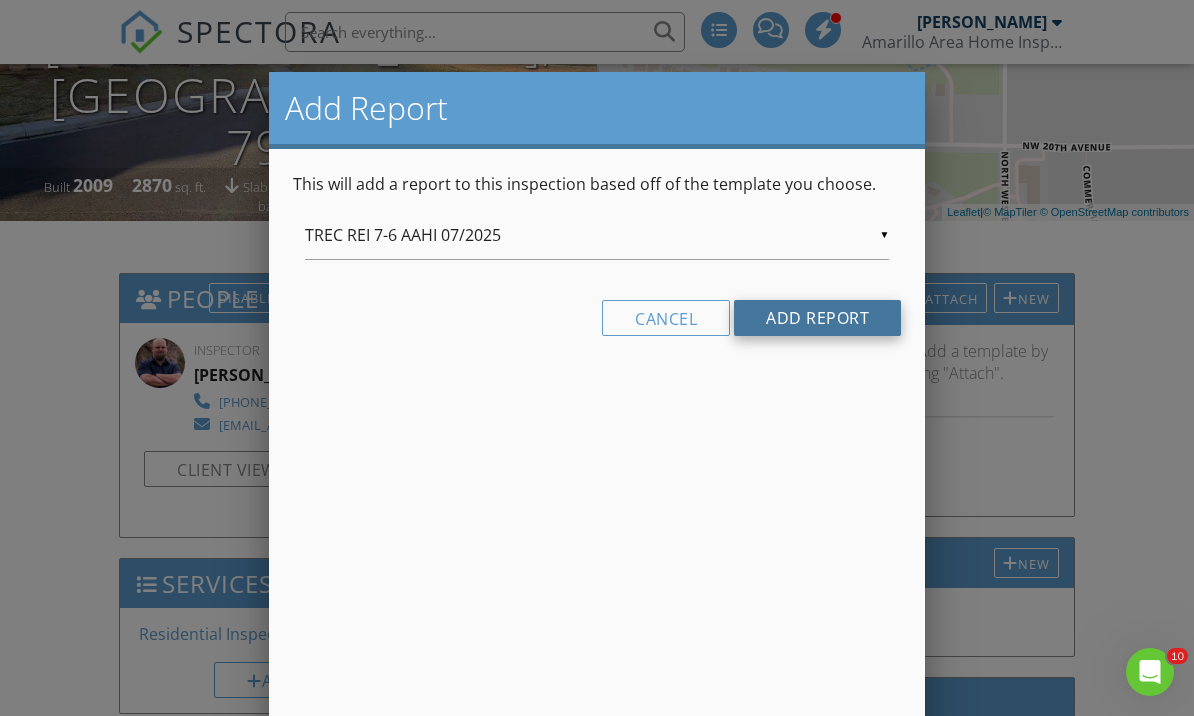 click on "Add Report" at bounding box center (817, 318) 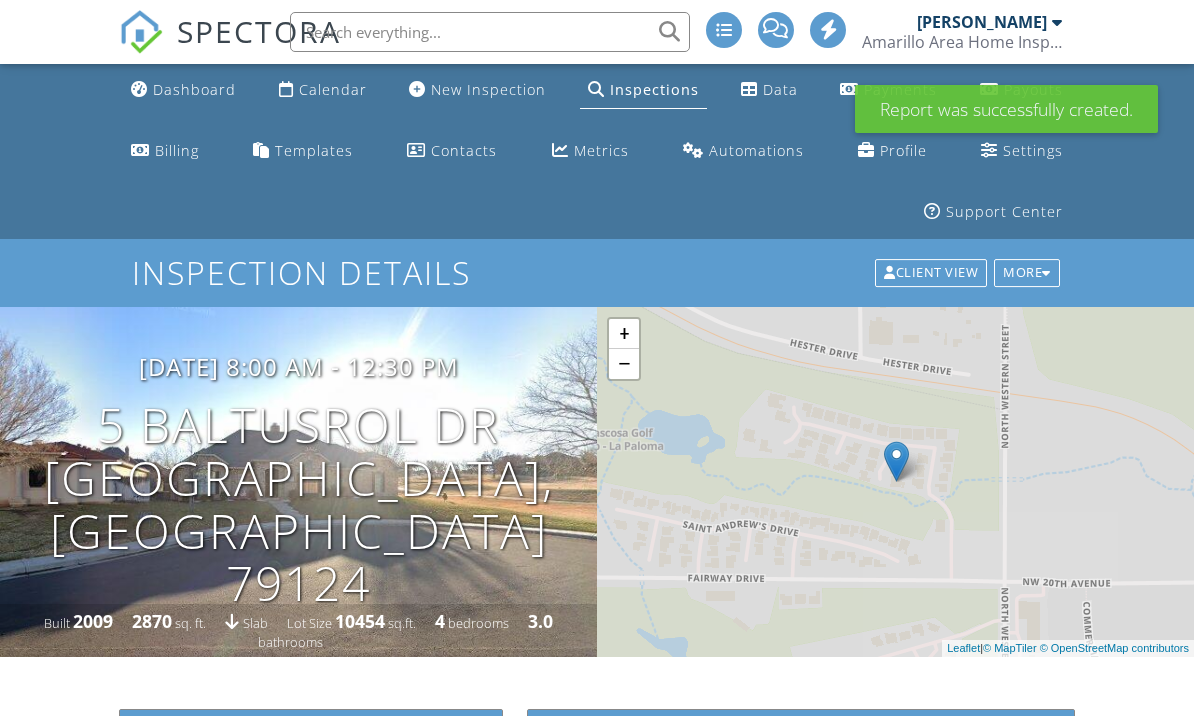 scroll, scrollTop: 0, scrollLeft: 0, axis: both 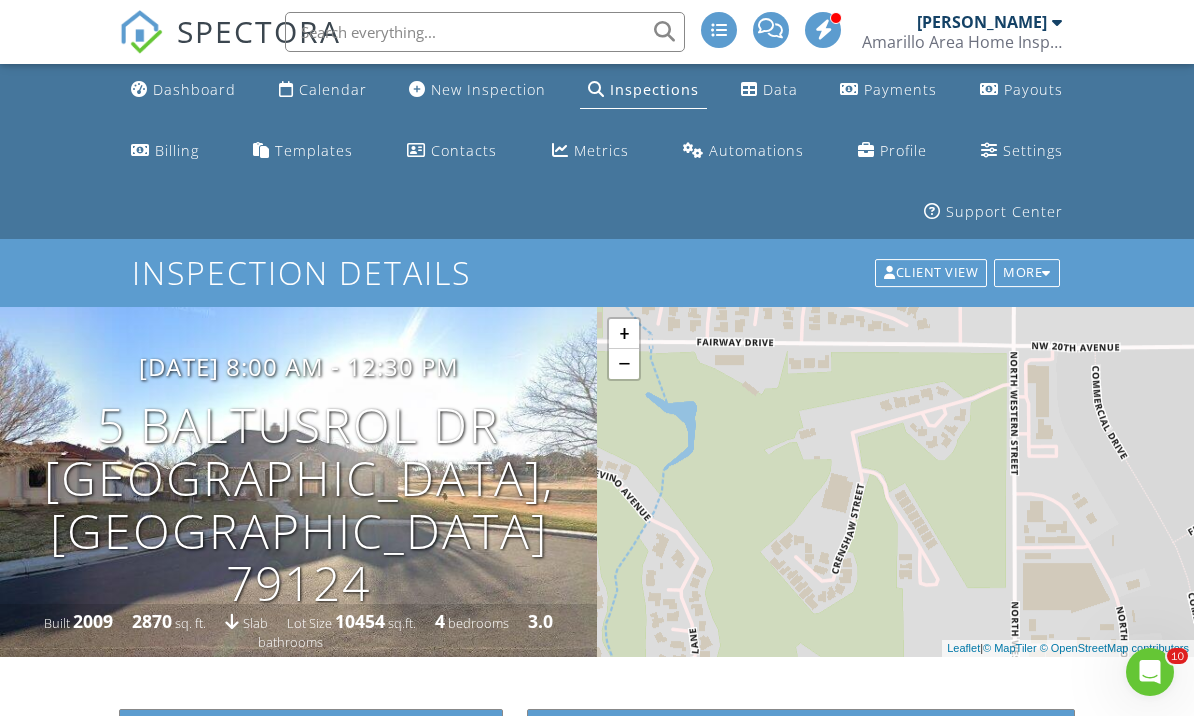 click on "+ − Leaflet  |  © MapTiler   © OpenStreetMap contributors" at bounding box center (895, 482) 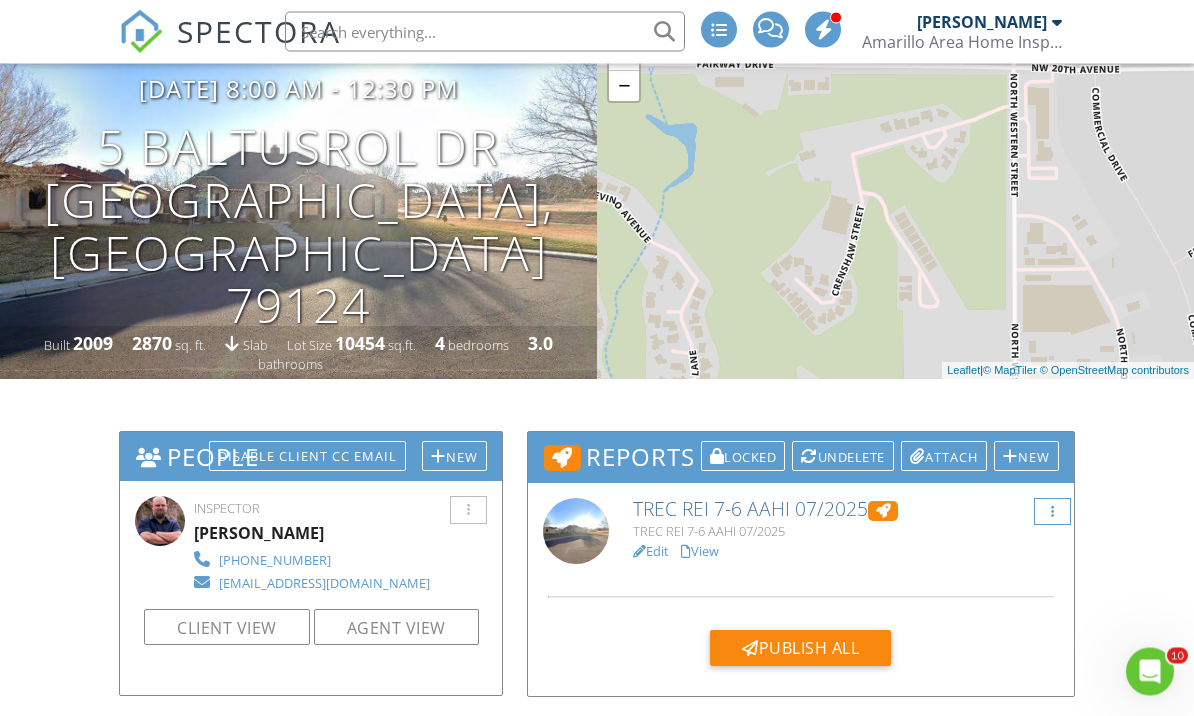 click at bounding box center (1052, 513) 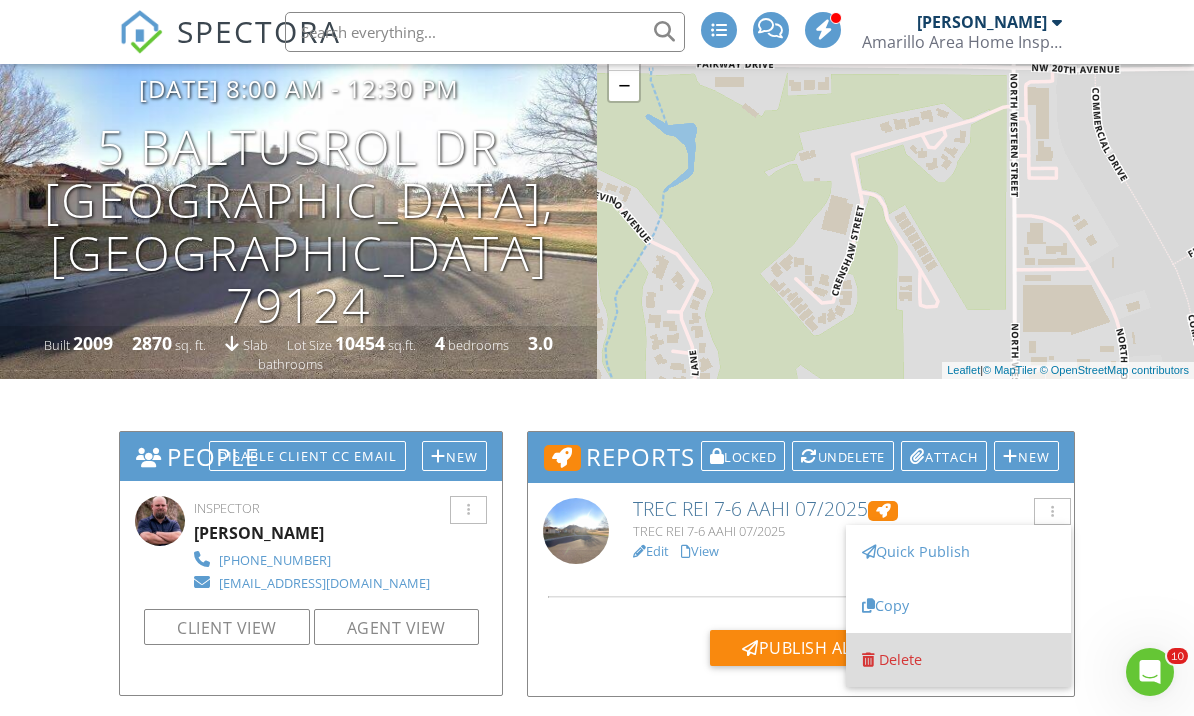 click on "Delete" at bounding box center [900, 659] 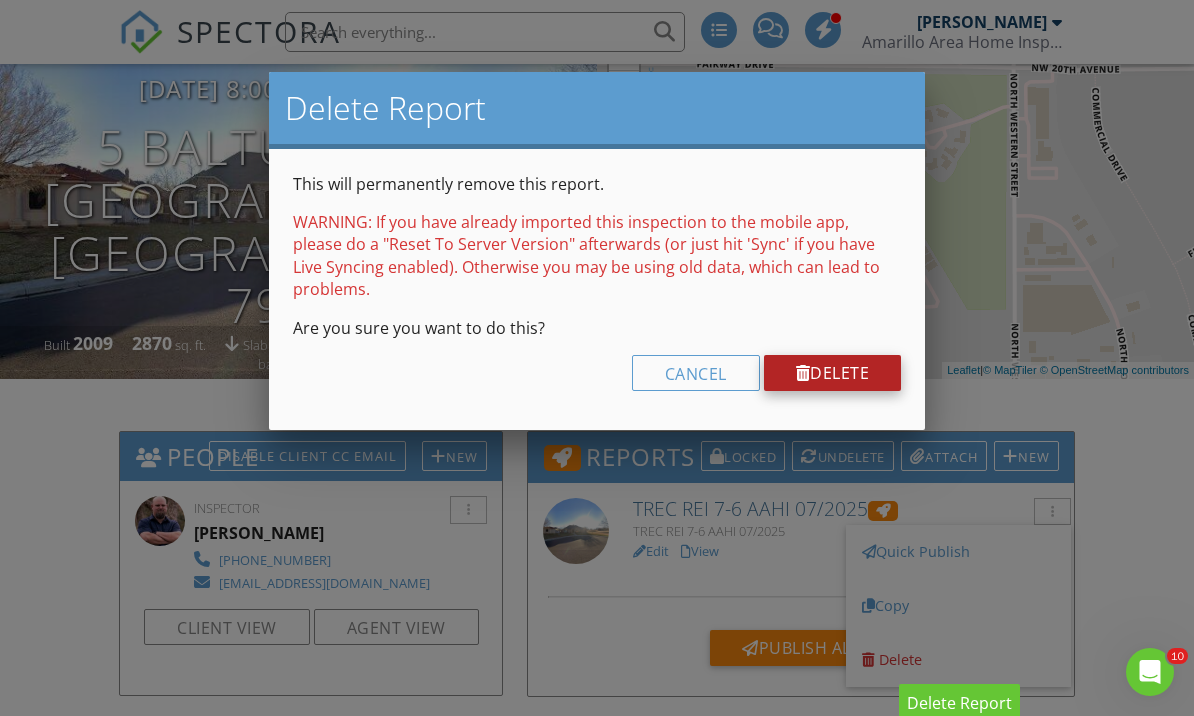click on "Delete" at bounding box center [833, 373] 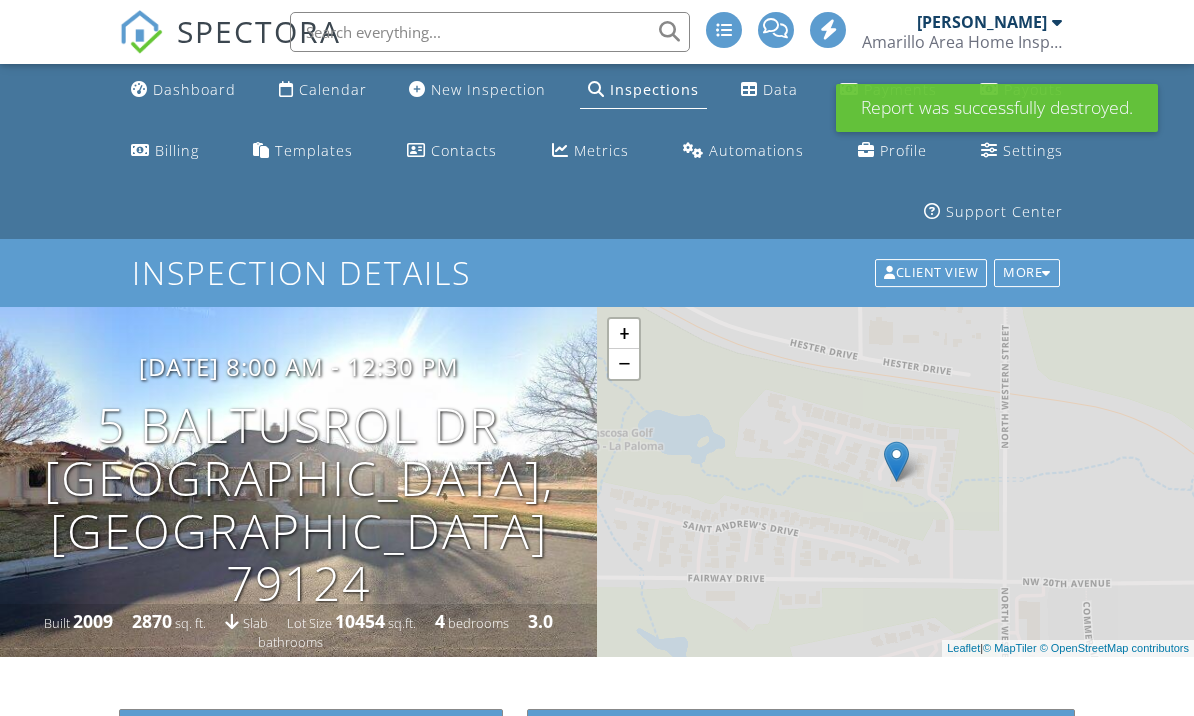 scroll, scrollTop: 0, scrollLeft: 0, axis: both 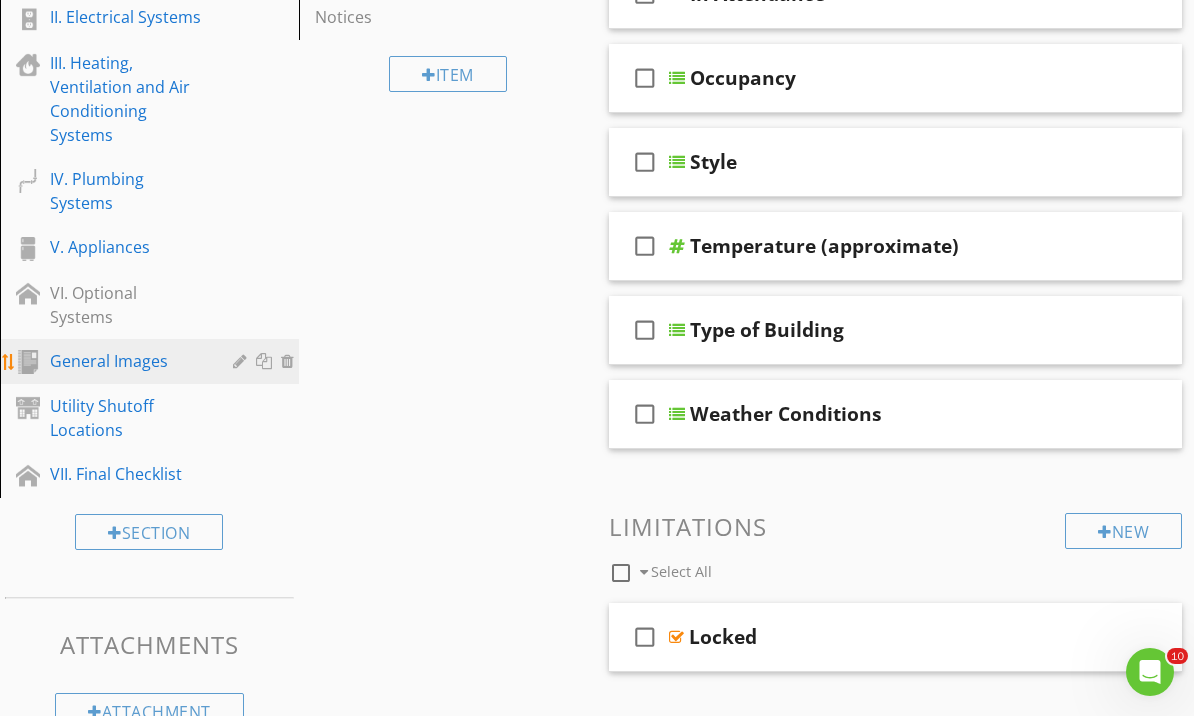 click on "General Images" at bounding box center [127, 361] 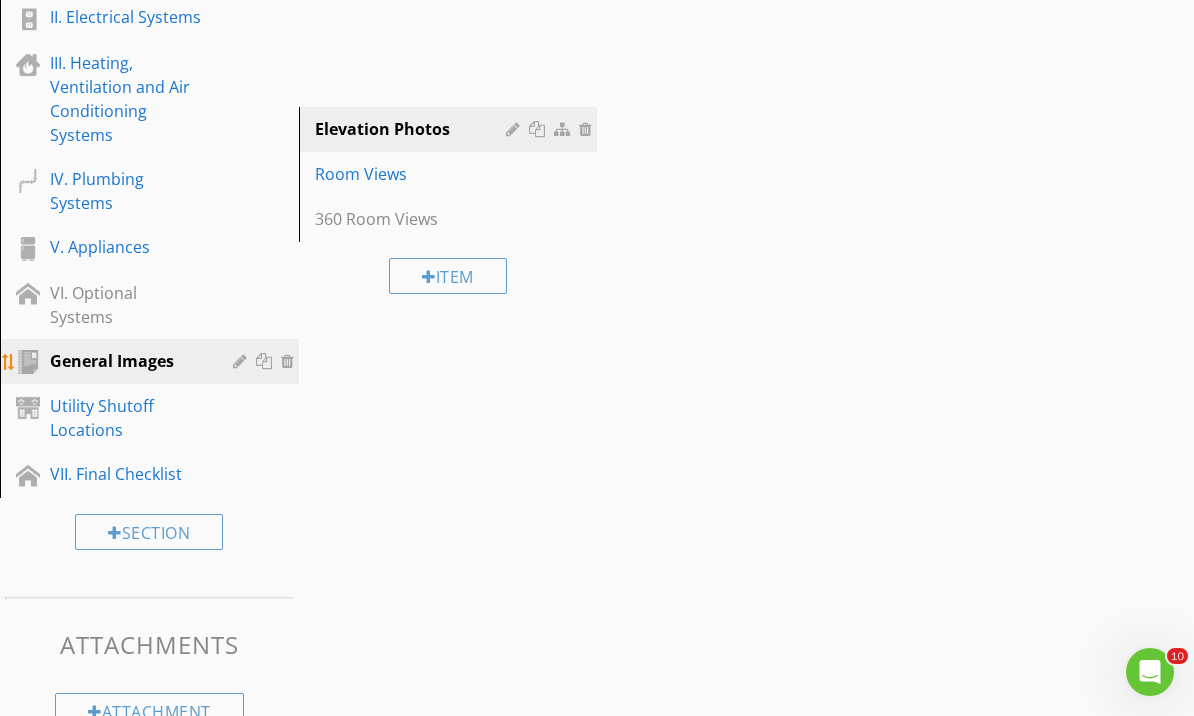 scroll, scrollTop: 435, scrollLeft: 0, axis: vertical 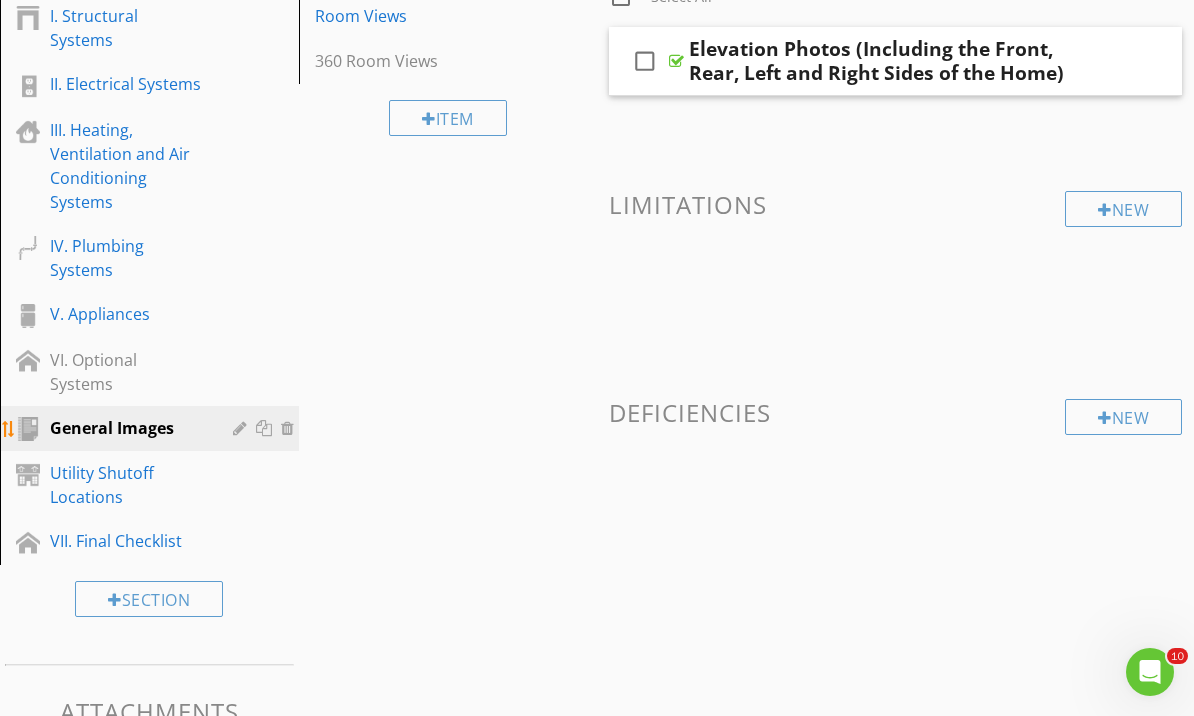 click at bounding box center [242, 428] 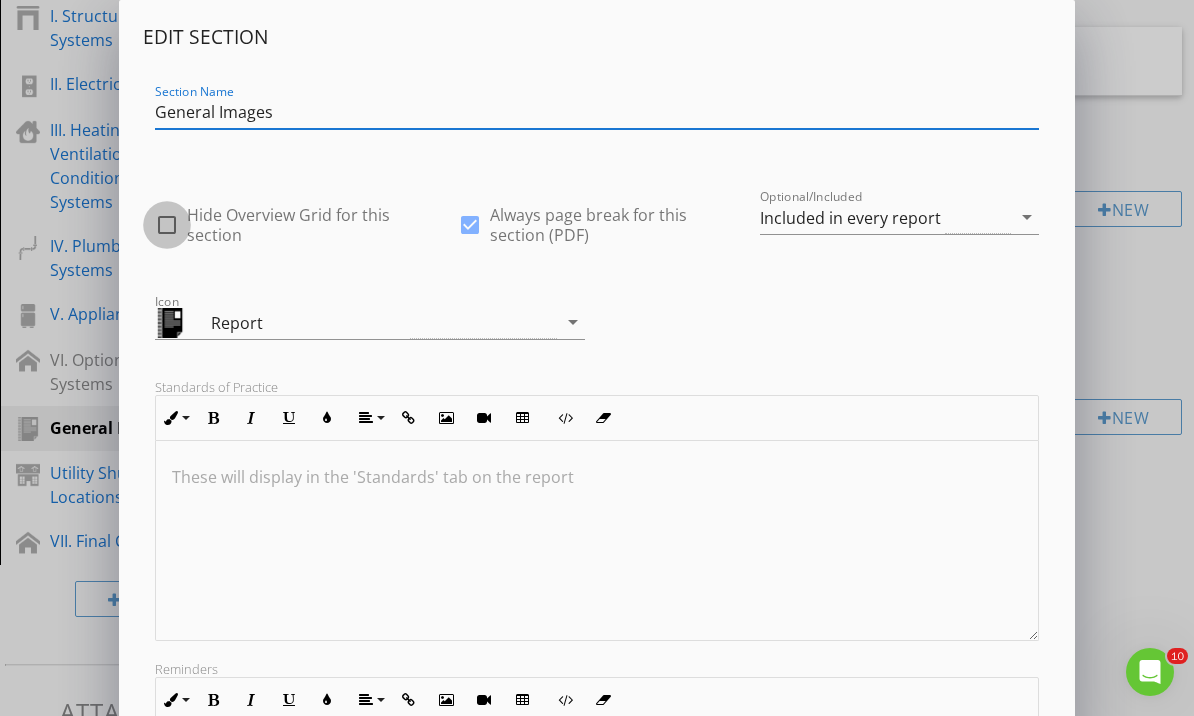 click at bounding box center [167, 225] 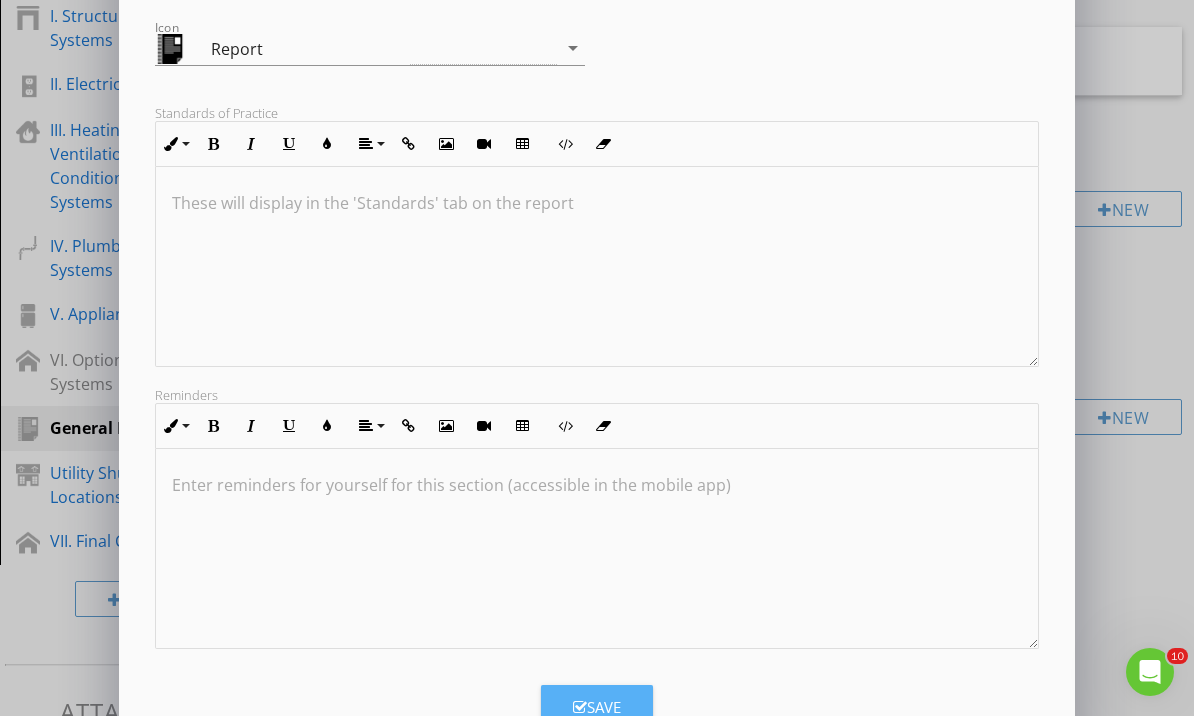 click on "Save" at bounding box center [597, 707] 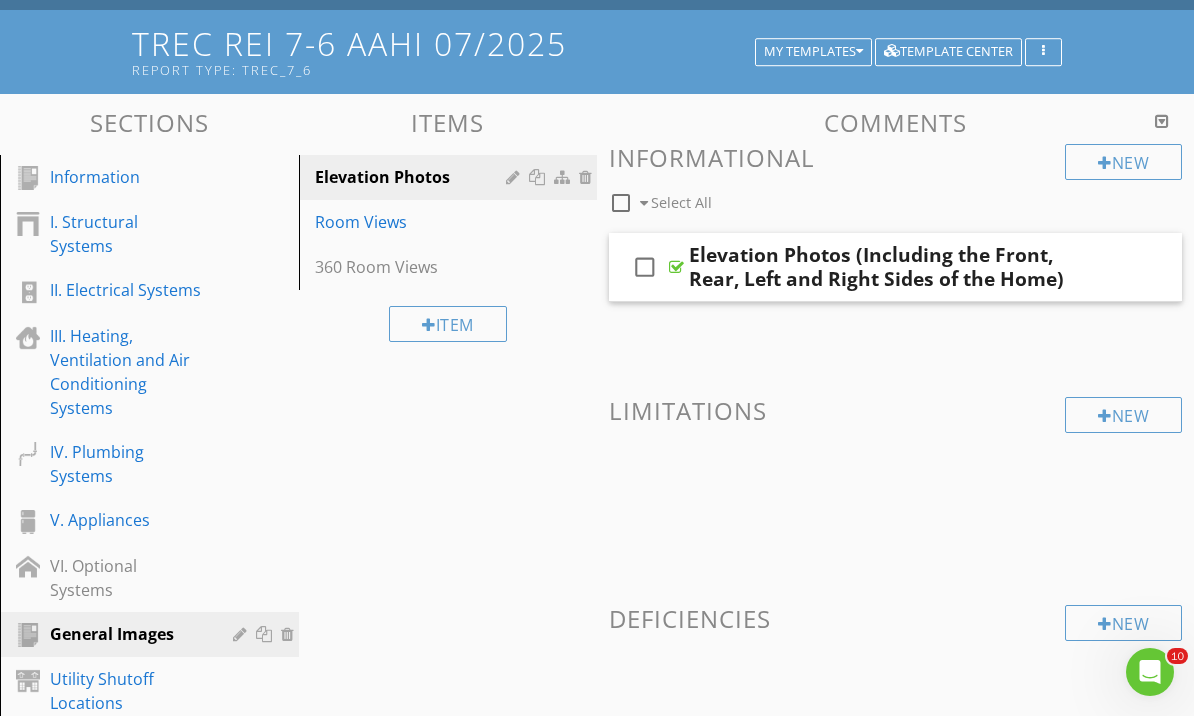 scroll, scrollTop: 219, scrollLeft: 0, axis: vertical 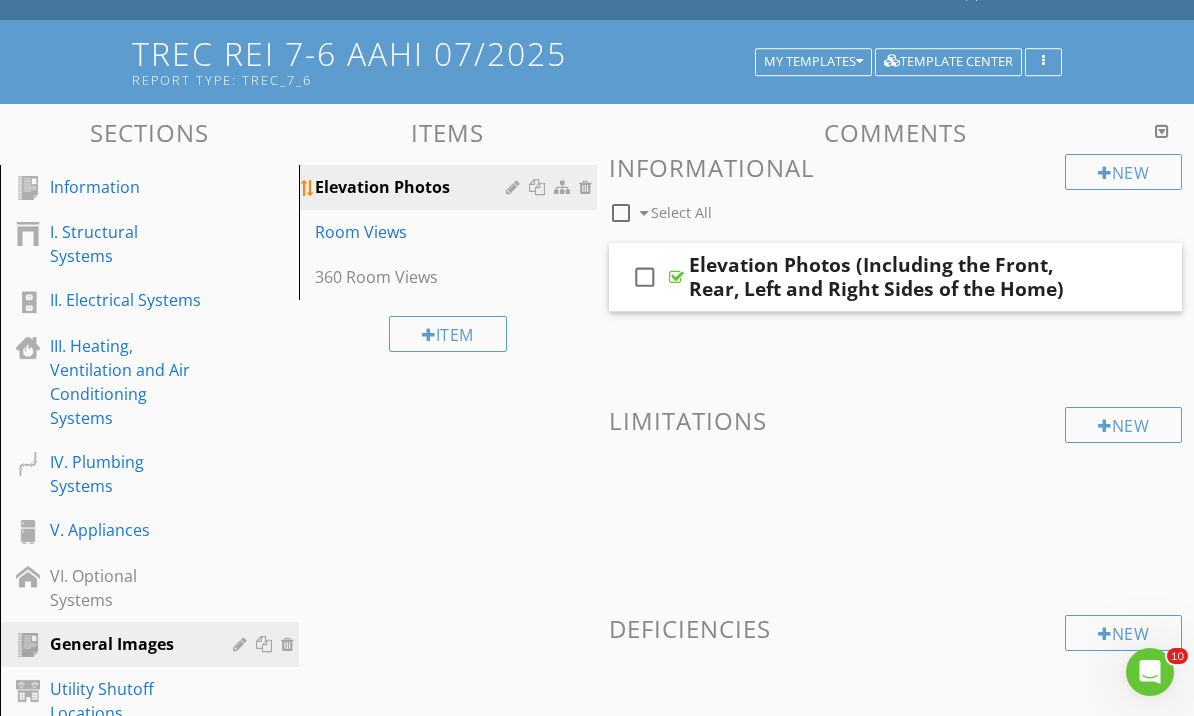 click at bounding box center [515, 187] 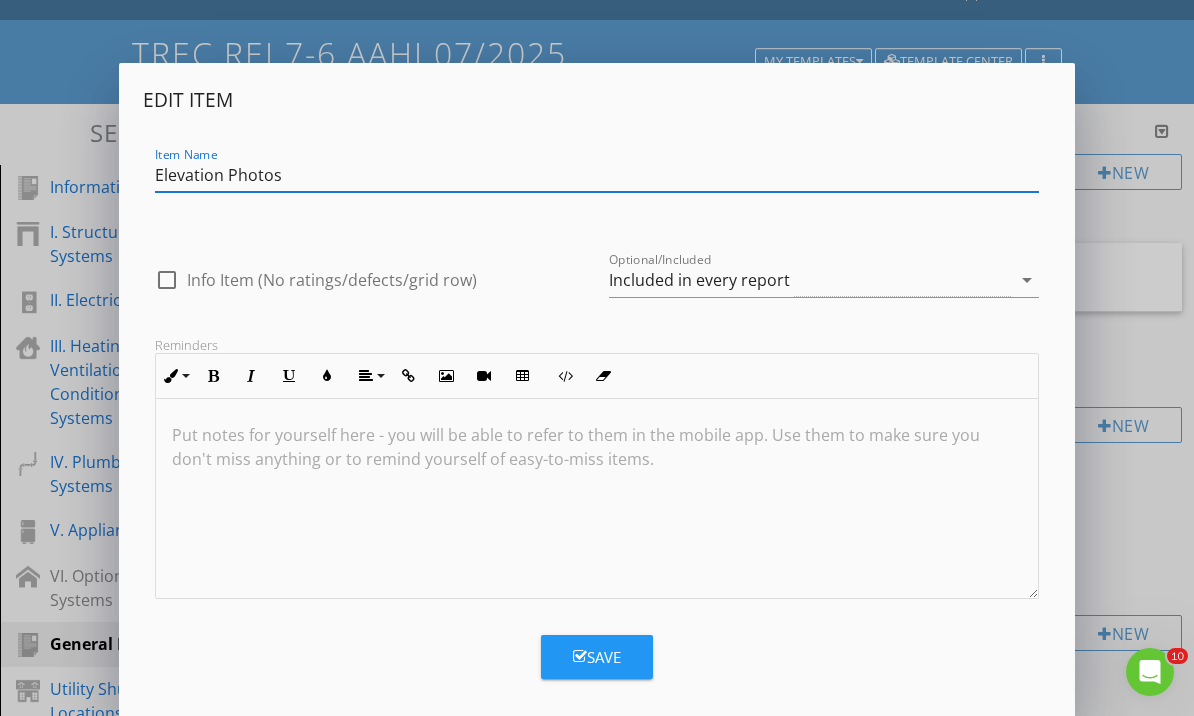 click at bounding box center (167, 280) 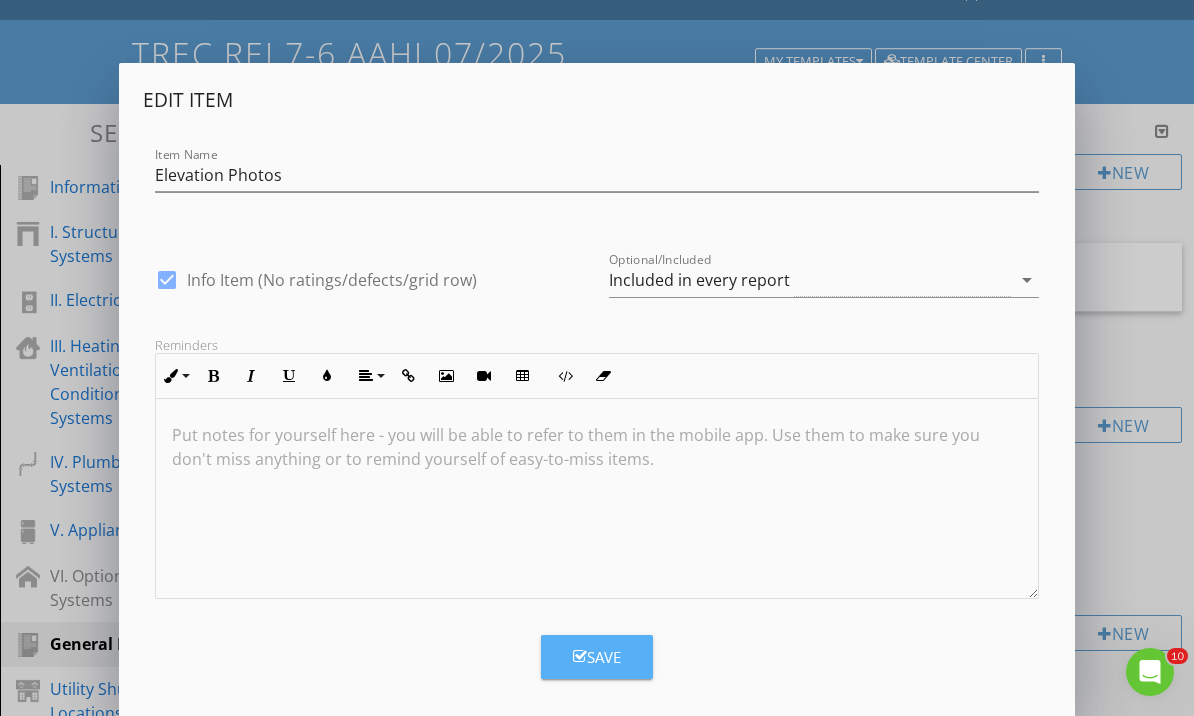 click on "Save" at bounding box center (597, 657) 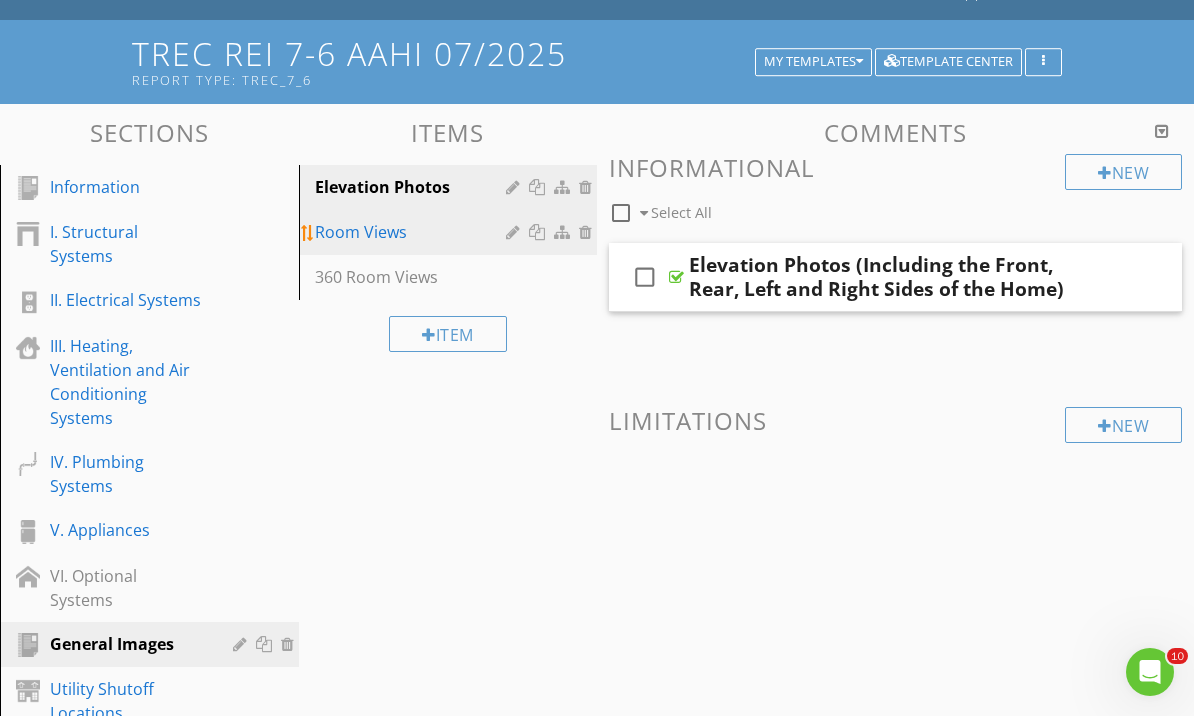 click at bounding box center [515, 232] 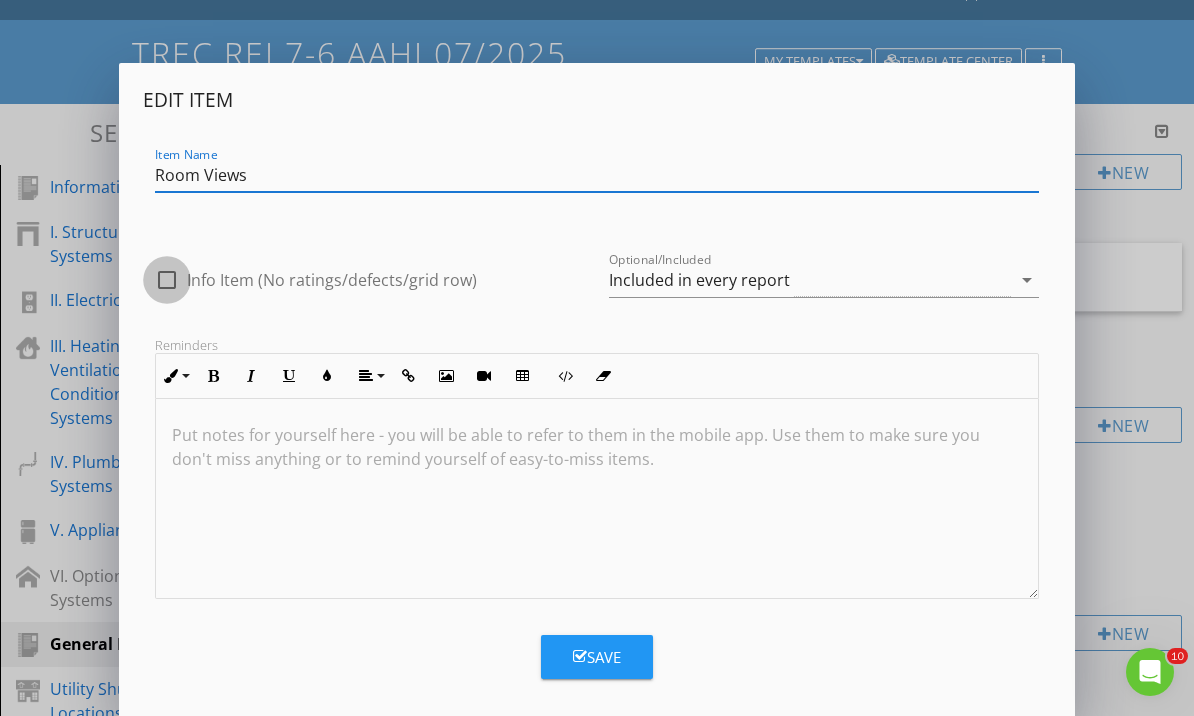 click at bounding box center (167, 280) 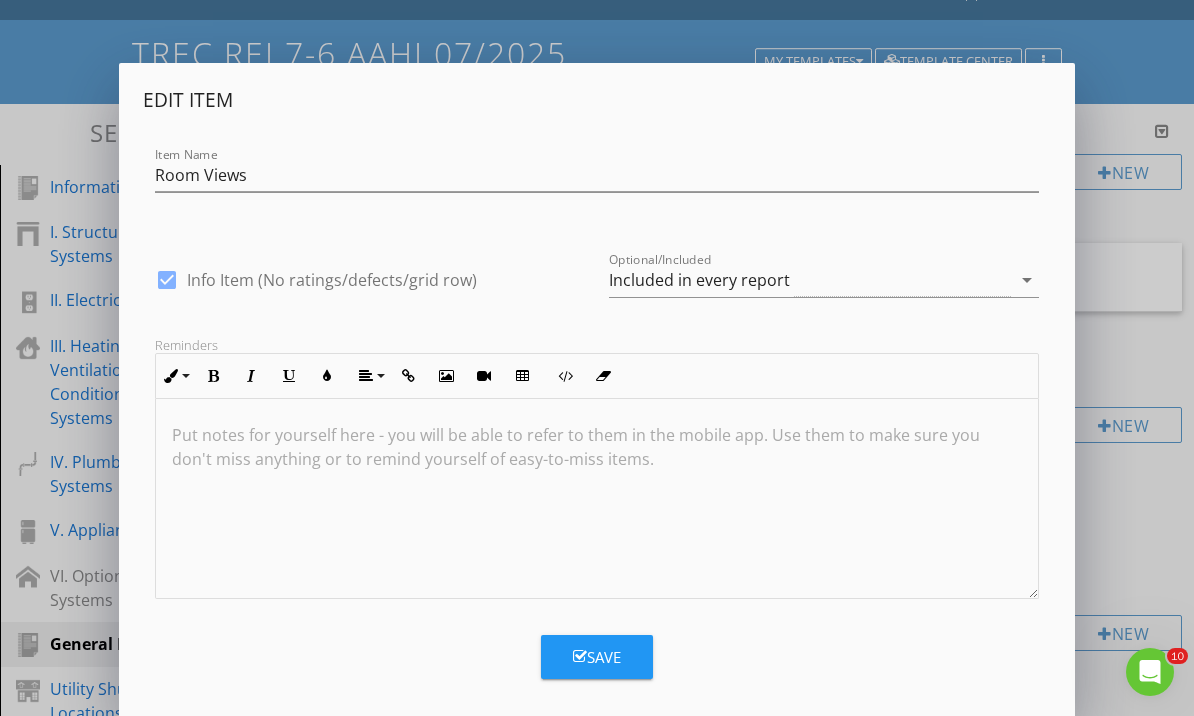 click on "Save" at bounding box center (597, 657) 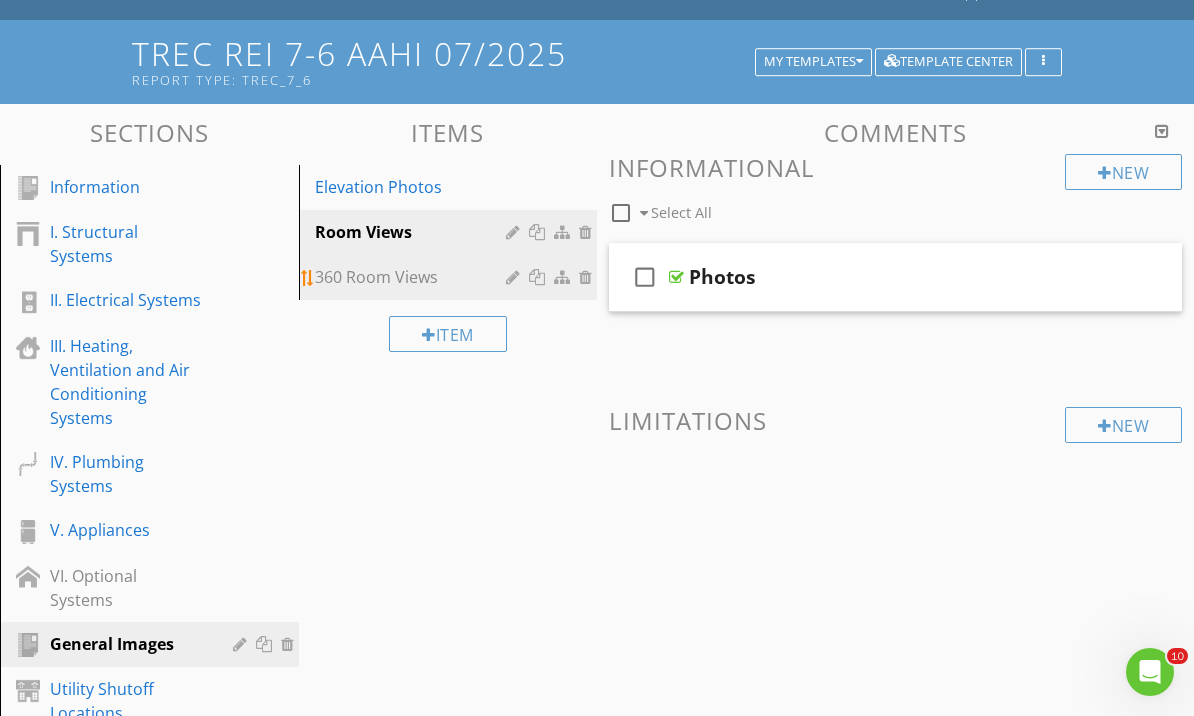 click at bounding box center (515, 277) 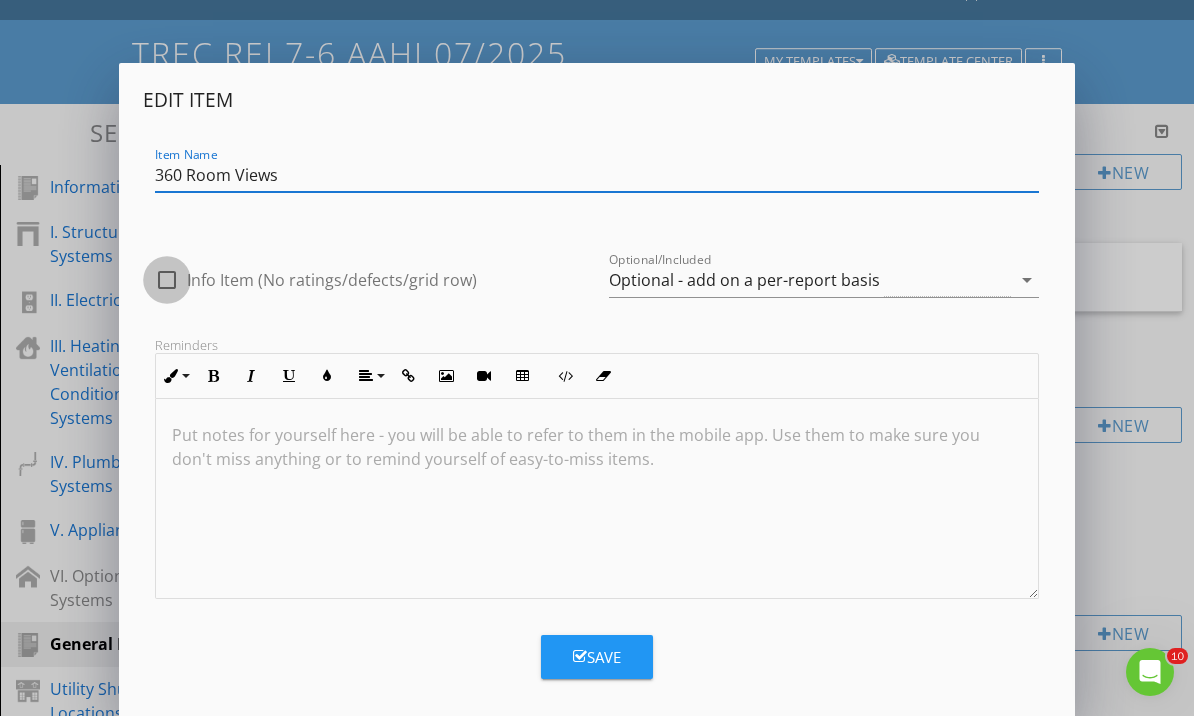 click at bounding box center (167, 280) 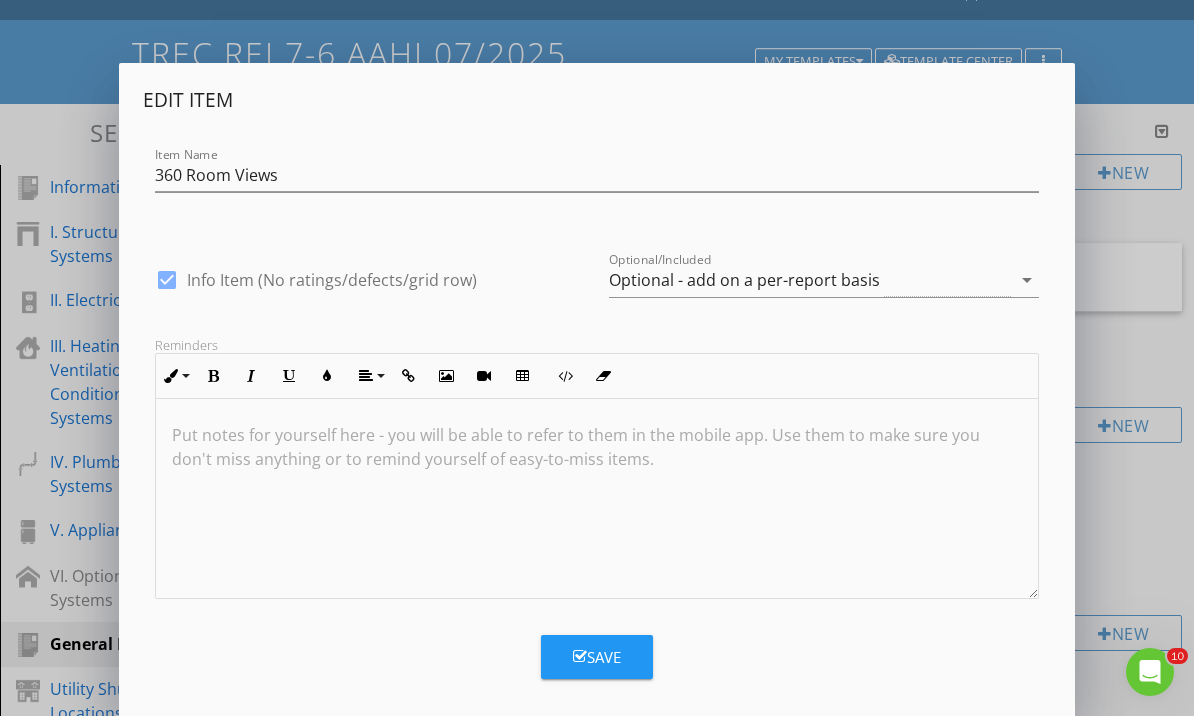 click on "Save" at bounding box center [597, 657] 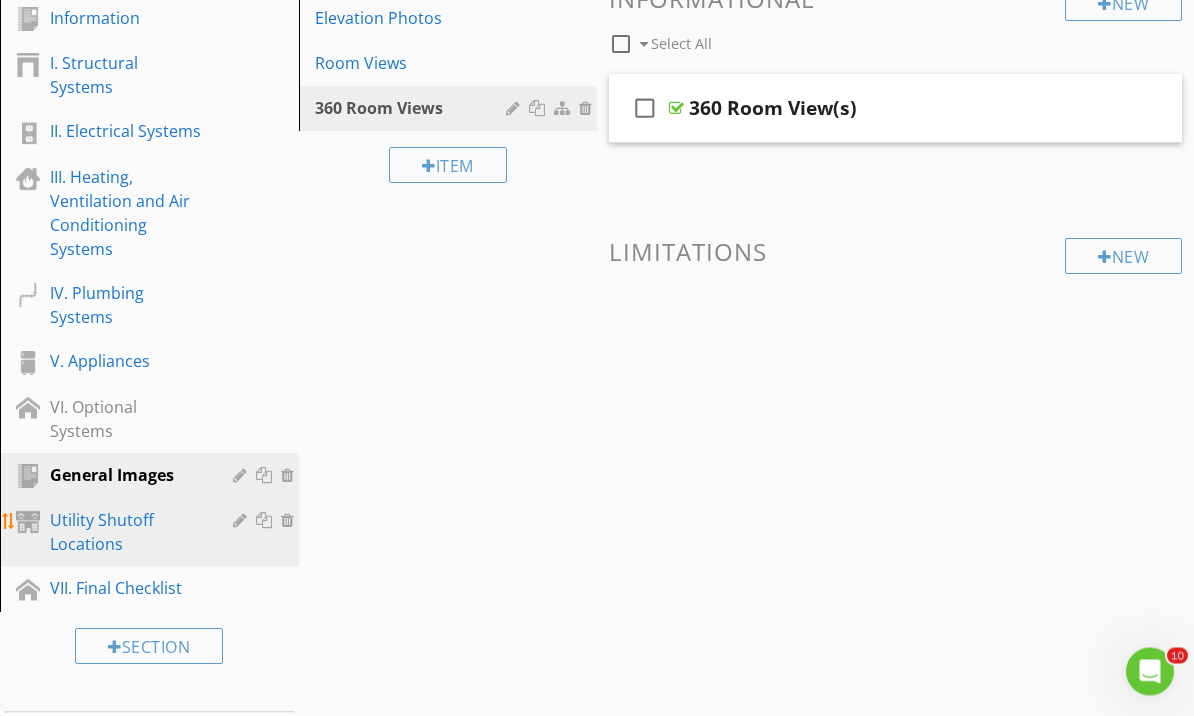 scroll, scrollTop: 388, scrollLeft: 0, axis: vertical 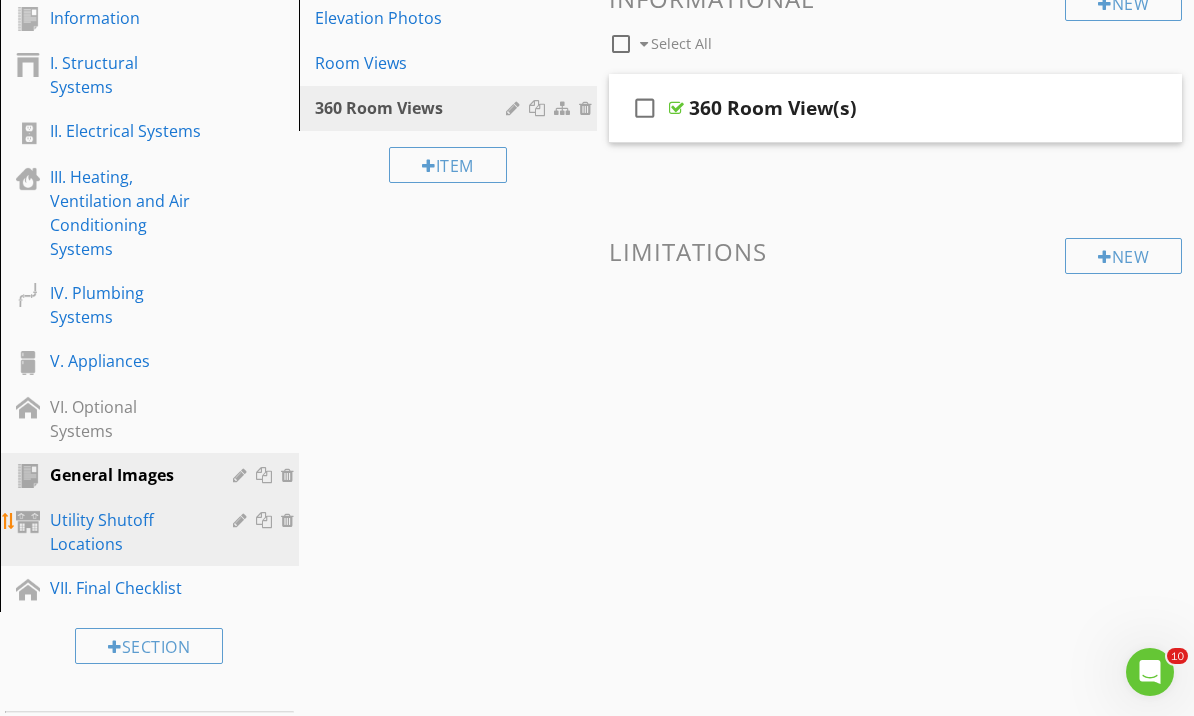 click on "Utility Shutoff Locations" at bounding box center [127, 532] 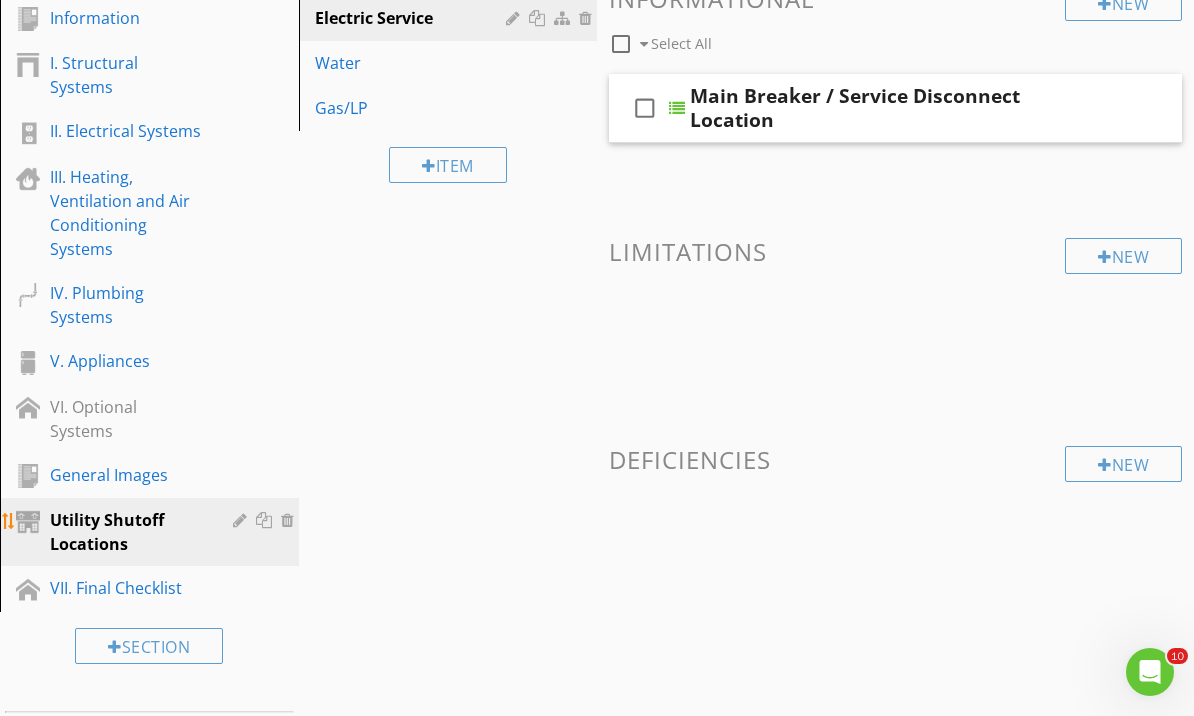 click at bounding box center (242, 520) 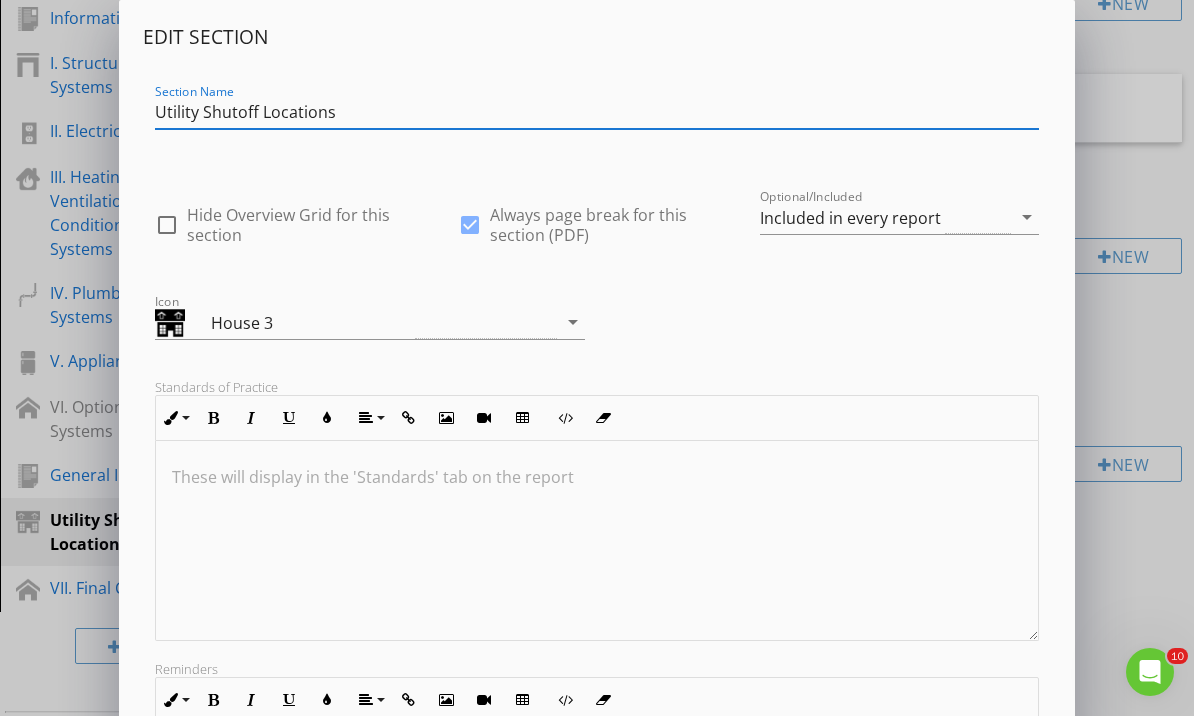 click at bounding box center (167, 225) 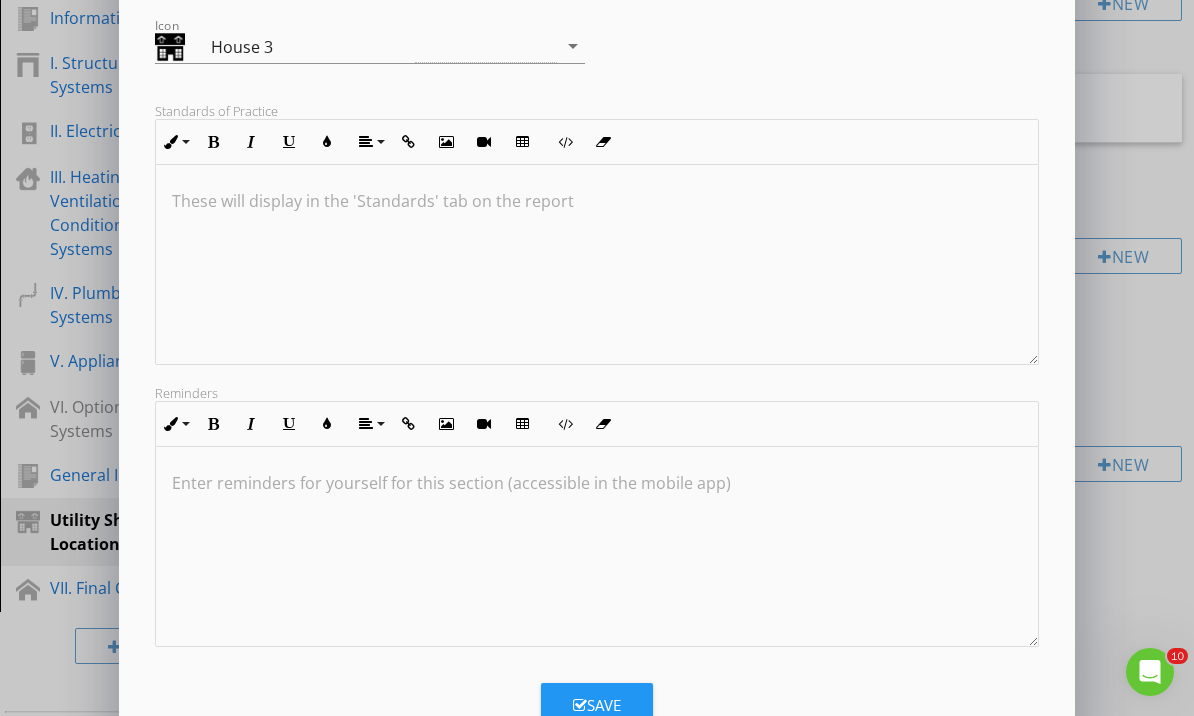 scroll, scrollTop: 274, scrollLeft: 0, axis: vertical 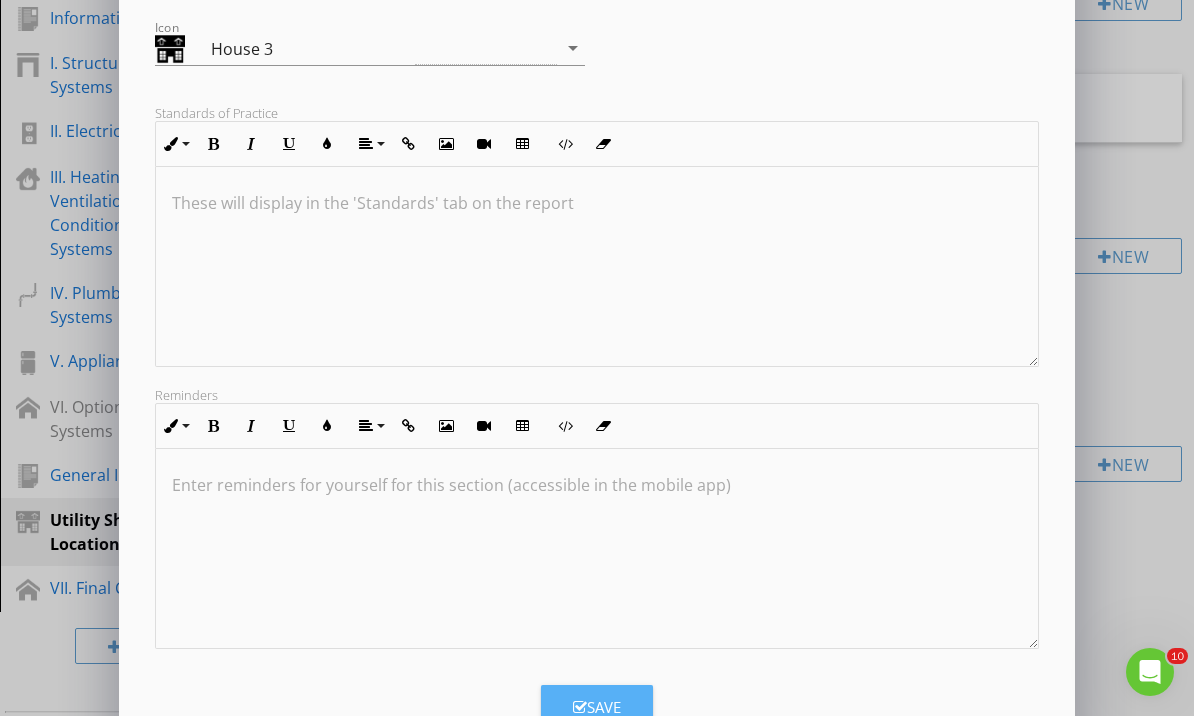 click on "Save" at bounding box center (597, 707) 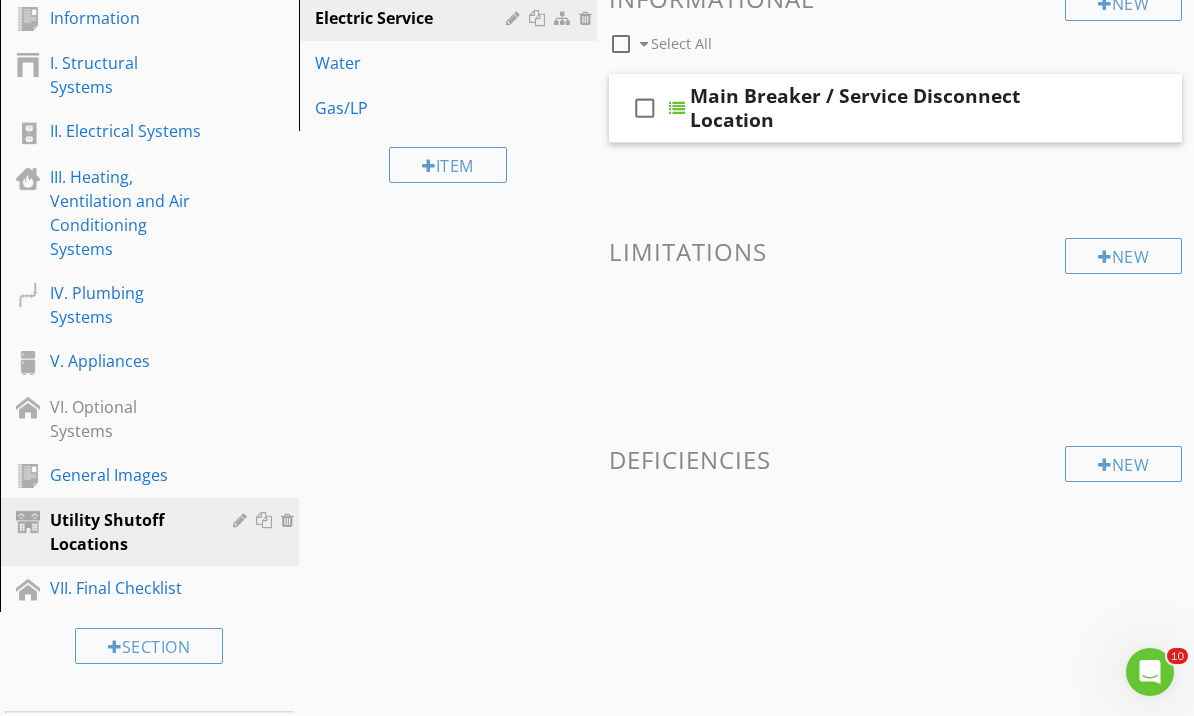 scroll, scrollTop: 57, scrollLeft: 0, axis: vertical 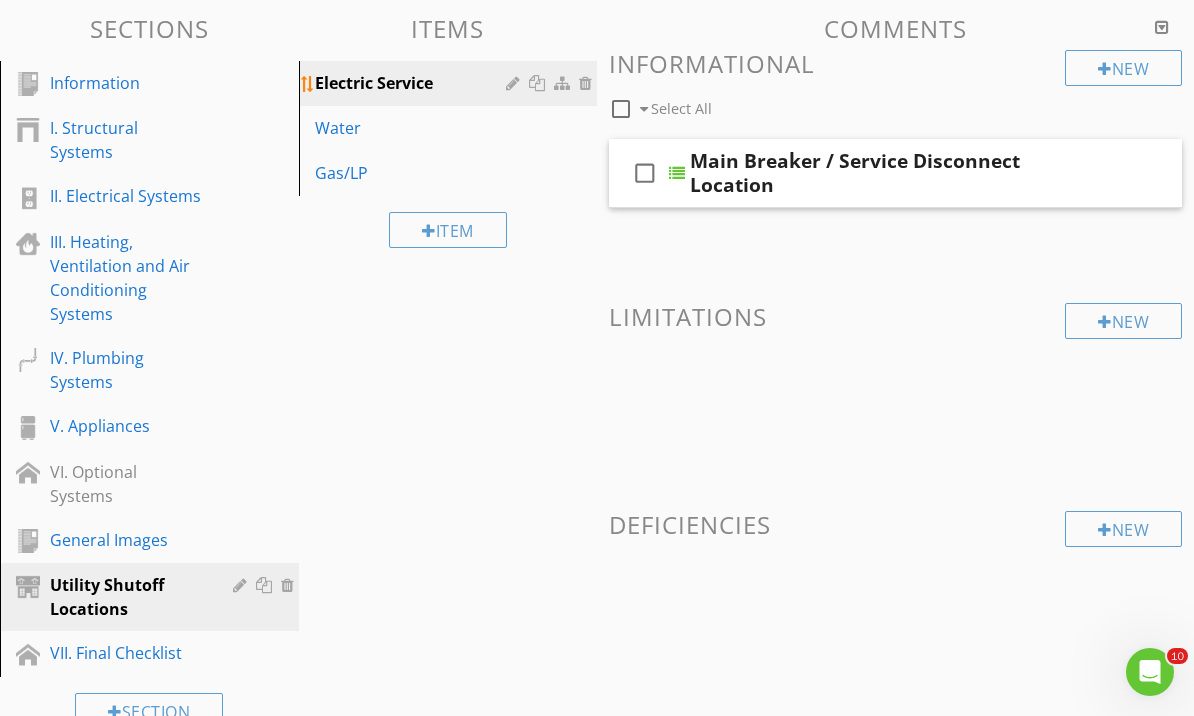 click at bounding box center (515, 83) 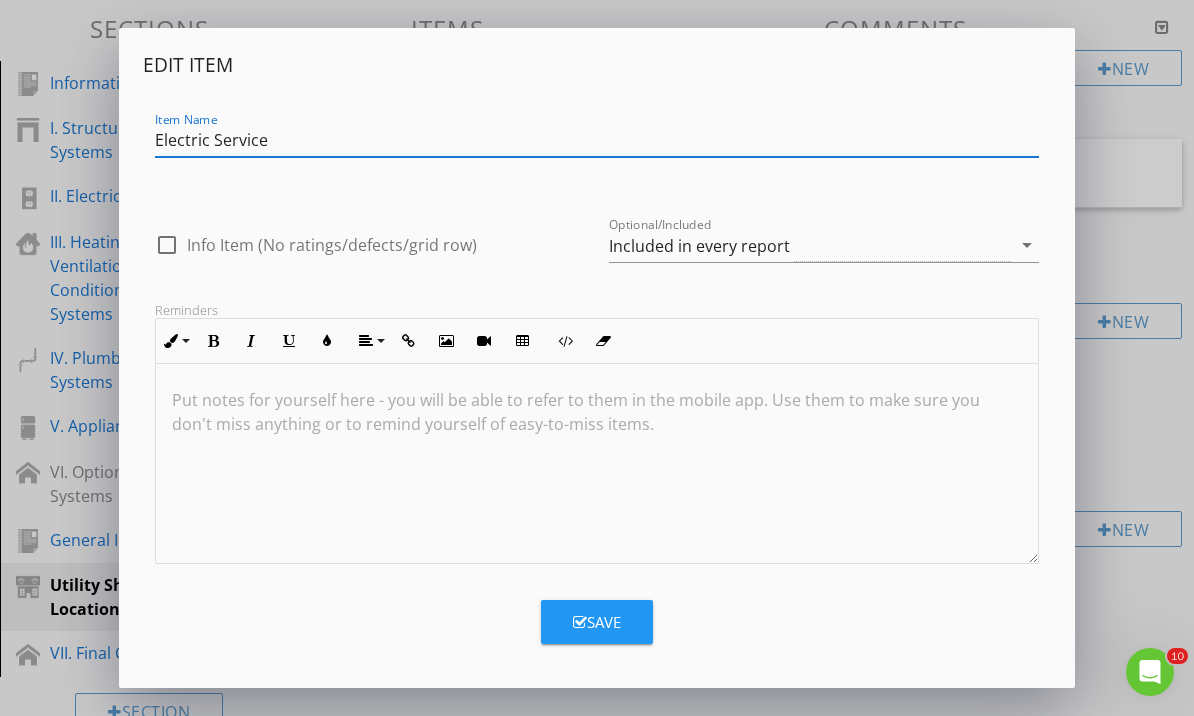 scroll, scrollTop: 322, scrollLeft: 0, axis: vertical 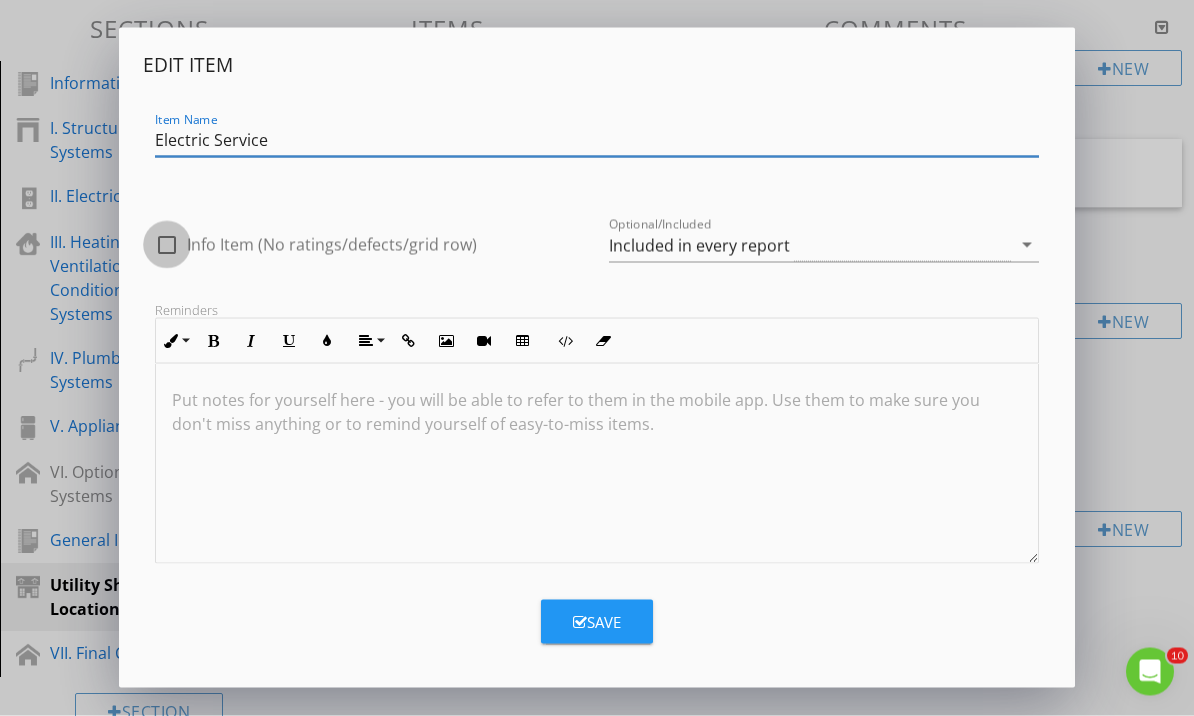 click at bounding box center [167, 245] 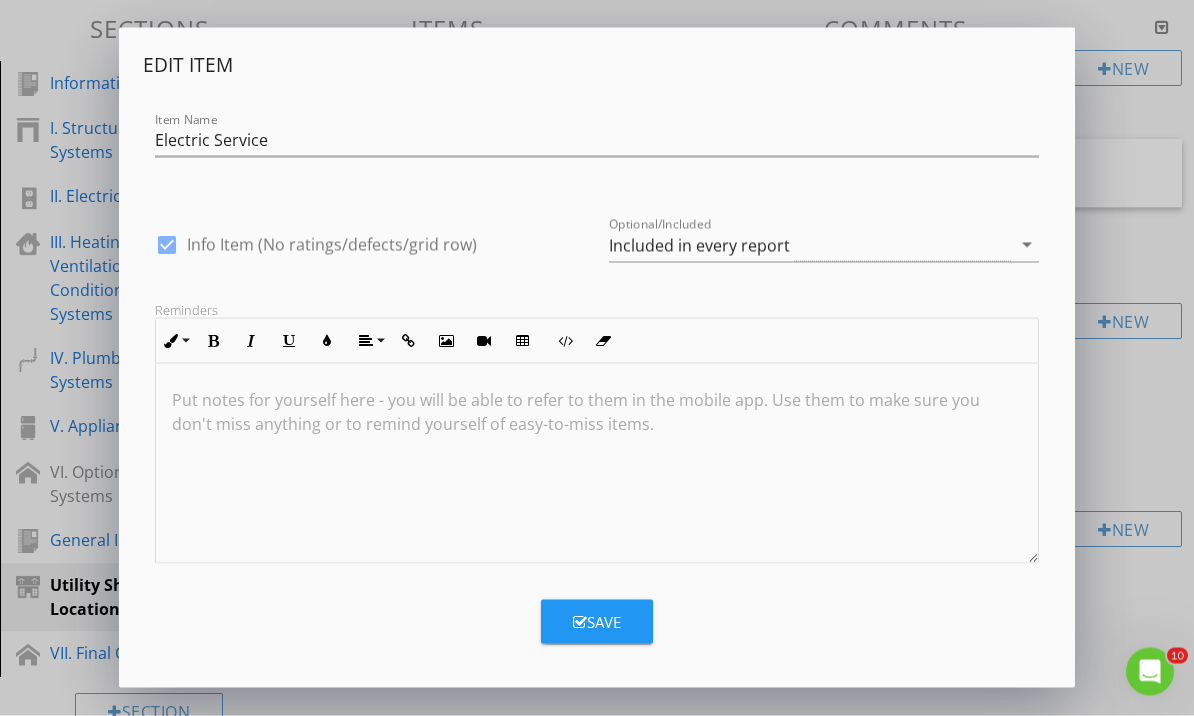 click on "Save" at bounding box center [597, 622] 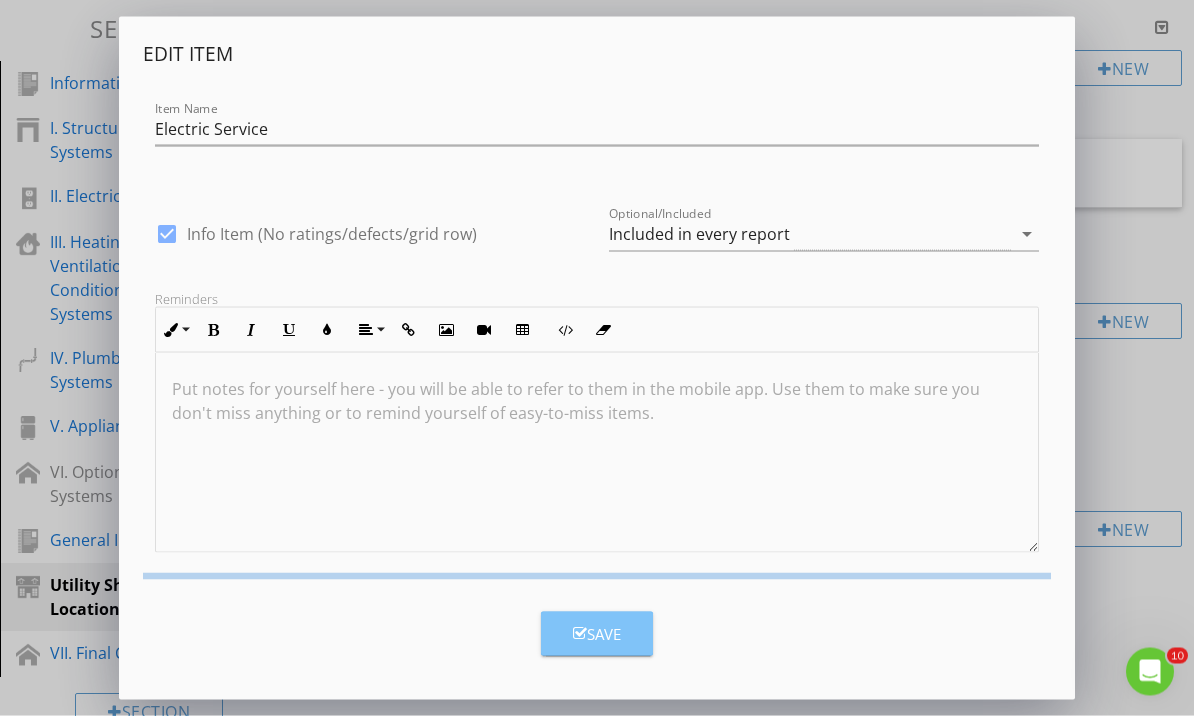 scroll, scrollTop: 323, scrollLeft: 0, axis: vertical 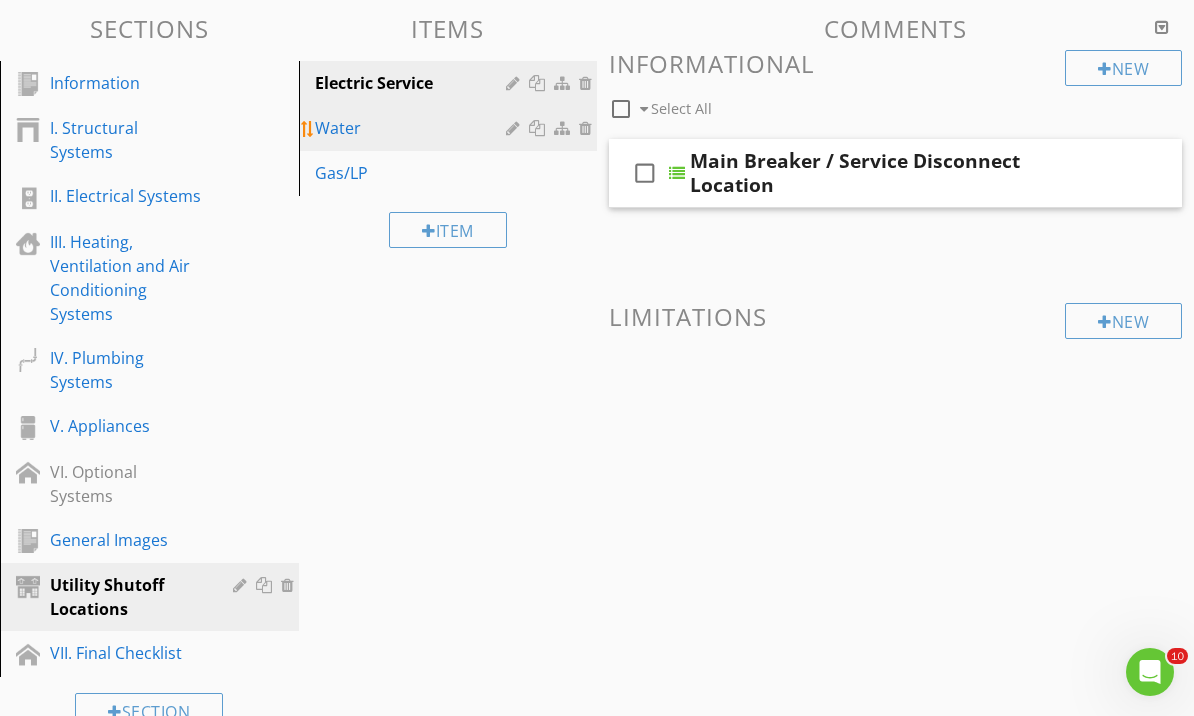 click on "Water" at bounding box center (414, 128) 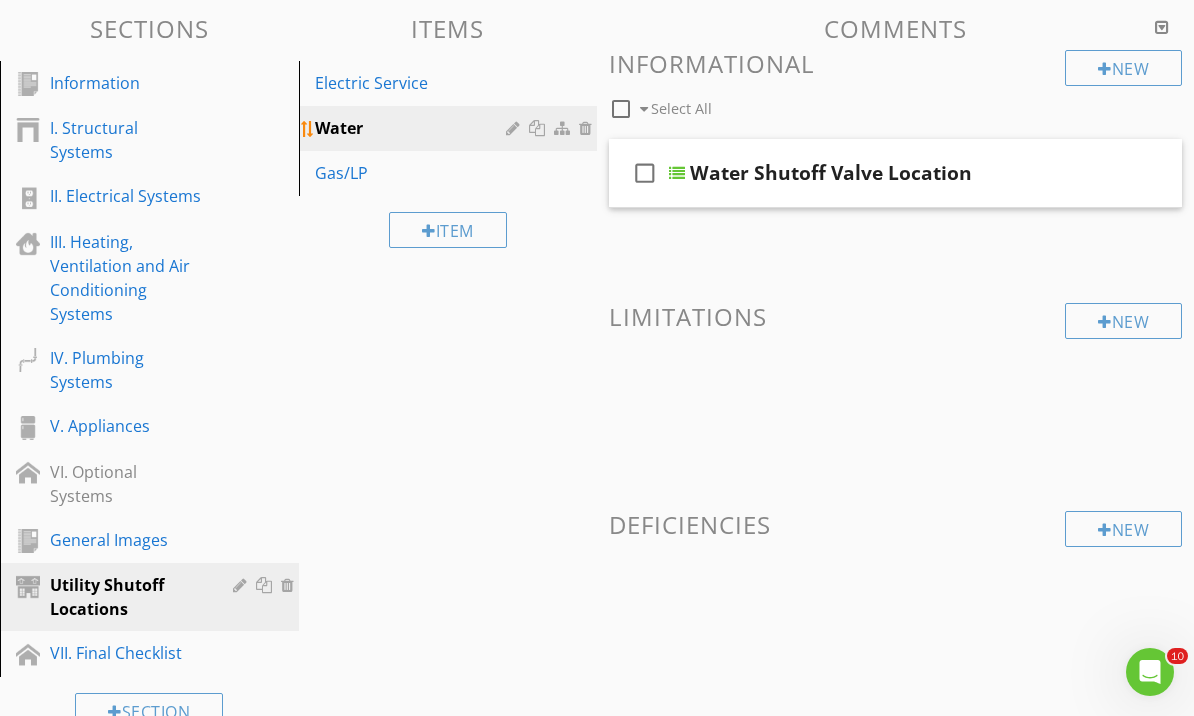 click at bounding box center (515, 128) 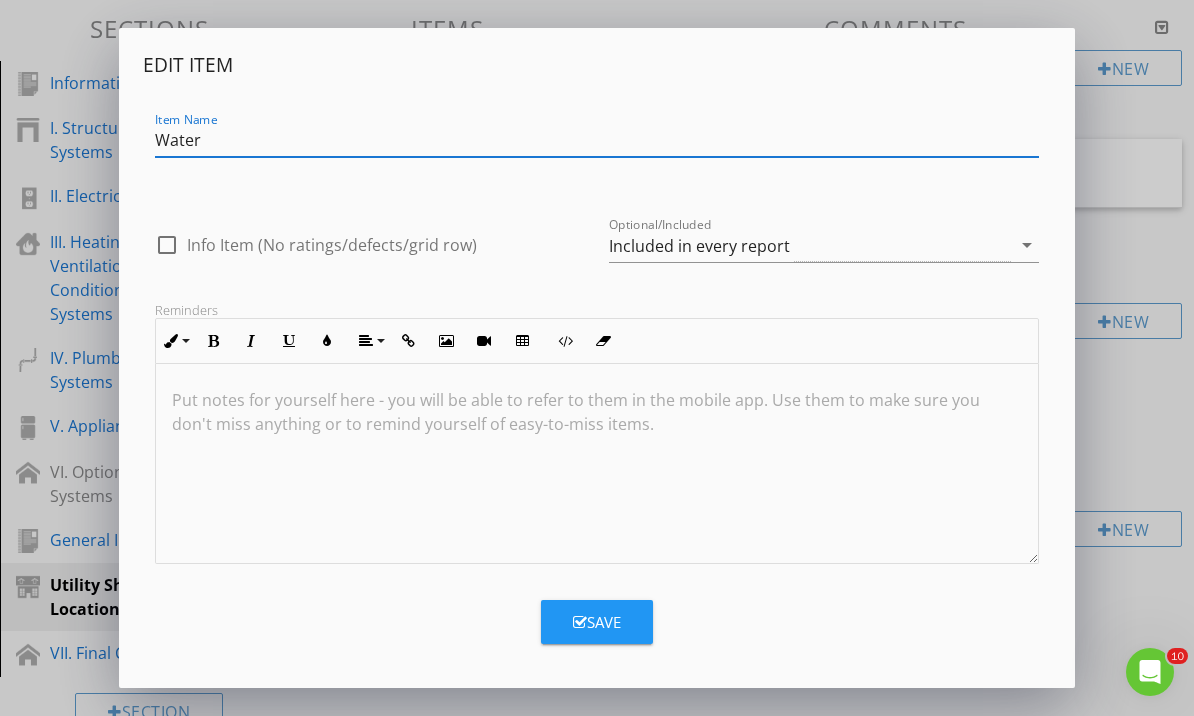 scroll, scrollTop: 322, scrollLeft: 0, axis: vertical 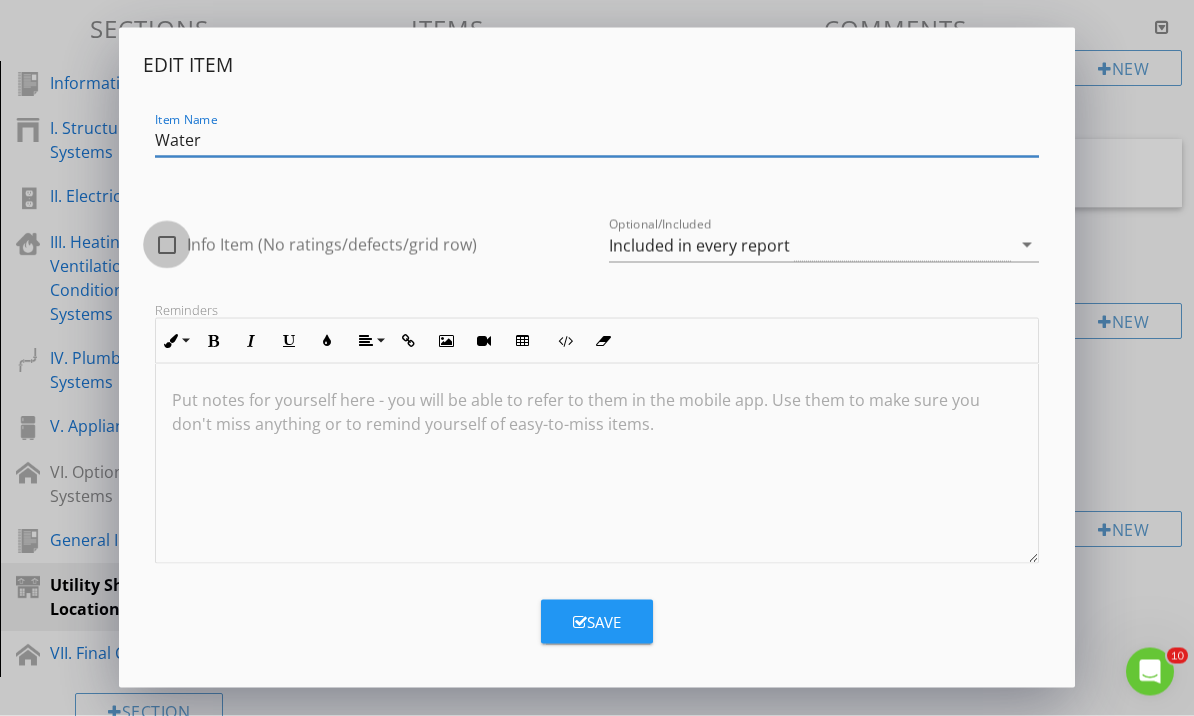 click at bounding box center [167, 245] 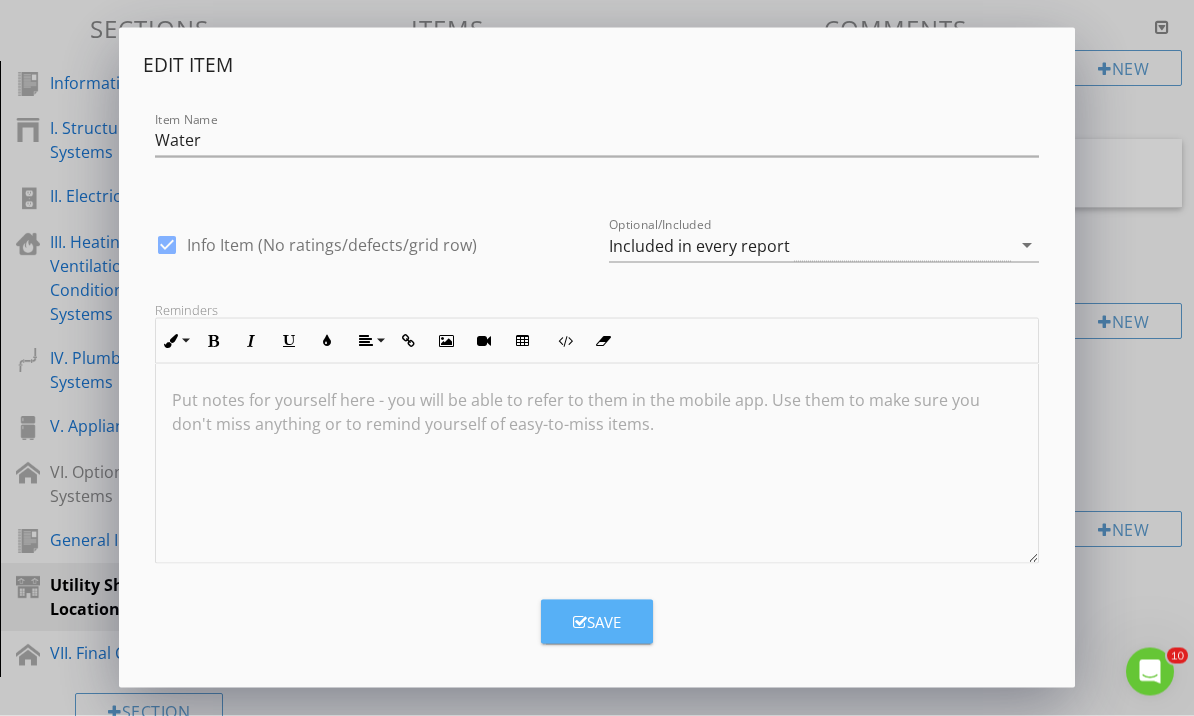 scroll, scrollTop: 323, scrollLeft: 0, axis: vertical 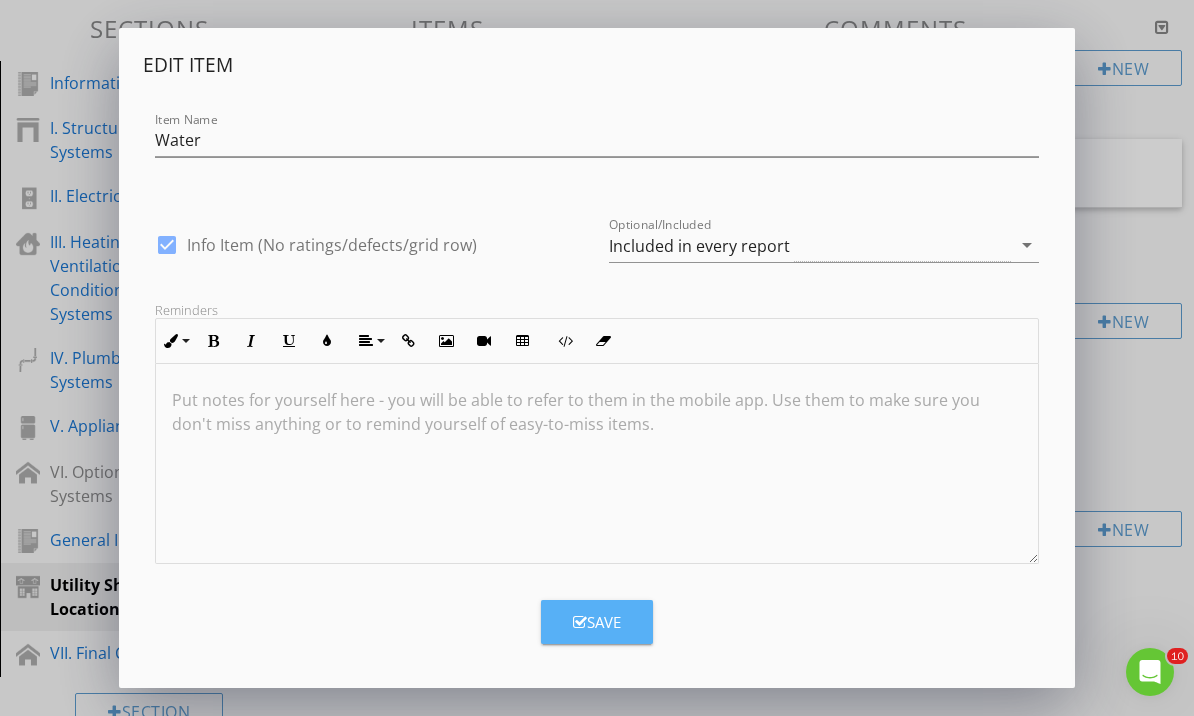 click on "Save" at bounding box center [597, 622] 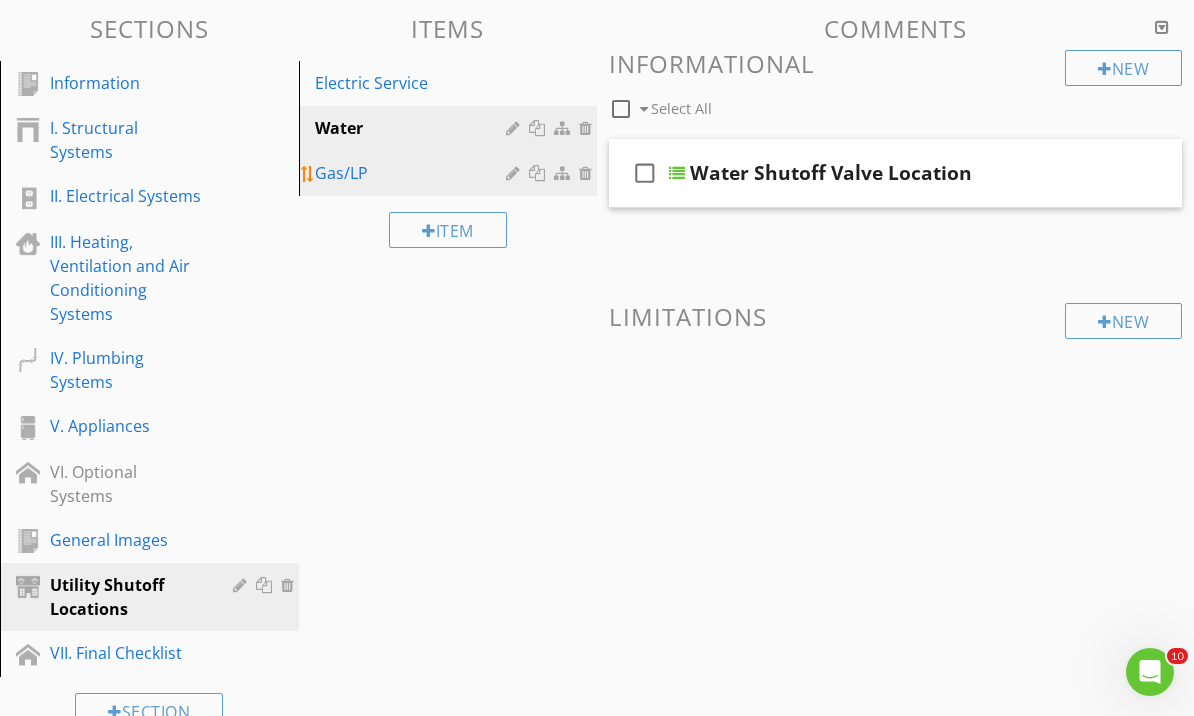 click on "Gas/LP" at bounding box center (414, 173) 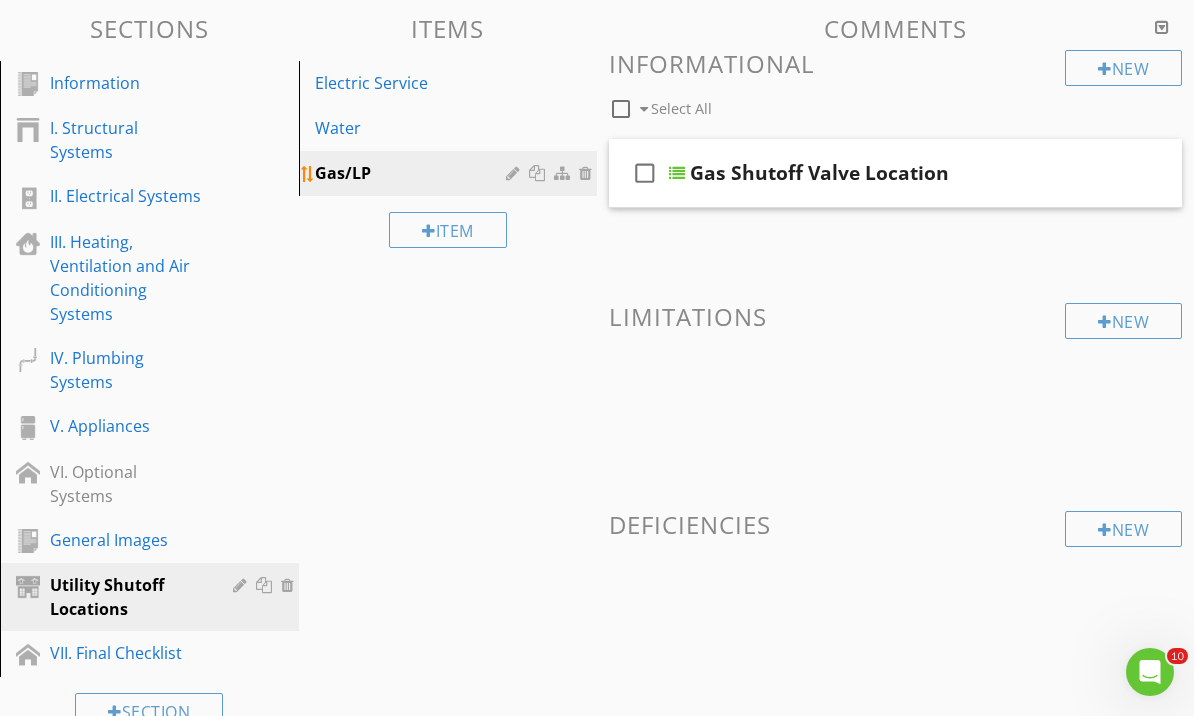 click at bounding box center (515, 173) 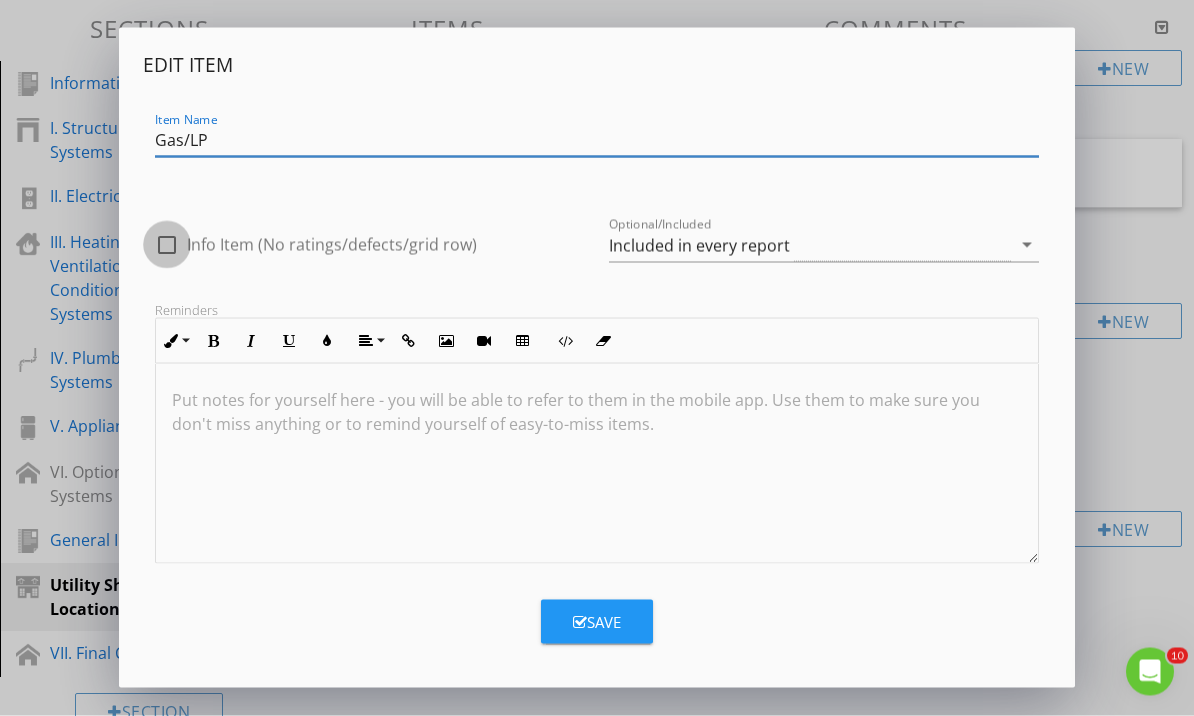click at bounding box center (167, 245) 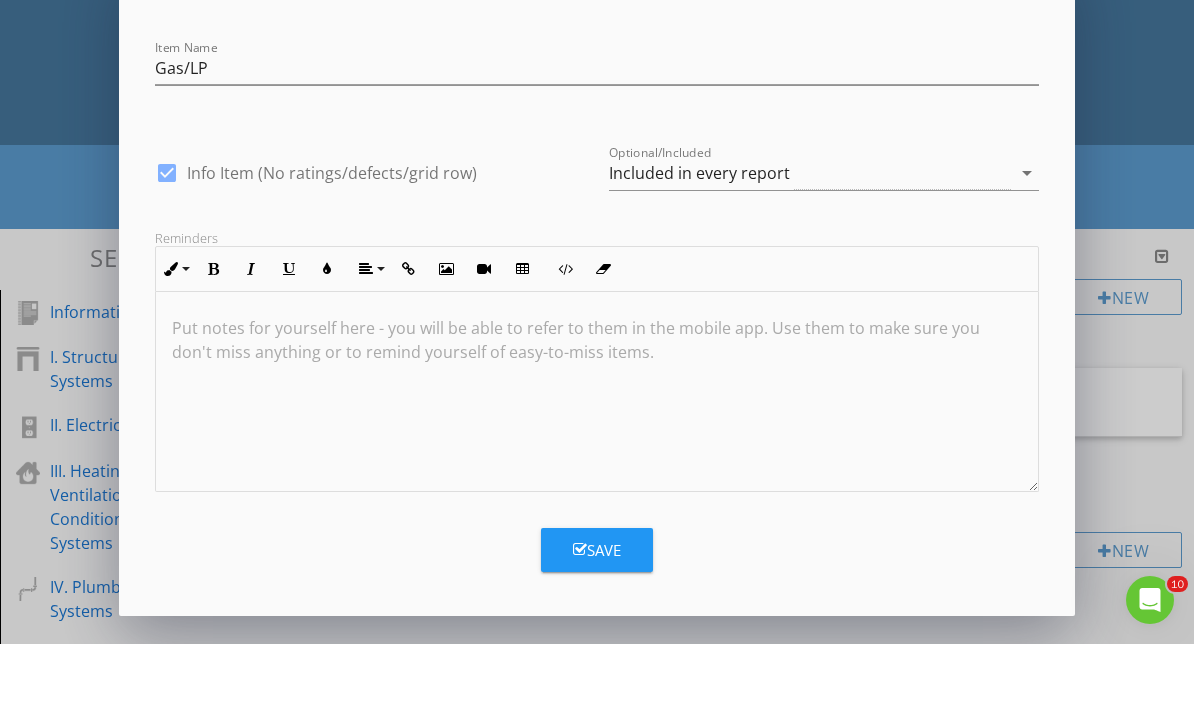 scroll, scrollTop: 0, scrollLeft: 0, axis: both 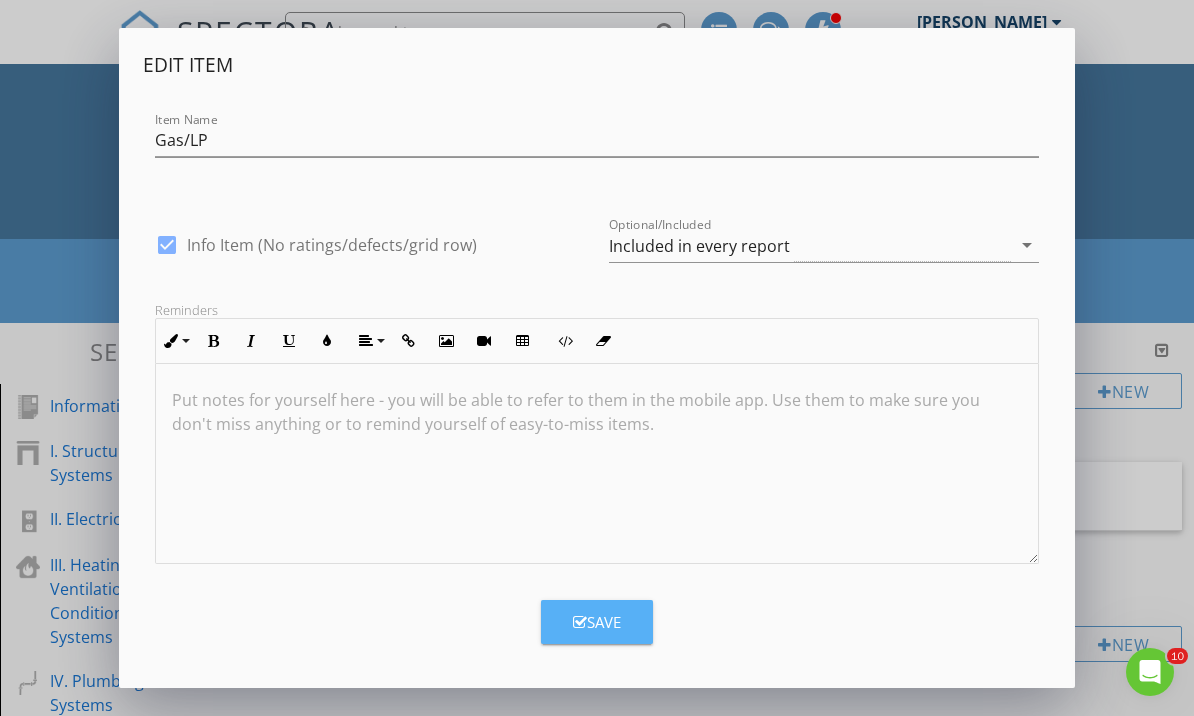 click on "Save" at bounding box center (597, 622) 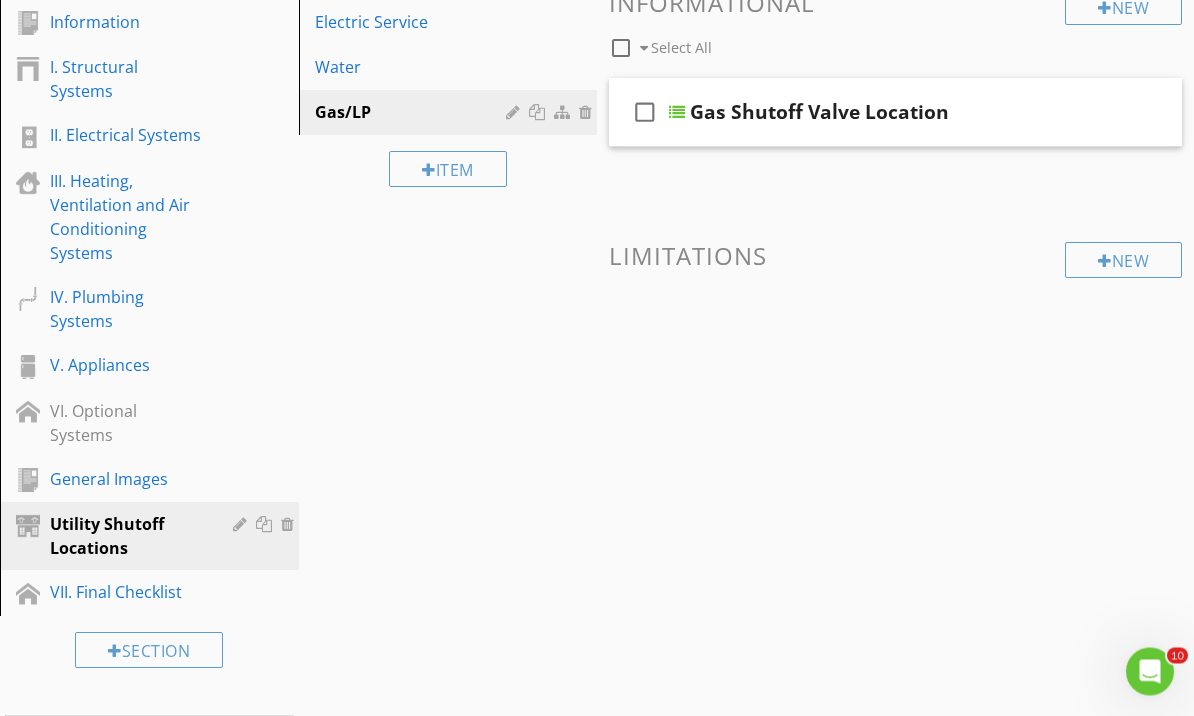 scroll, scrollTop: 383, scrollLeft: 0, axis: vertical 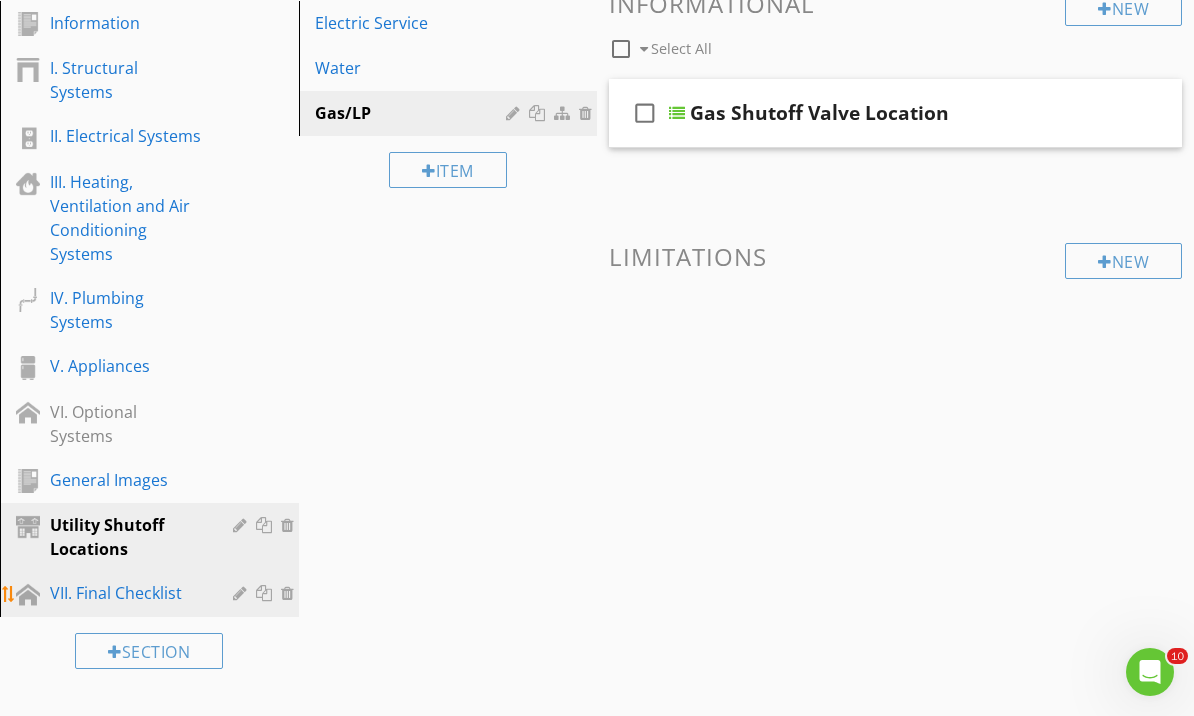 click on "VII. Final Checklist" at bounding box center [127, 593] 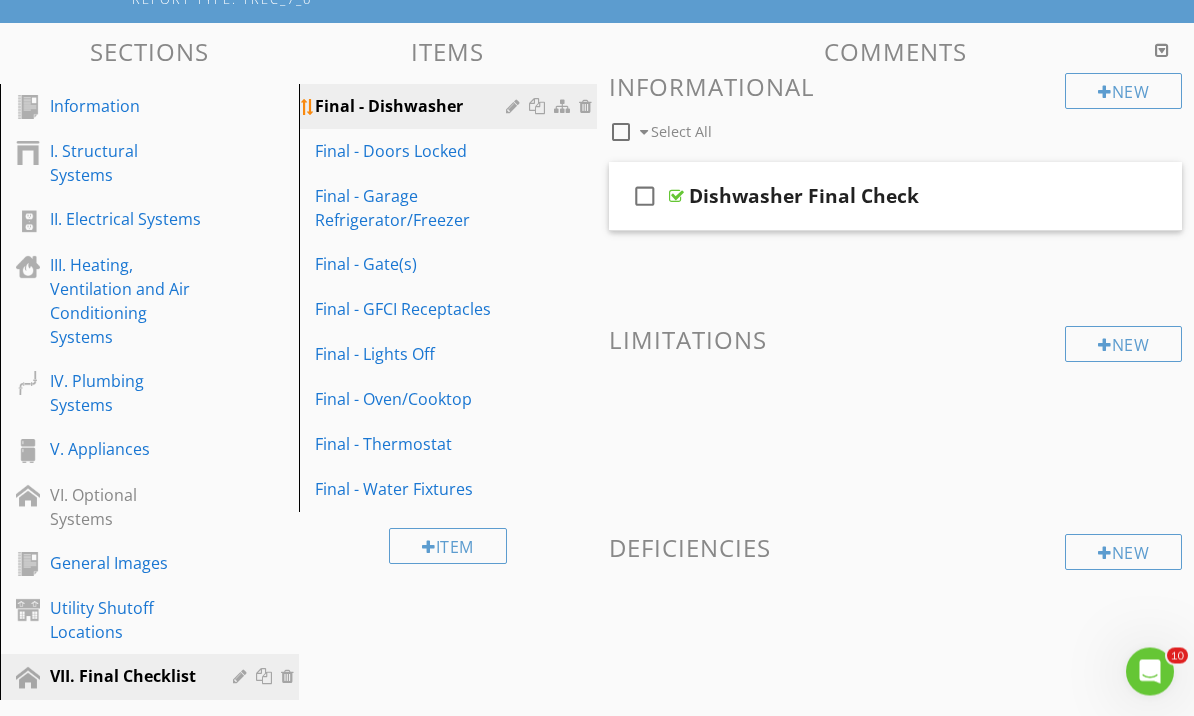 scroll, scrollTop: 300, scrollLeft: 0, axis: vertical 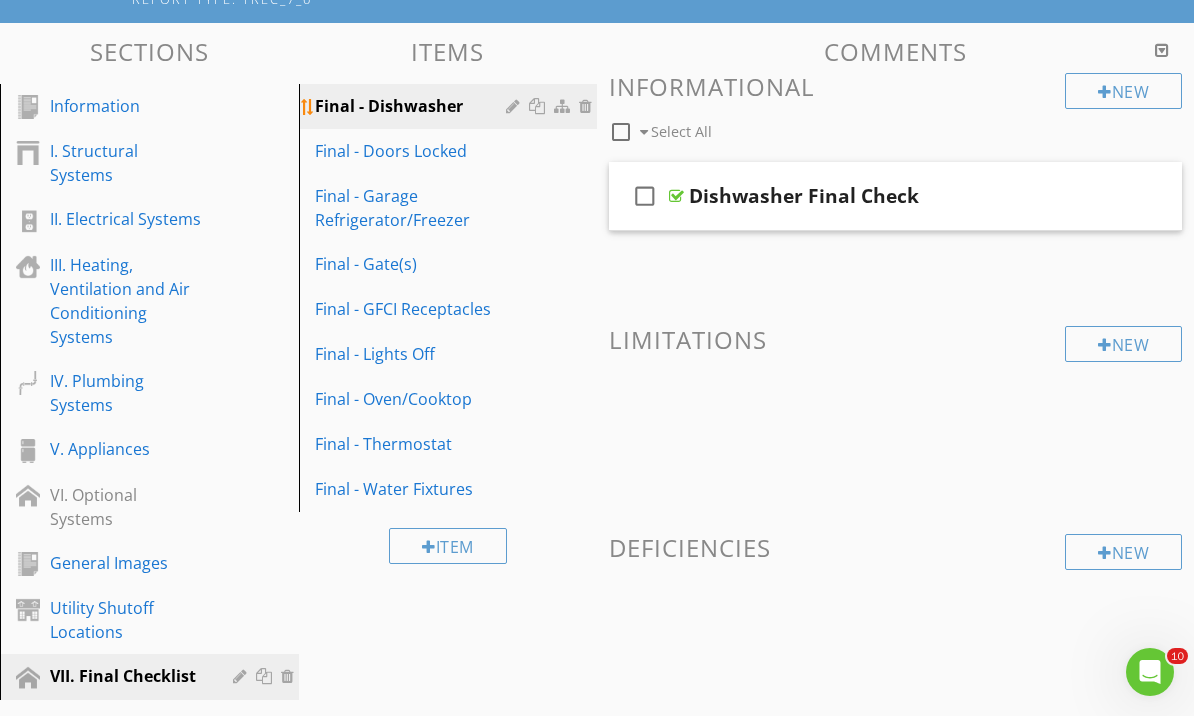 click at bounding box center (515, 106) 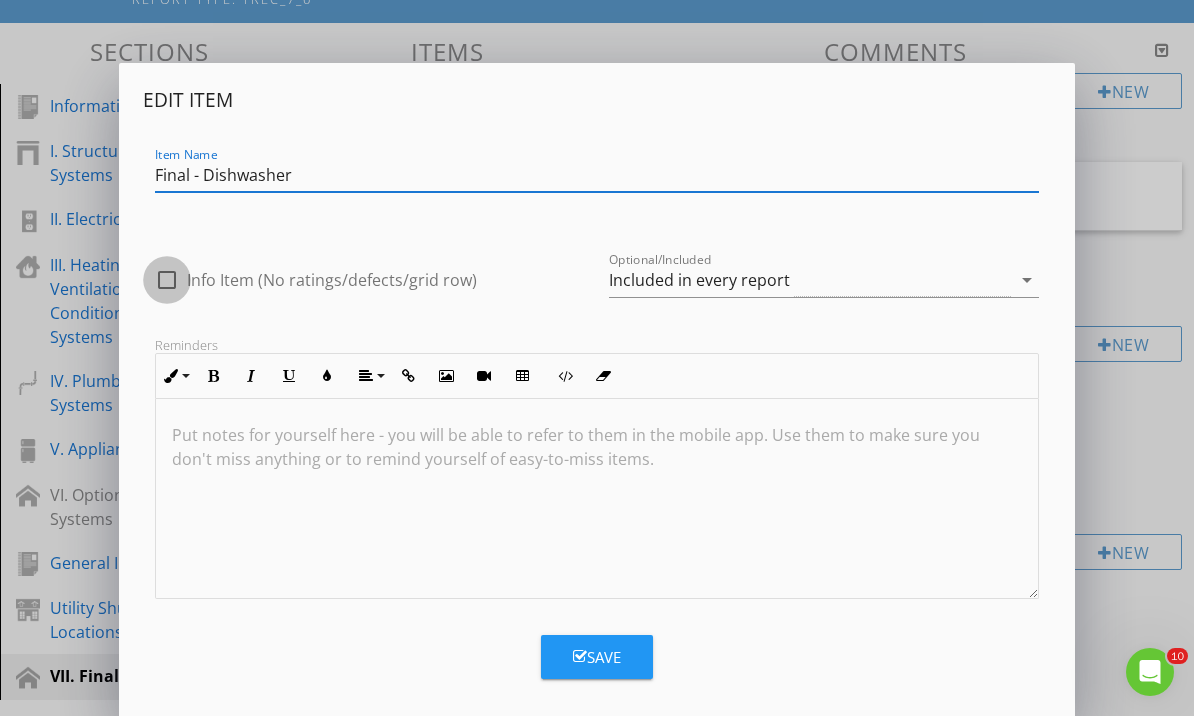 click at bounding box center (167, 280) 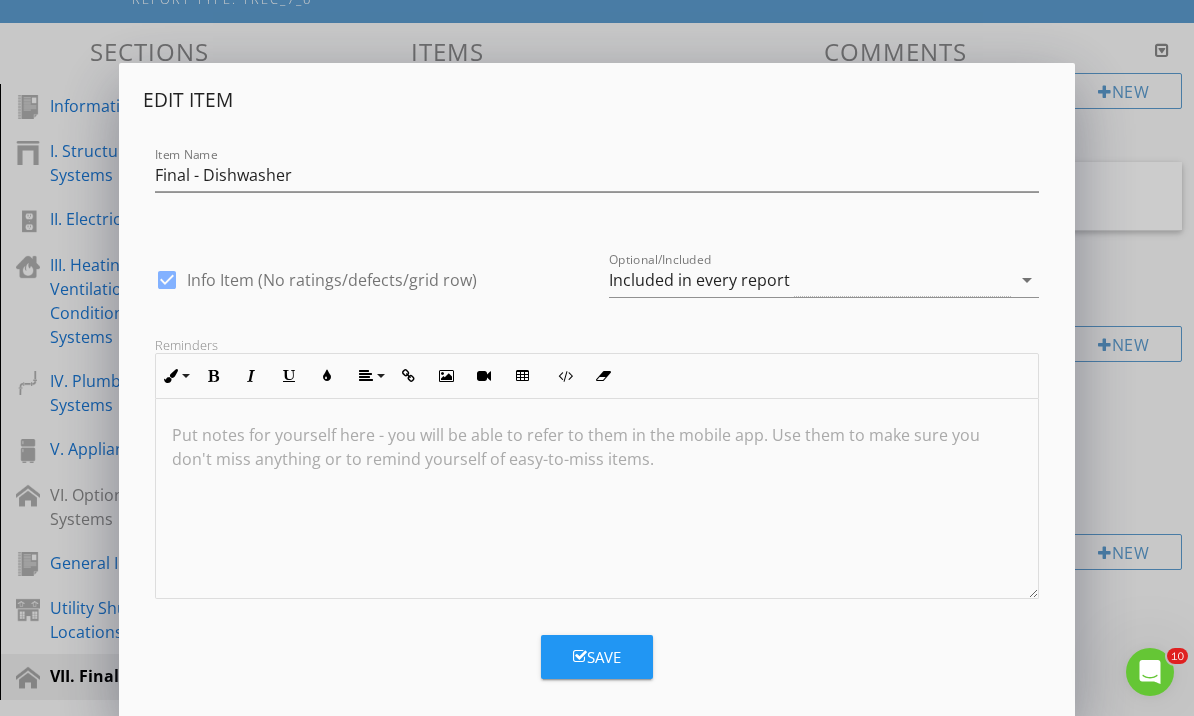 click on "Save" at bounding box center (597, 657) 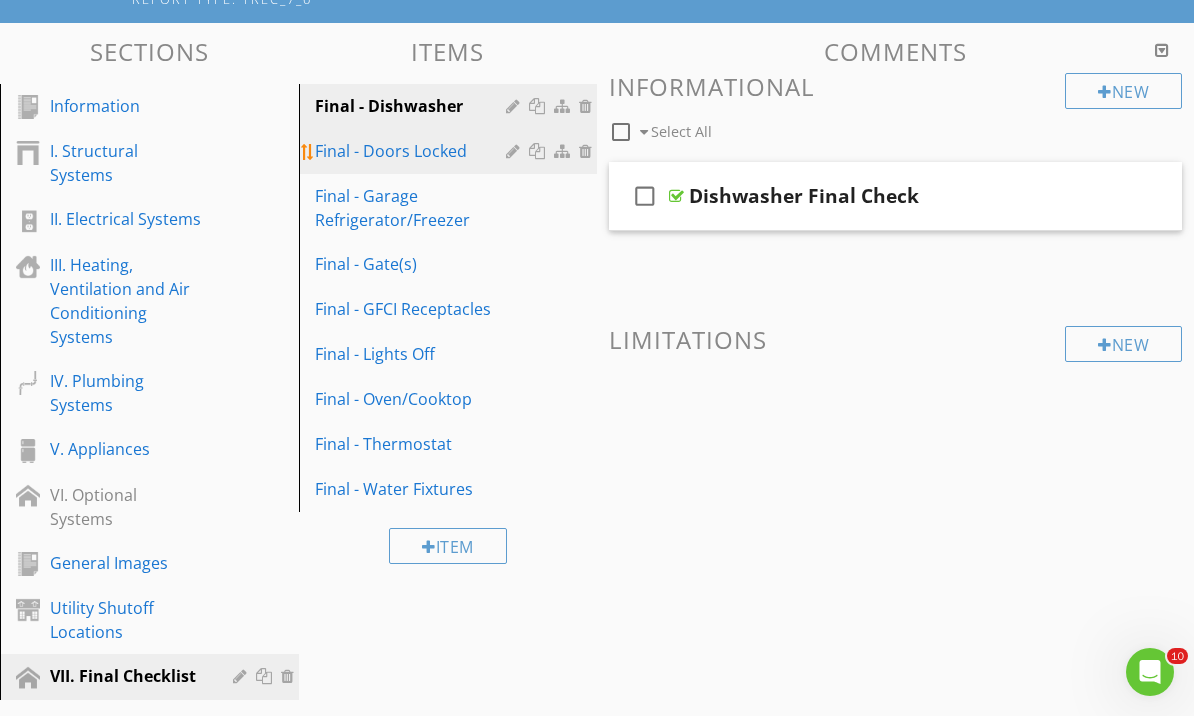 click at bounding box center [515, 151] 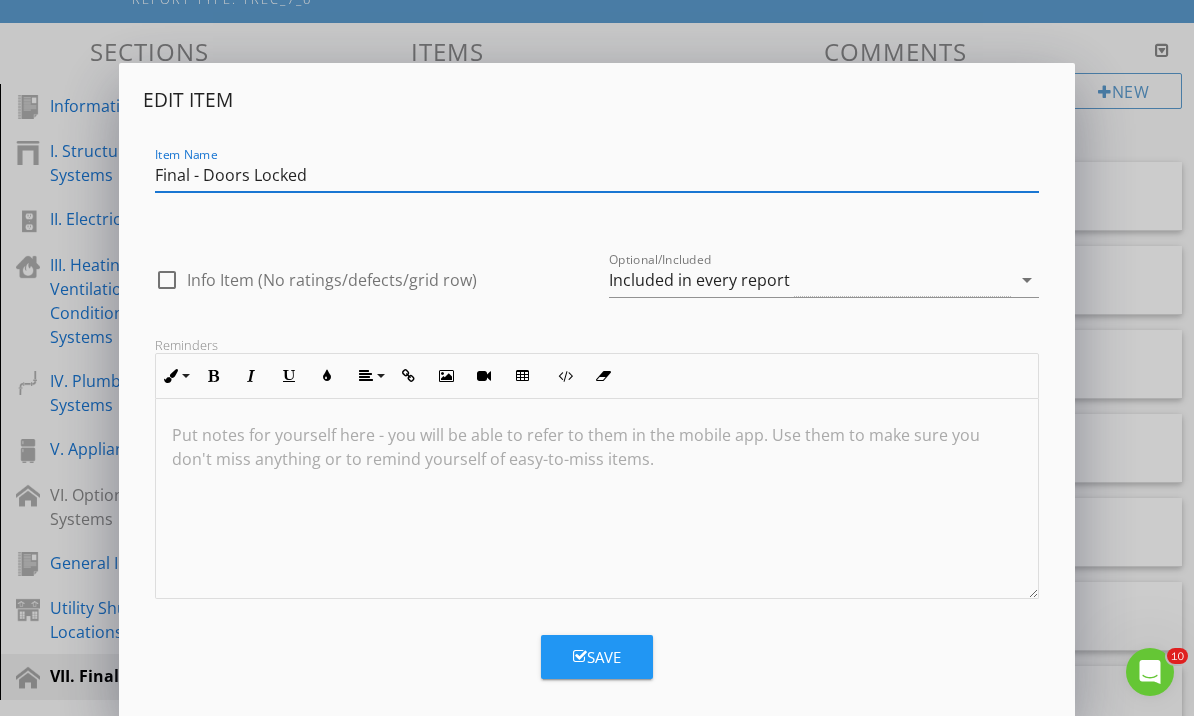click at bounding box center (167, 288) 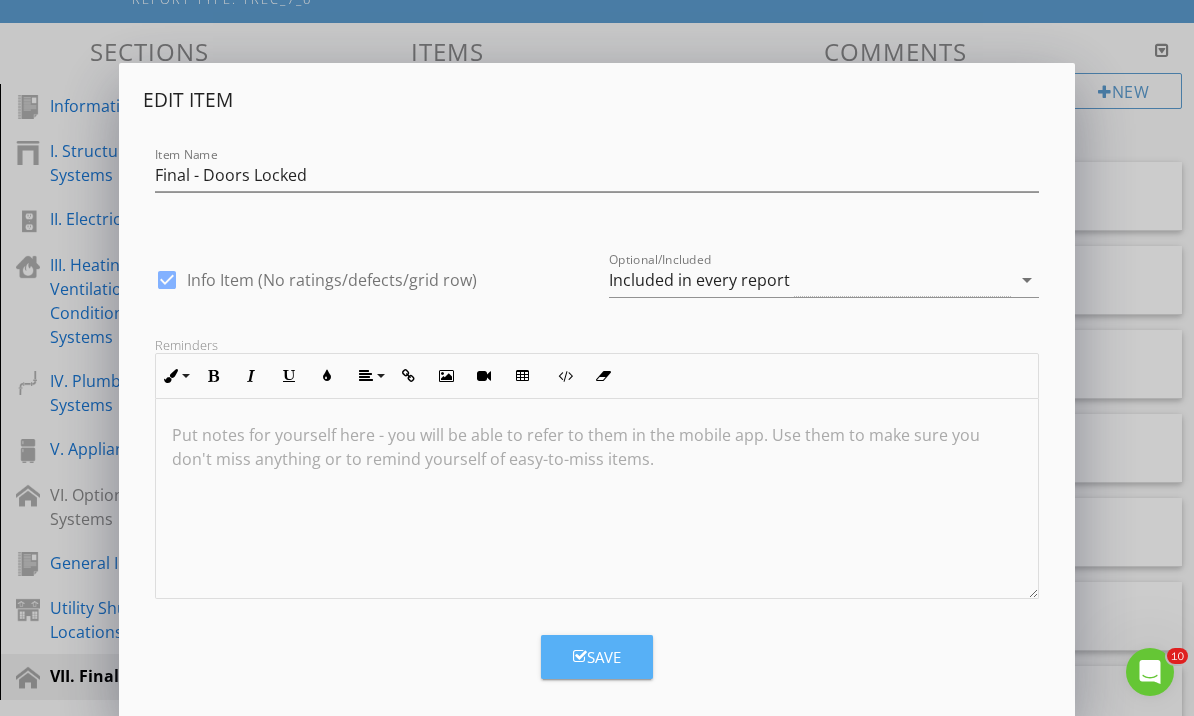 click on "Save" at bounding box center [597, 657] 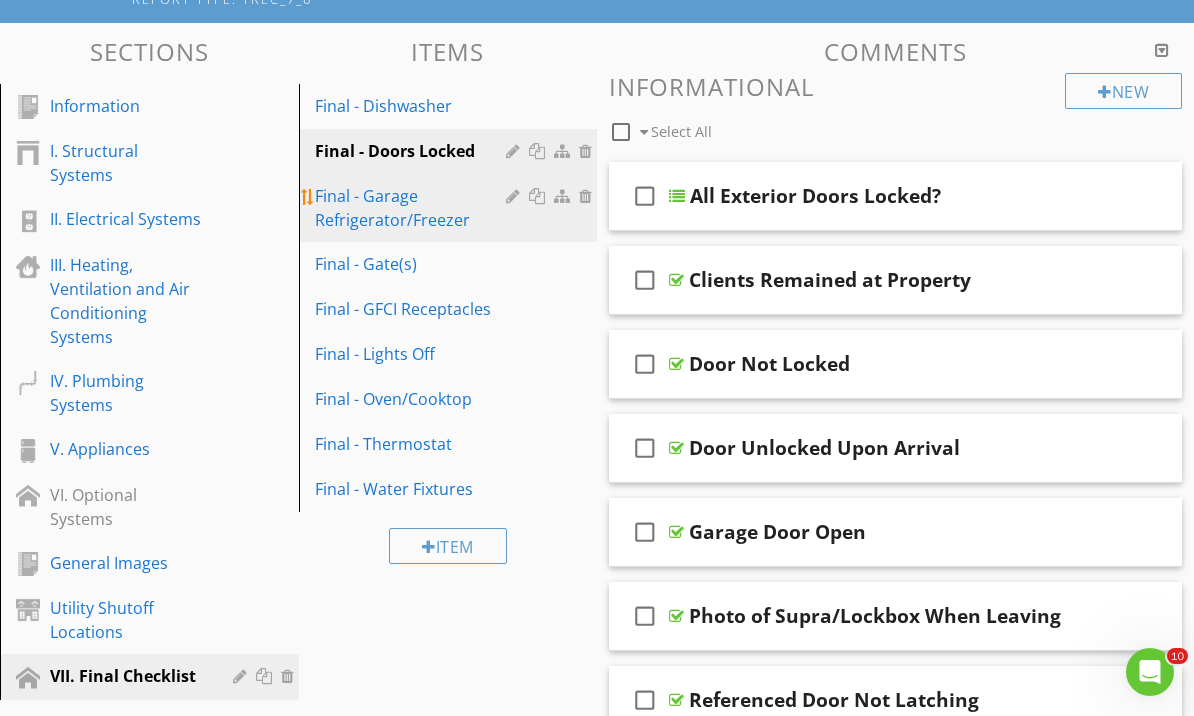 click at bounding box center (515, 196) 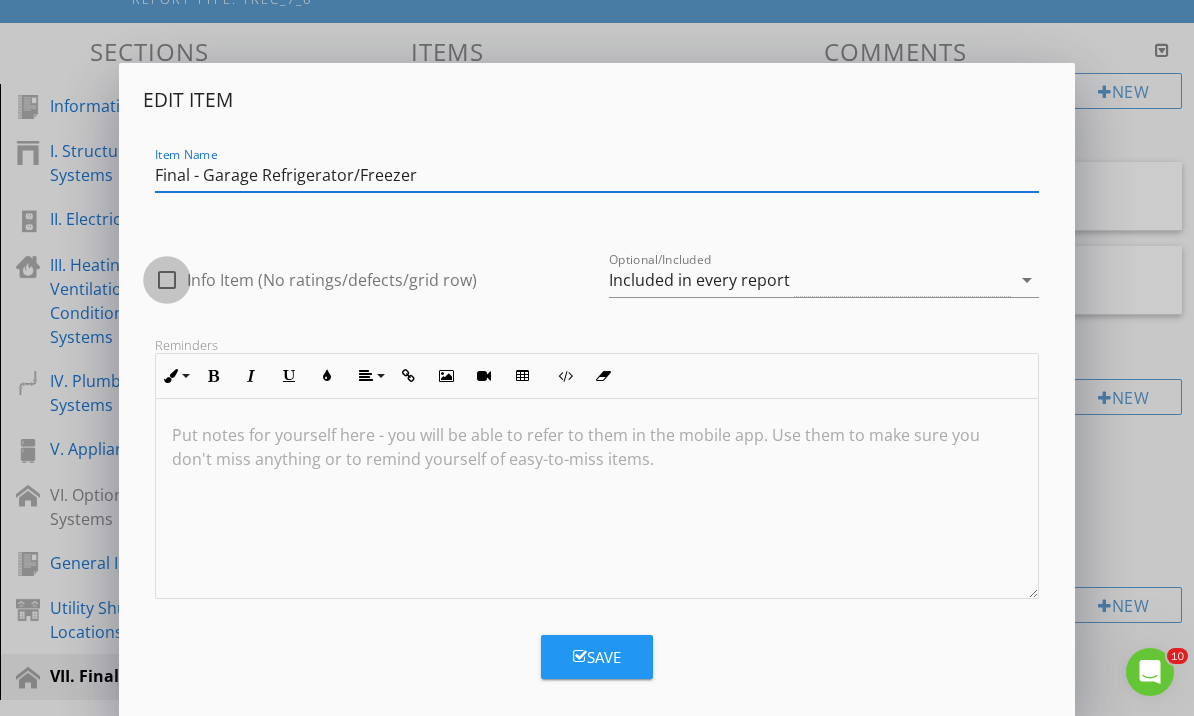 click at bounding box center [167, 280] 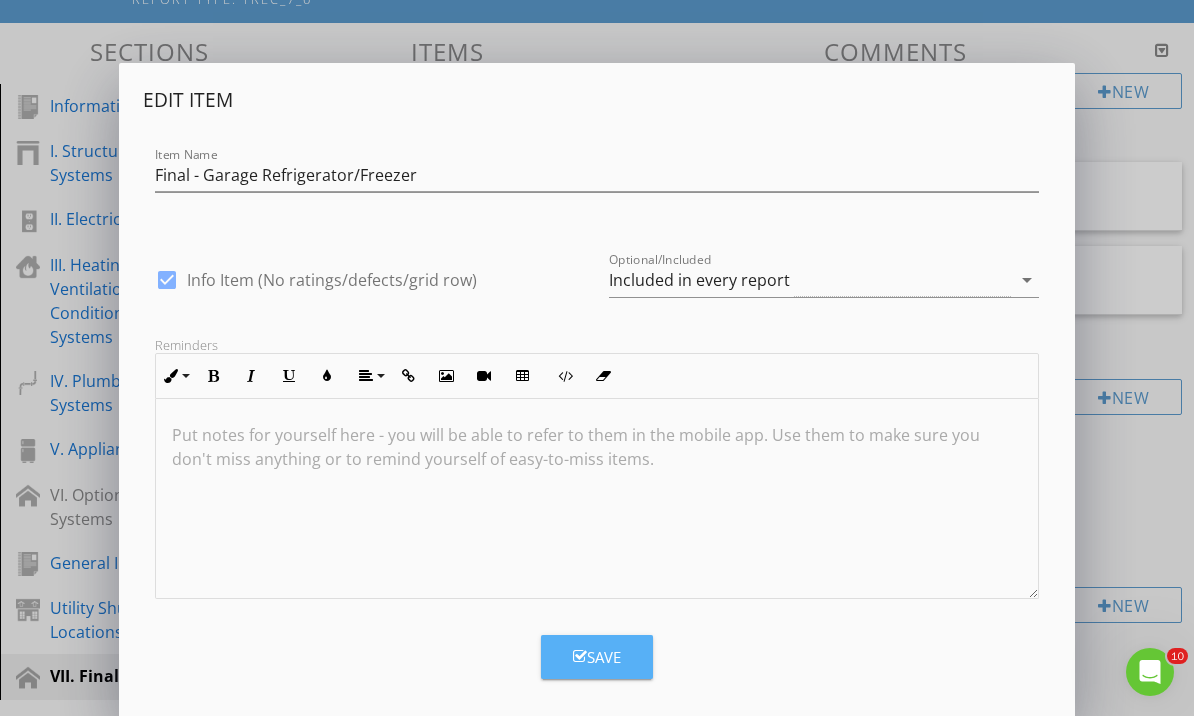 click on "Save" at bounding box center [597, 657] 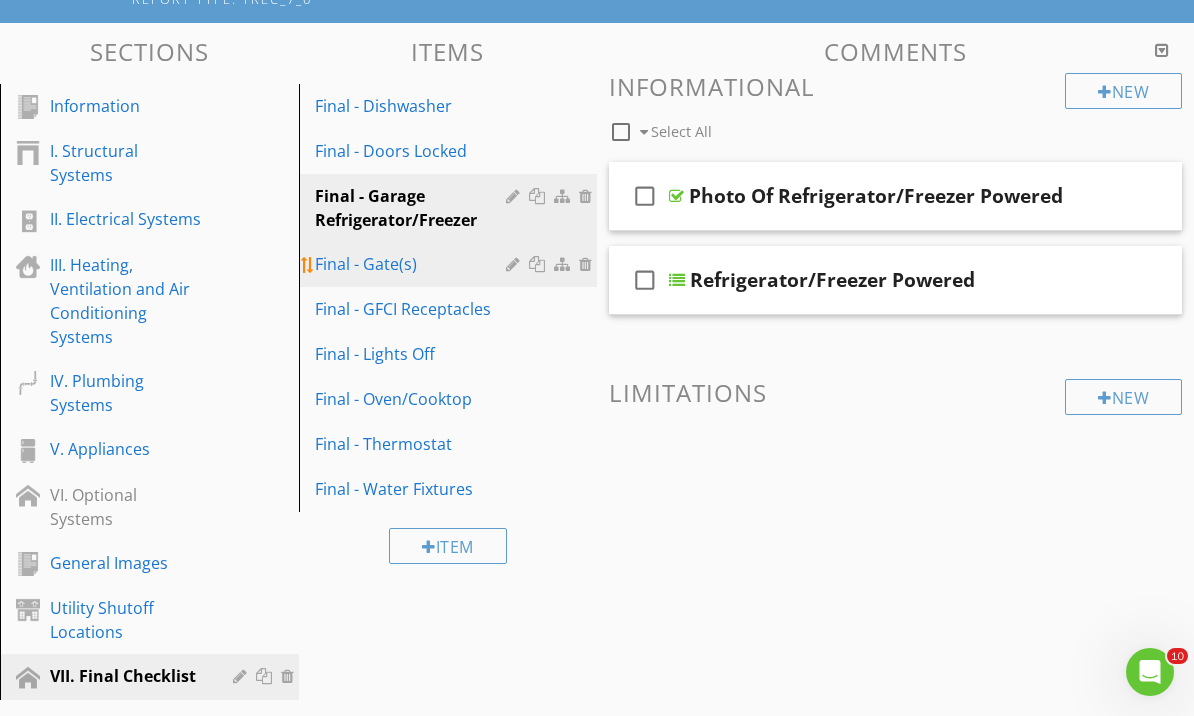 click on "Final - Gate(s)" at bounding box center (414, 264) 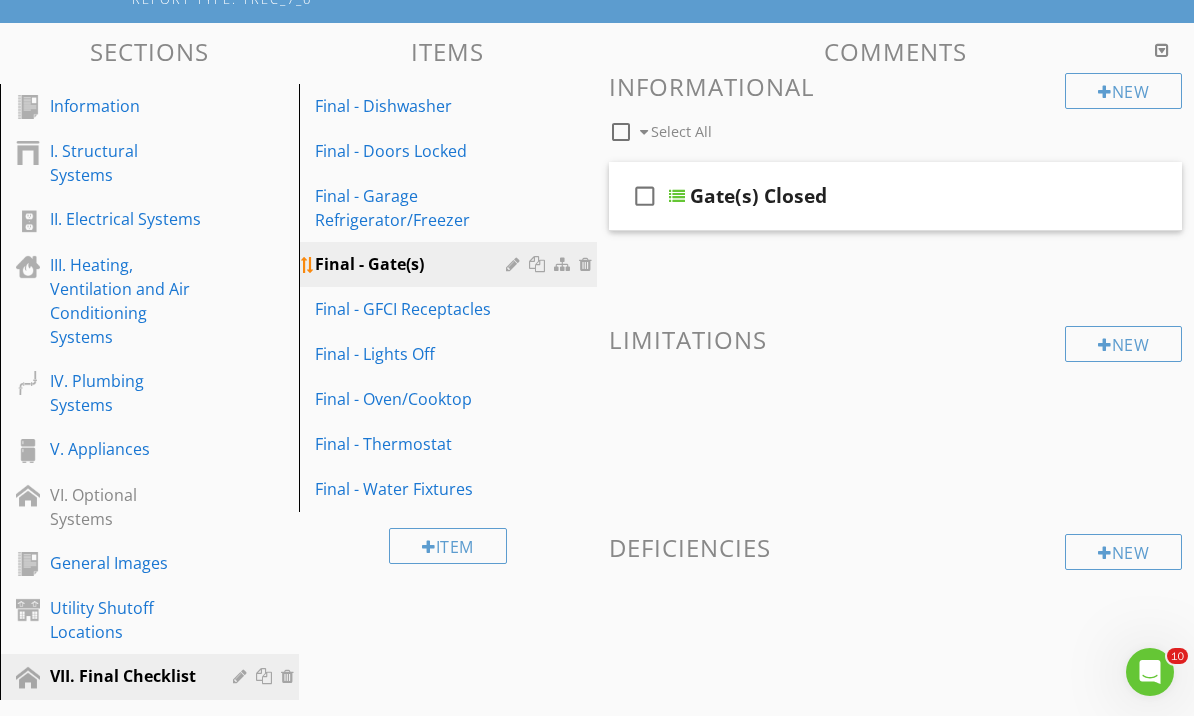 click at bounding box center (515, 264) 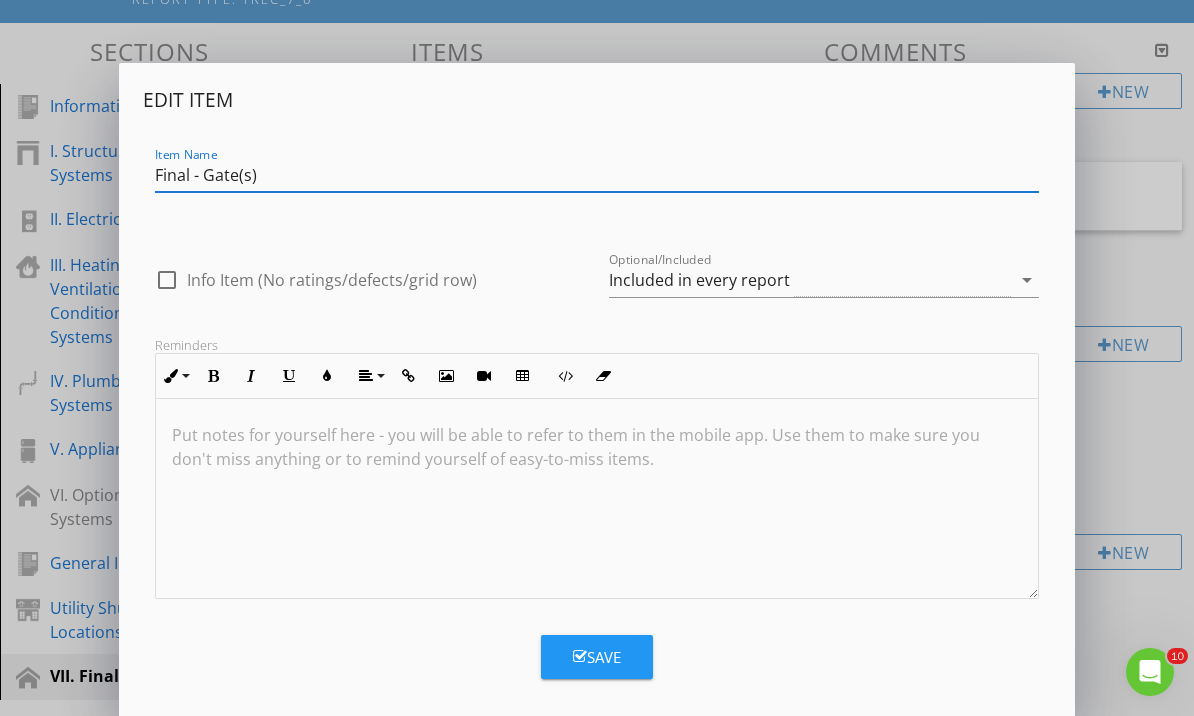 click at bounding box center (167, 280) 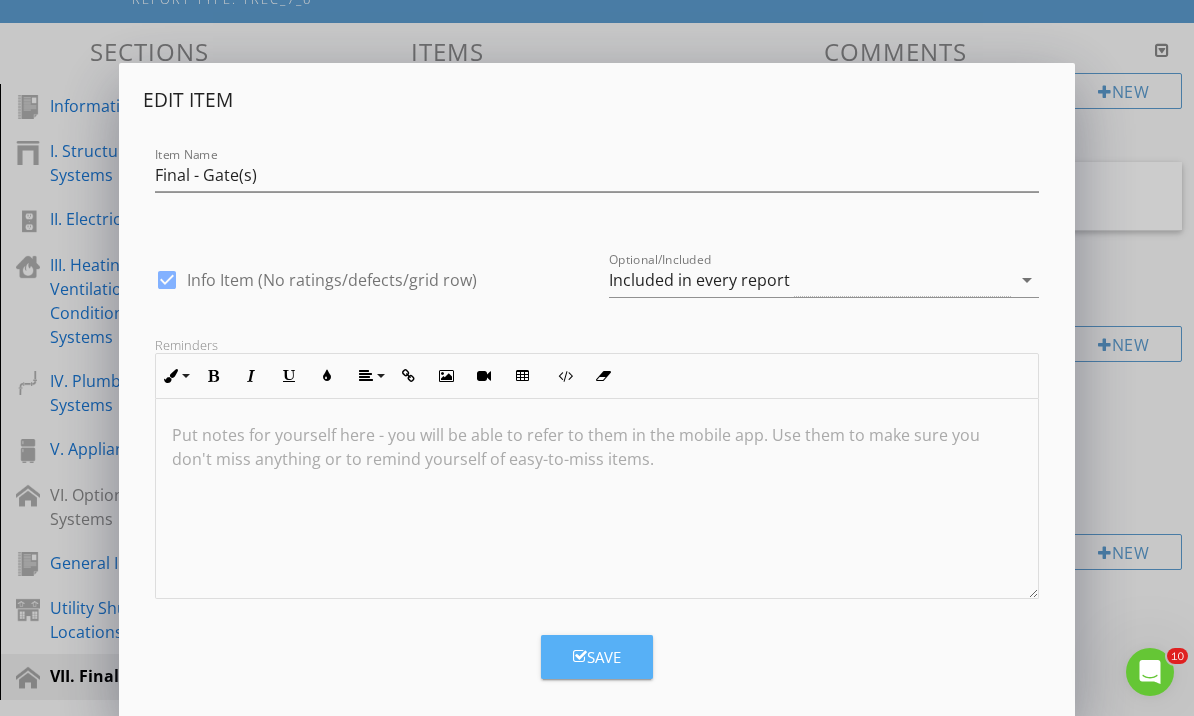 click on "Save" at bounding box center [597, 657] 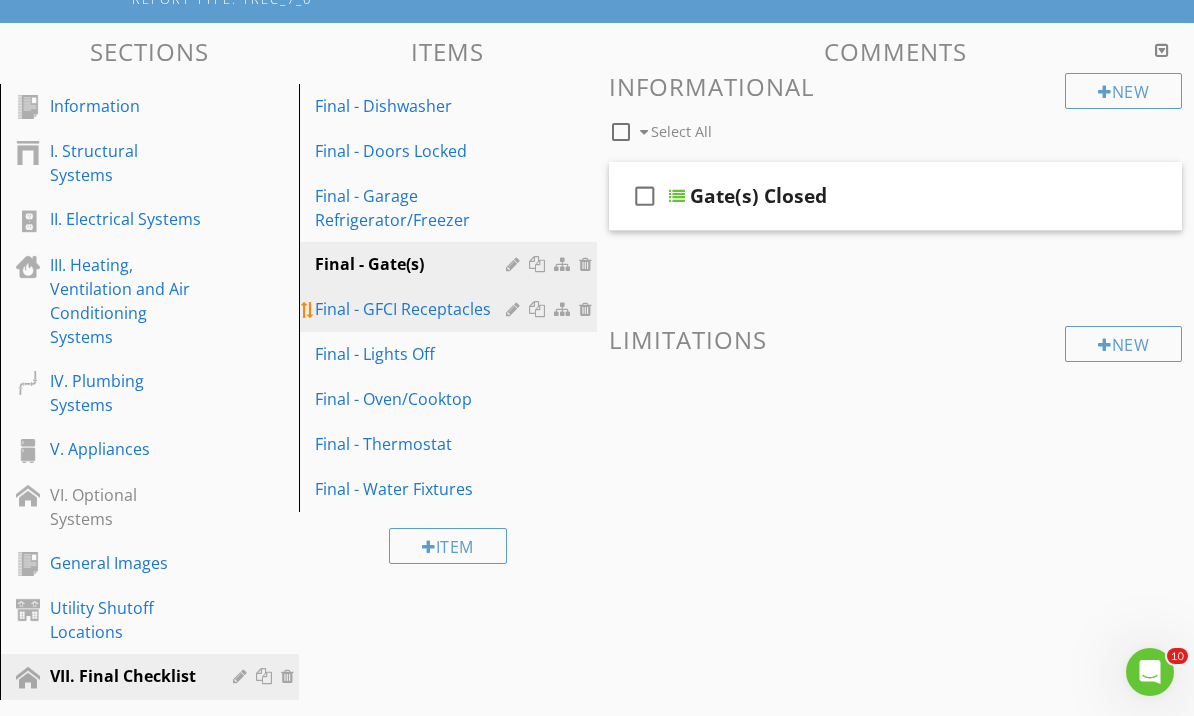 click at bounding box center [515, 309] 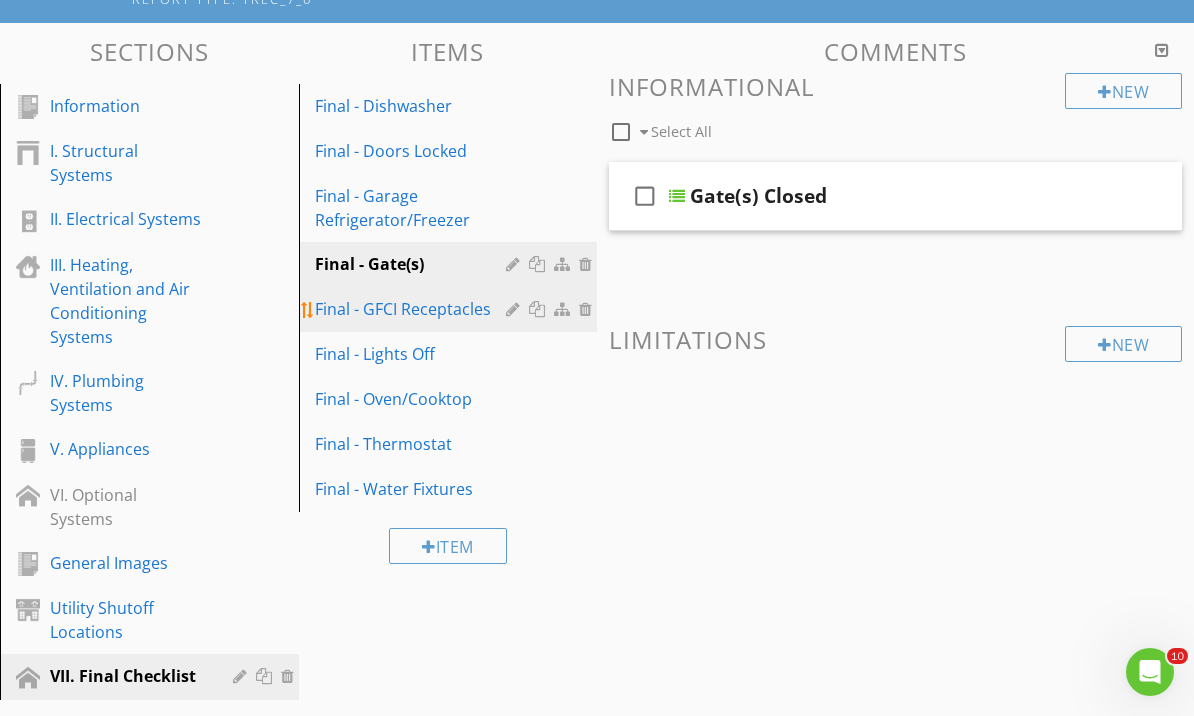 click at bounding box center (515, 309) 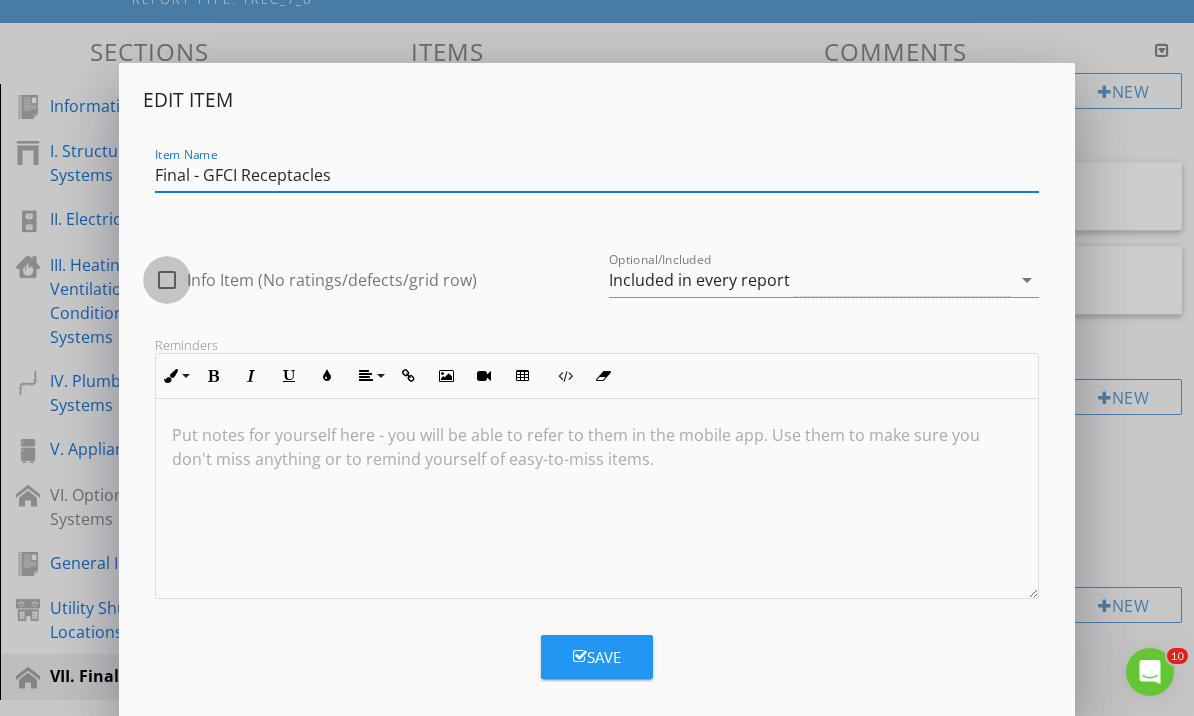 click at bounding box center [167, 280] 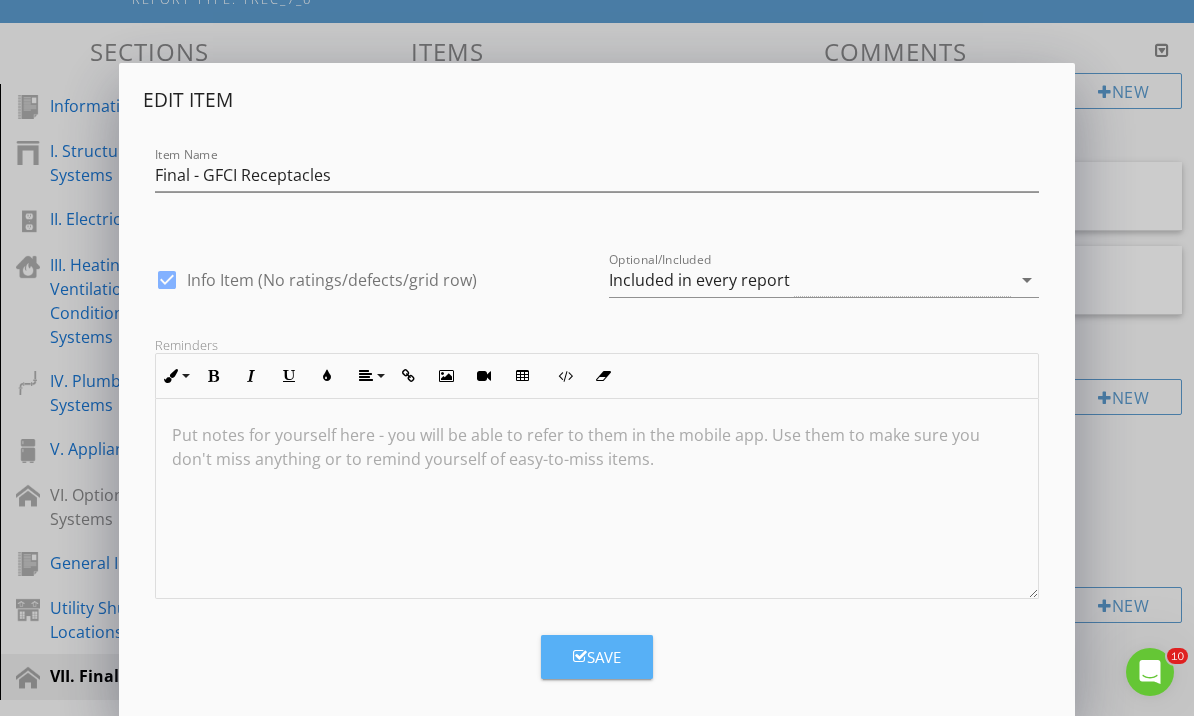 click on "Save" at bounding box center (597, 657) 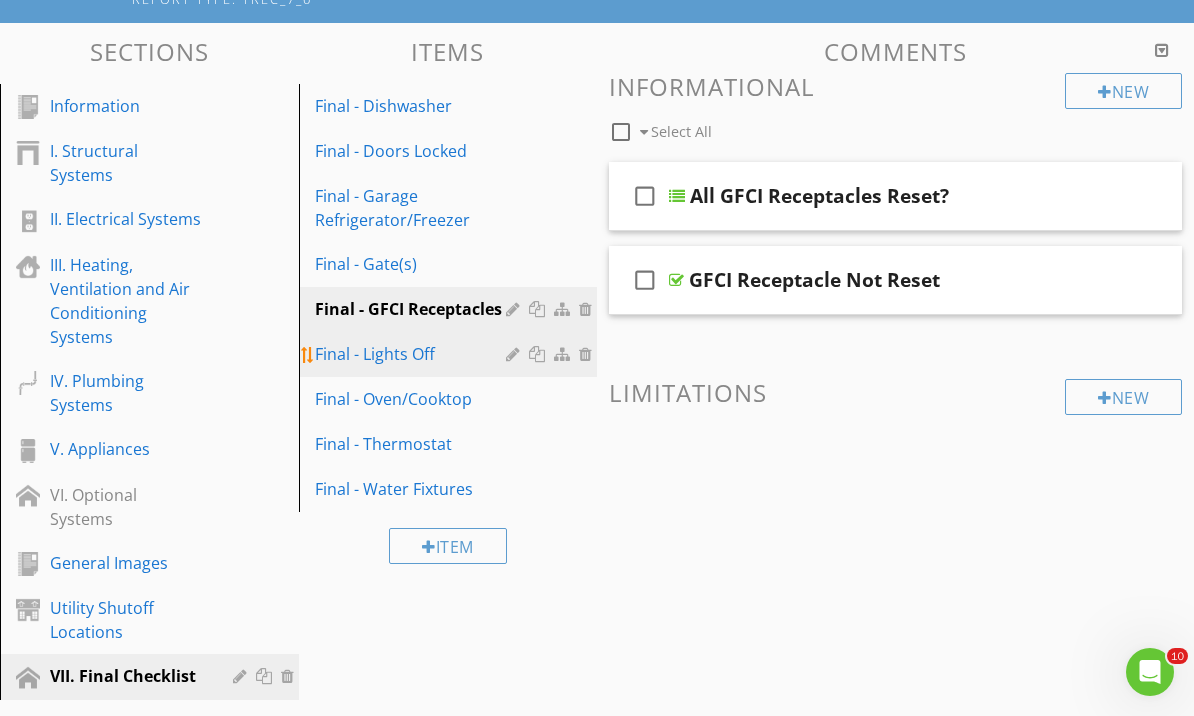 click at bounding box center (515, 354) 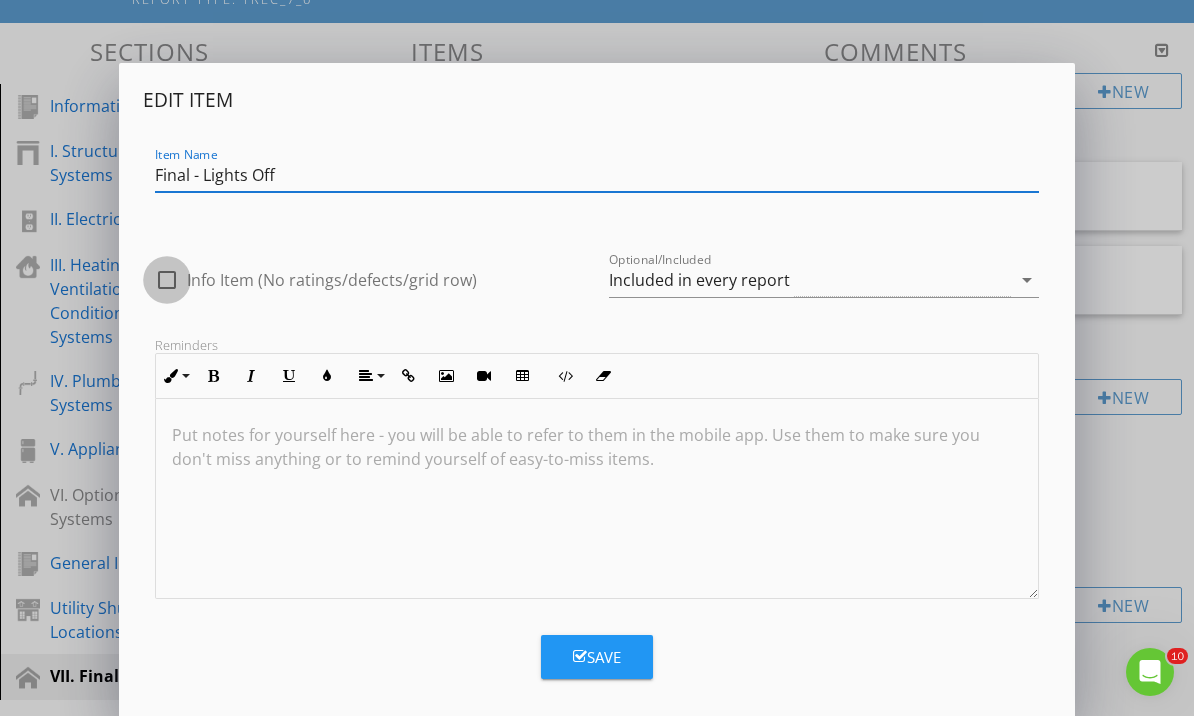 click at bounding box center [167, 280] 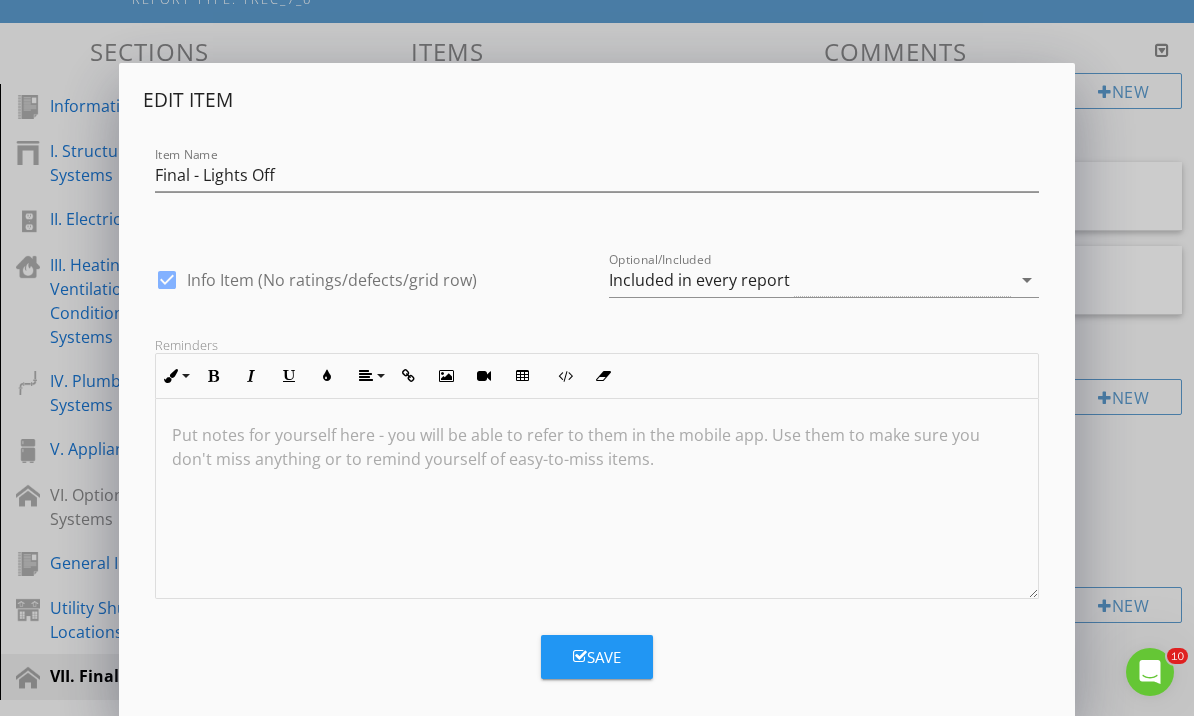 click on "Save" at bounding box center [597, 657] 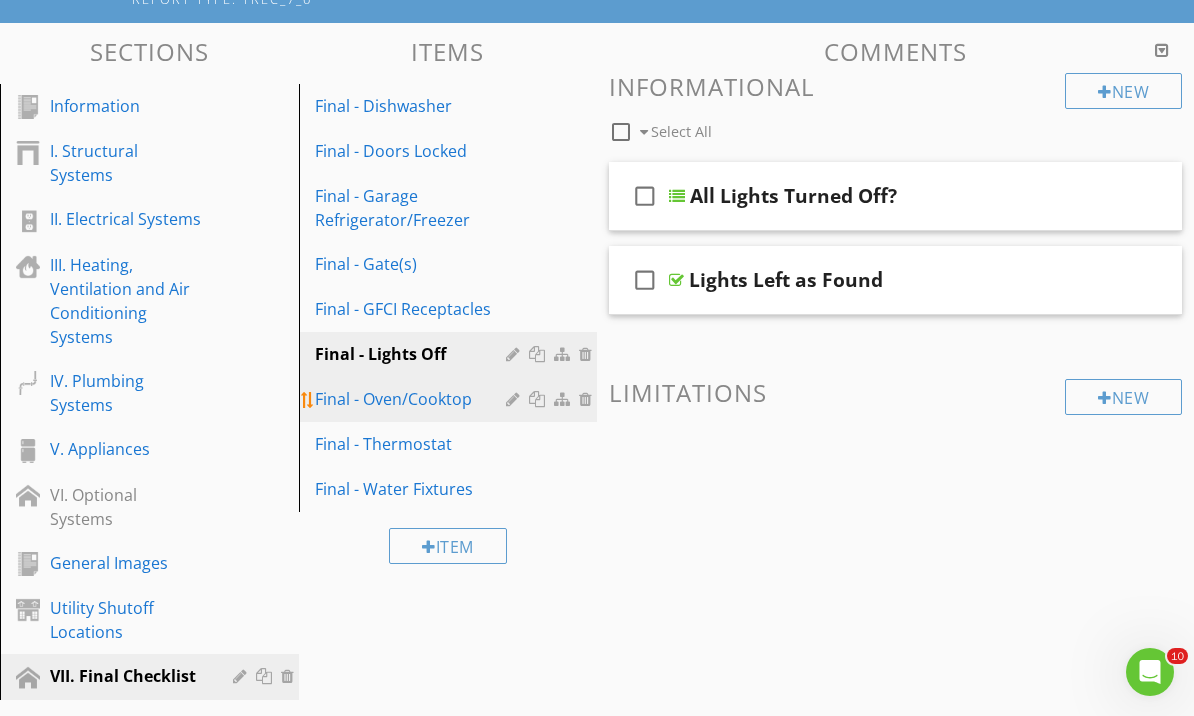 click at bounding box center (515, 399) 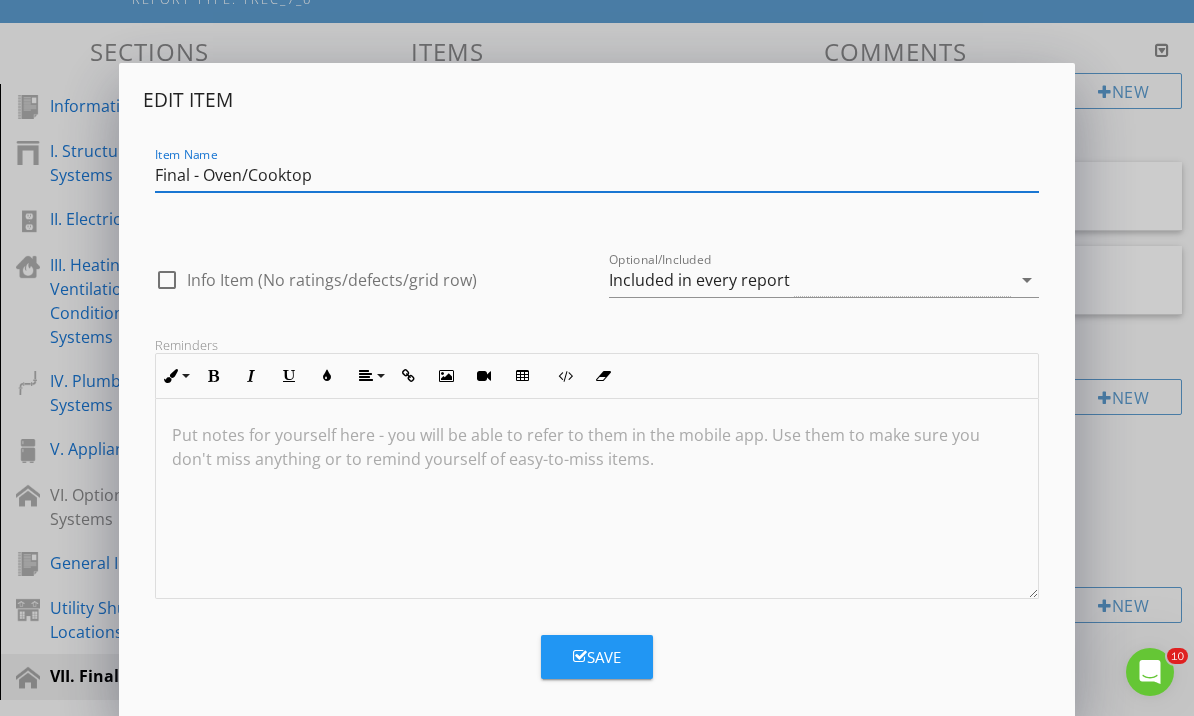 click at bounding box center [167, 280] 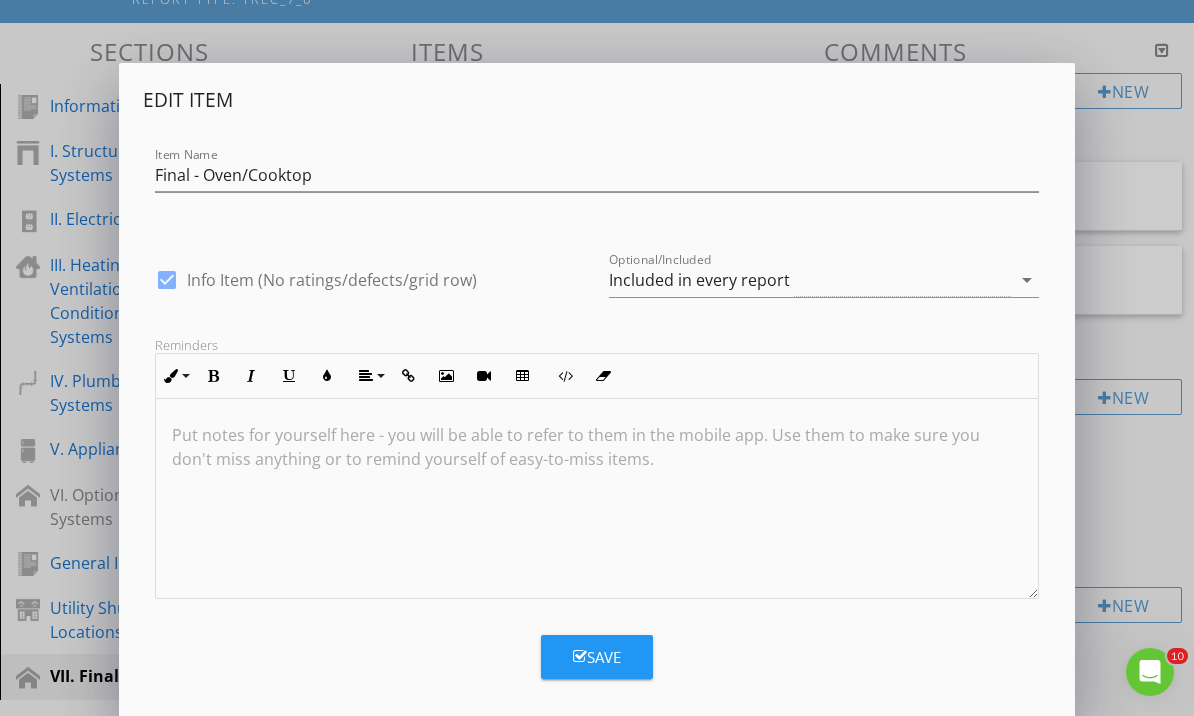 click on "Save" at bounding box center (597, 657) 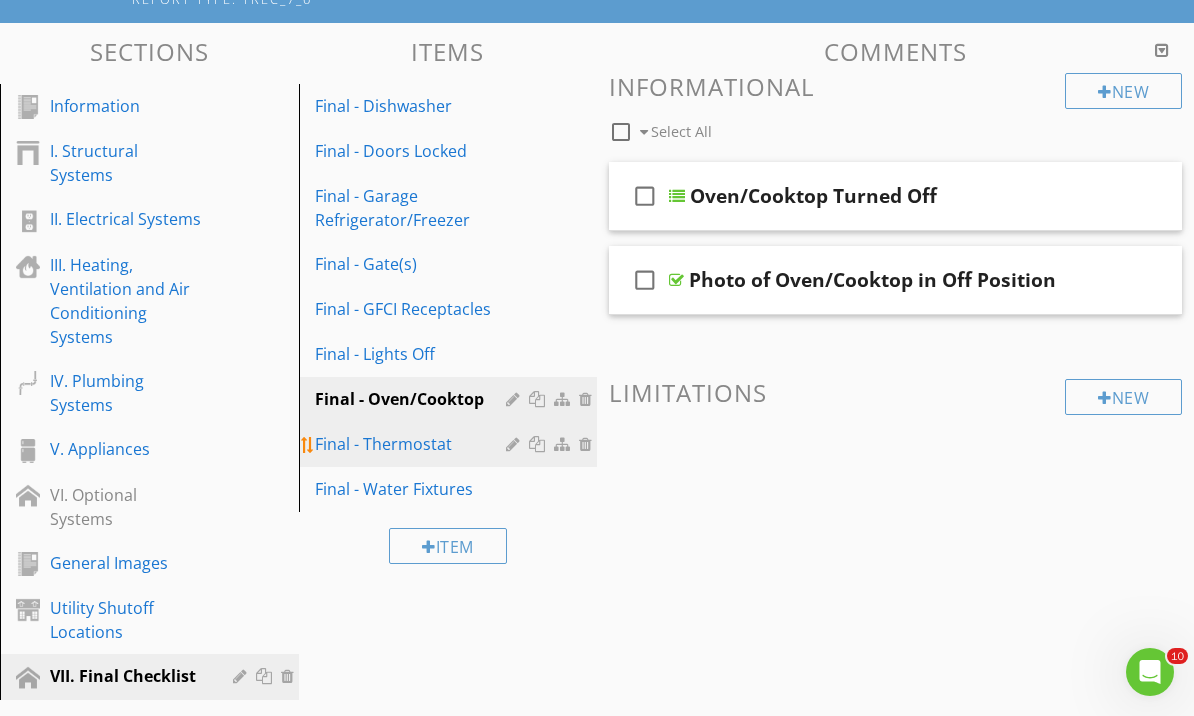 click at bounding box center (515, 444) 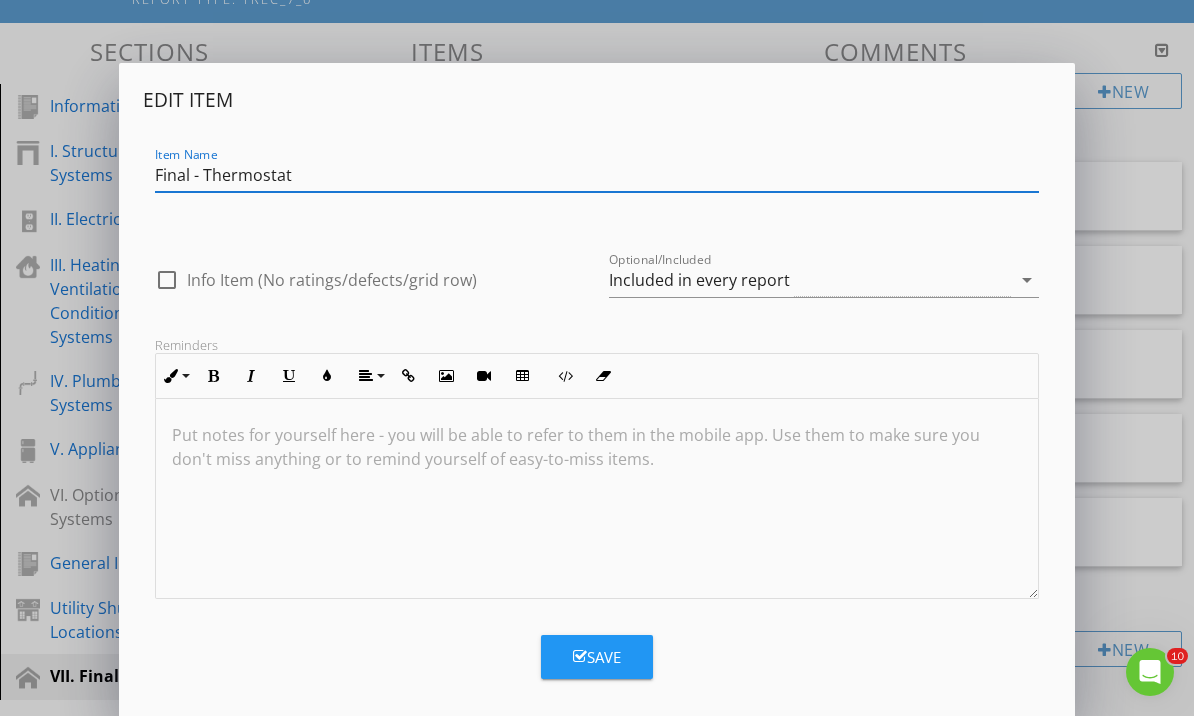 click at bounding box center [167, 280] 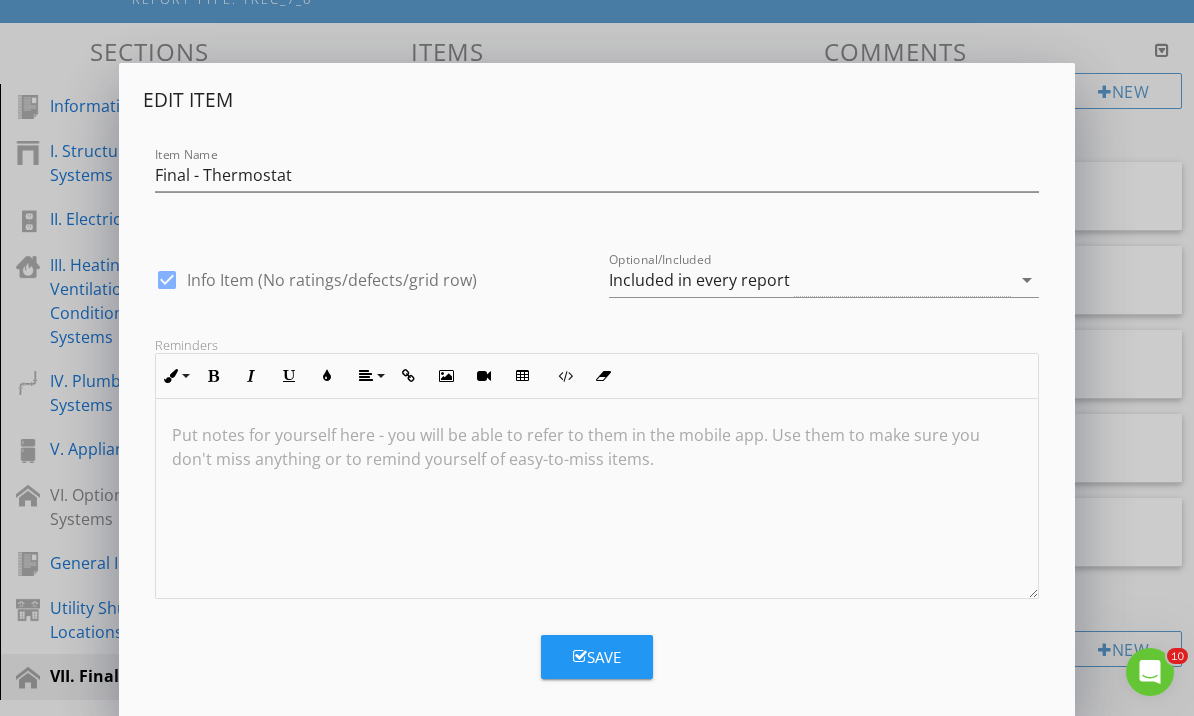 click on "Save" at bounding box center (597, 657) 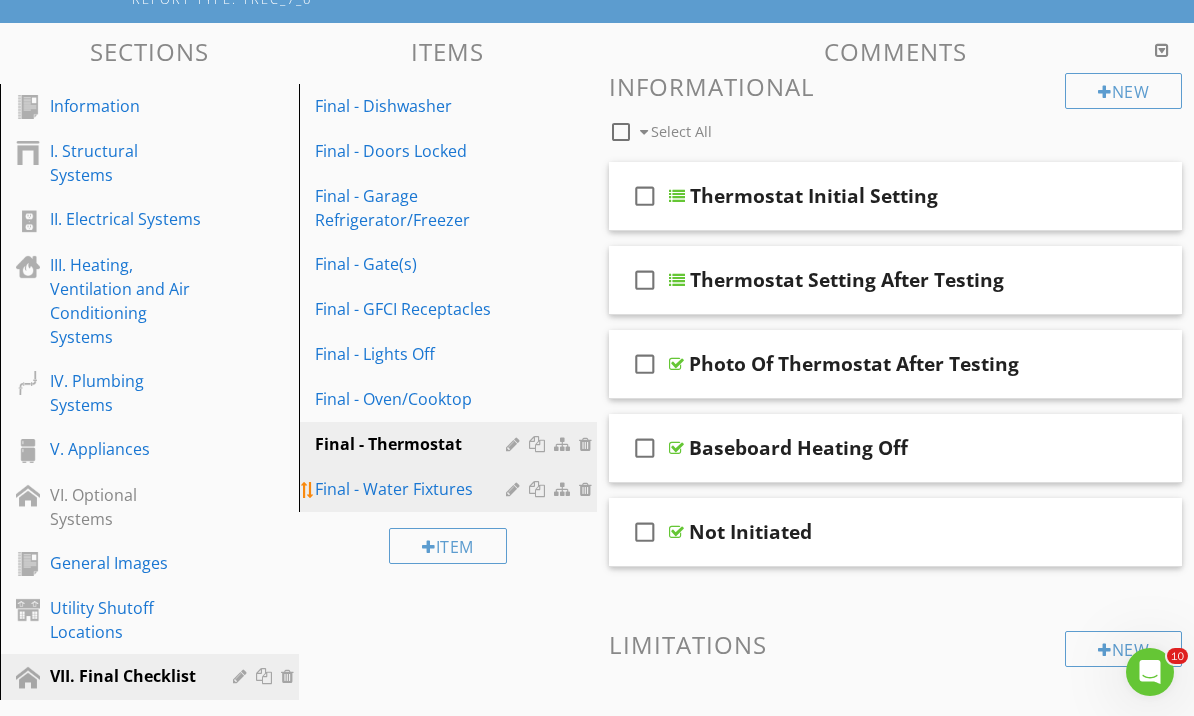 click at bounding box center [515, 489] 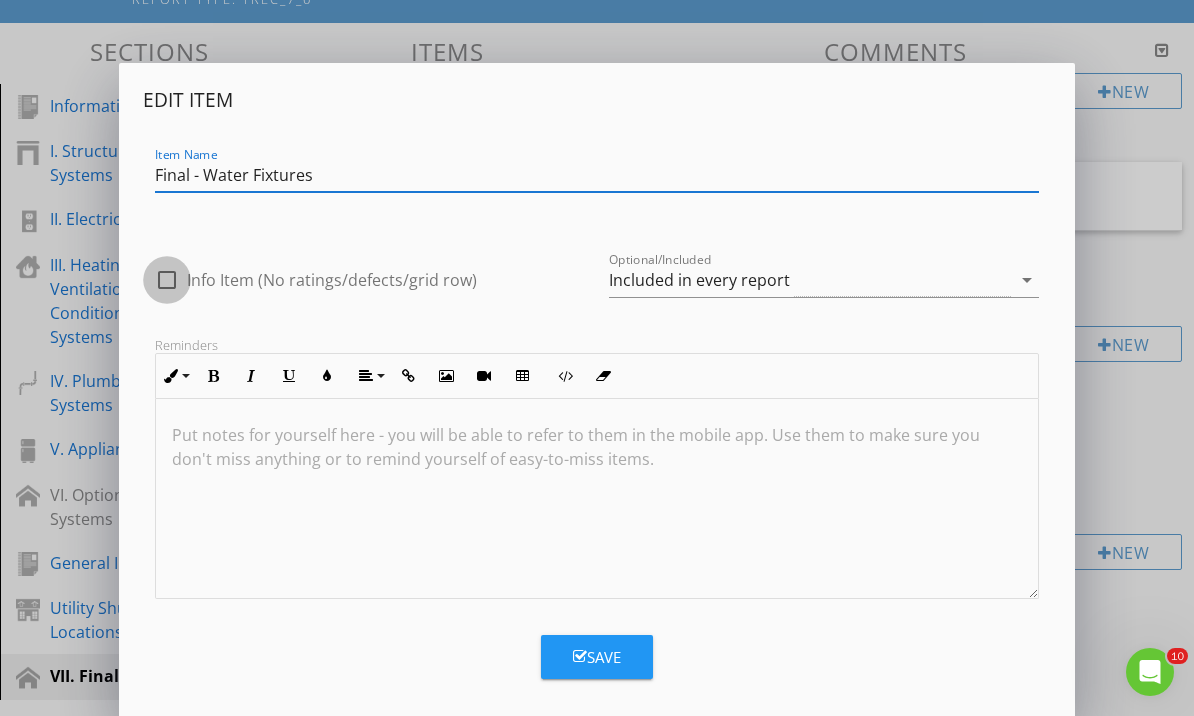 click at bounding box center (167, 280) 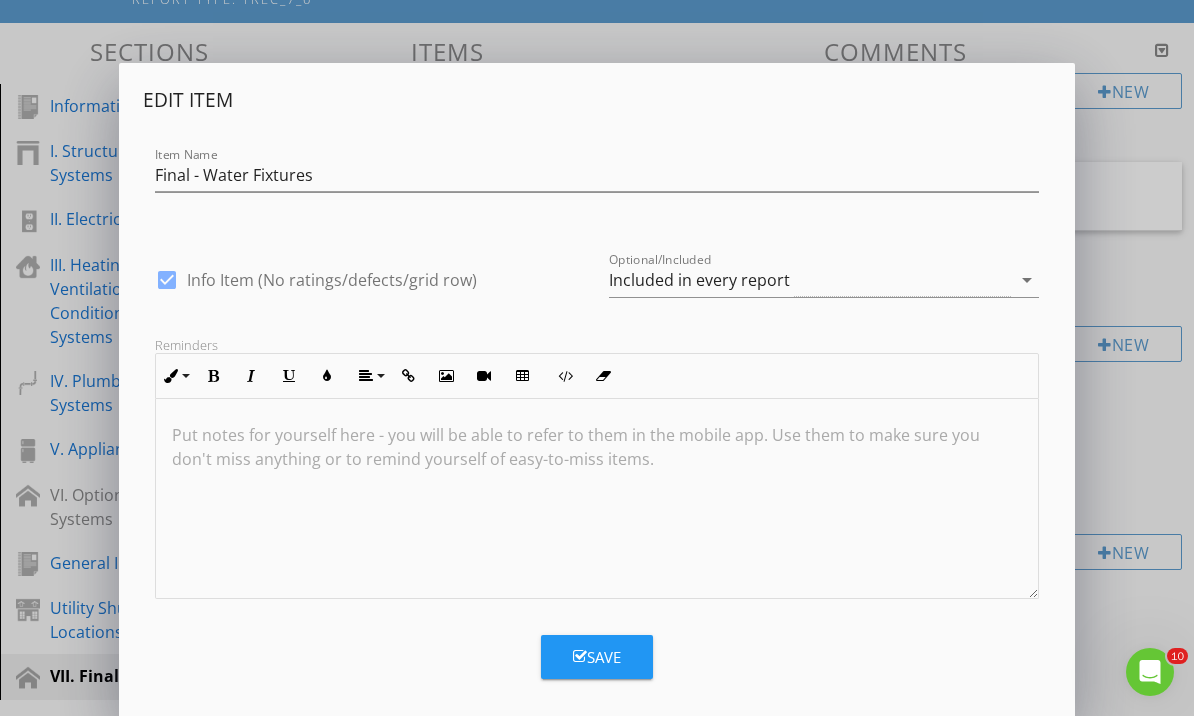 click on "Save" at bounding box center (597, 657) 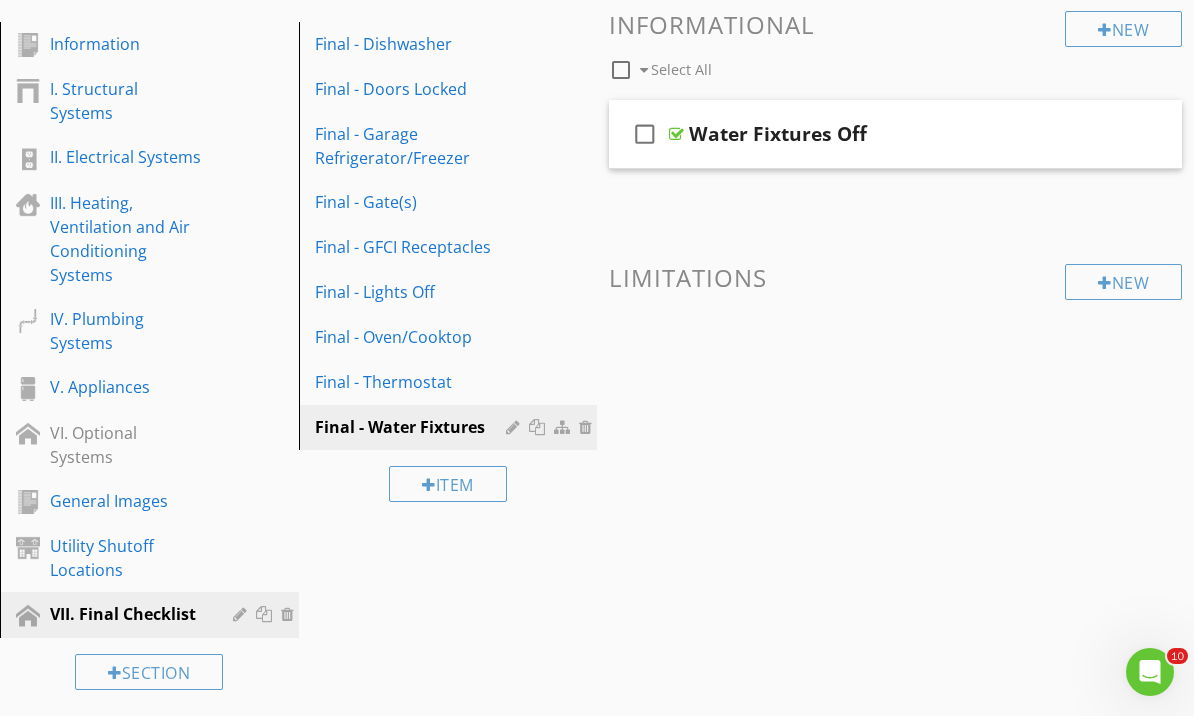 scroll, scrollTop: 369, scrollLeft: 0, axis: vertical 